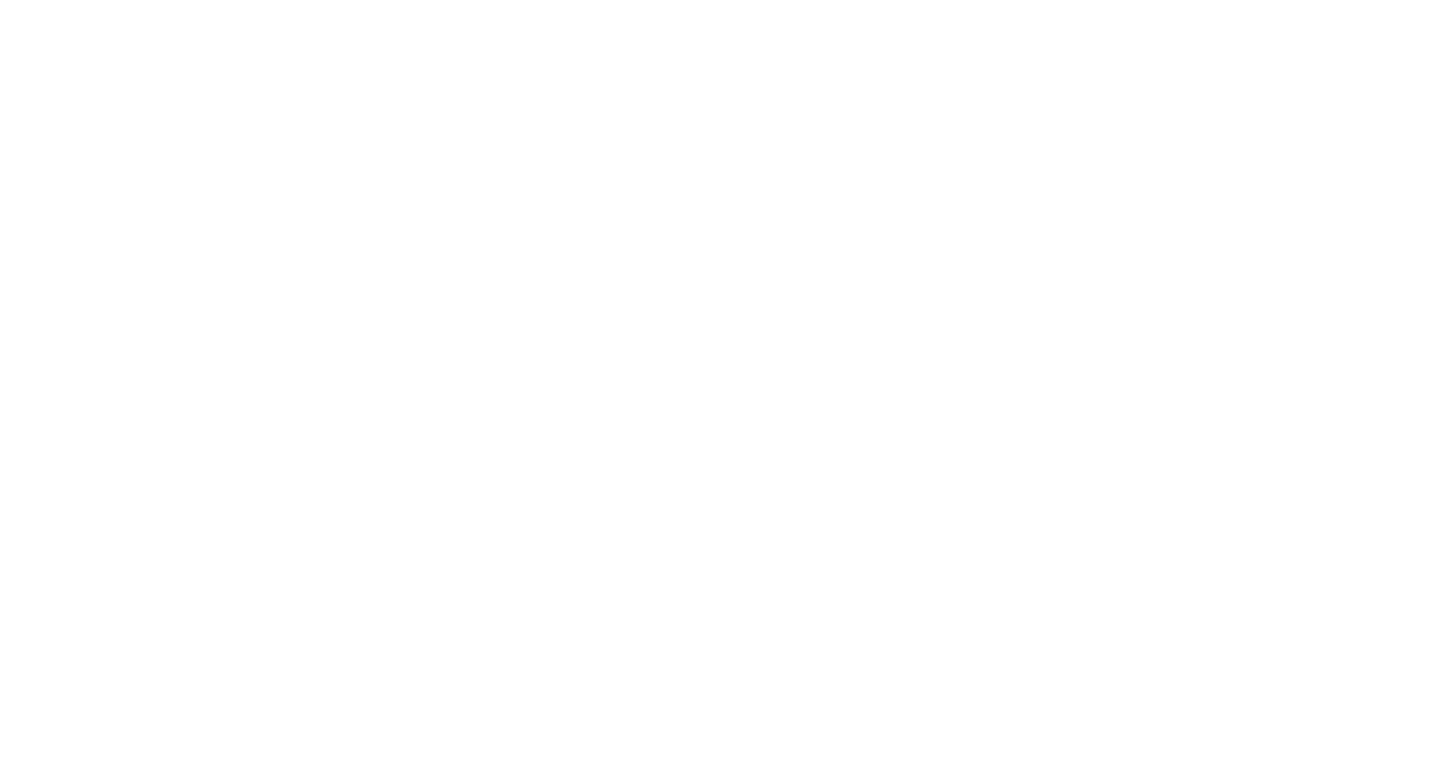 scroll, scrollTop: 0, scrollLeft: 0, axis: both 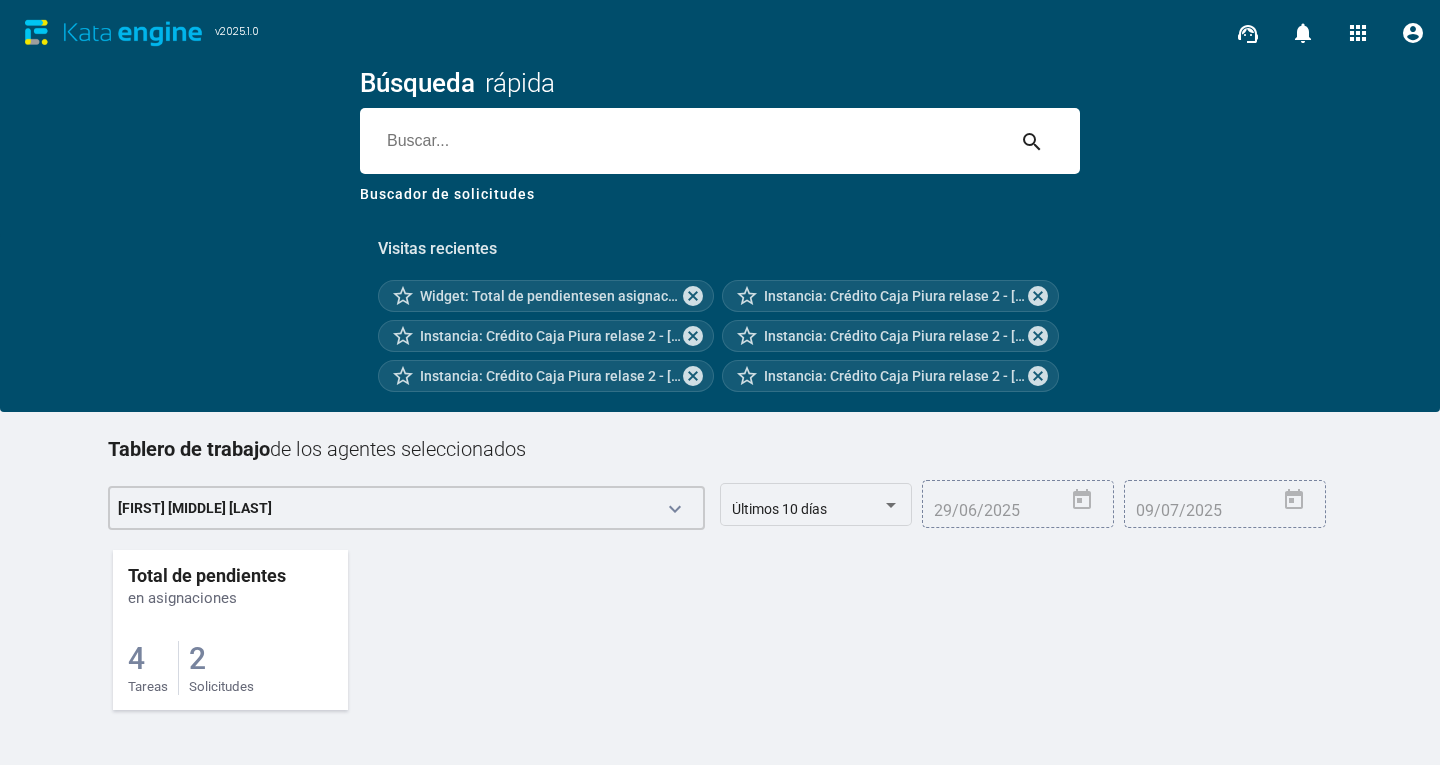 click on "v2025.1.0 support_agent notifications 0 apps account_circle Búsqueda rápida search Buscador de solicitudes Visitas recientes   star_border  Widget: Total de pendientesen asignaciones  cancel   star_border  Instancia: Crédito Caja Piura relase 2 - [UUID]  cancel   star_border  Instancia: Crédito Caja Piura relase 2 - [UUID]  cancel   star_border  Instancia: Crédito Caja Piura relase 2 - [UUID]  cancel   star_border  Instancia: Crédito Caja Piura relase 2 - [UUID]  cancel   star_border  Instancia: Crédito Caja Piura relase 2 - [UUID]  cancel  Tablero de trabajo  de los agentes seleccionados [FIRST] [MIDDLE] [LAST] keyboard_arrow_down Últimos 10 días [DATE] [DATE] Total de pendientes en asignaciones 4 Tareas 2 Solicitudes code CÓDIGO JS zoom_out_map close 1
Widget: Total de pendientesen asignaciones [FIRST] [LAST] [LAST]" at bounding box center [720, 382] 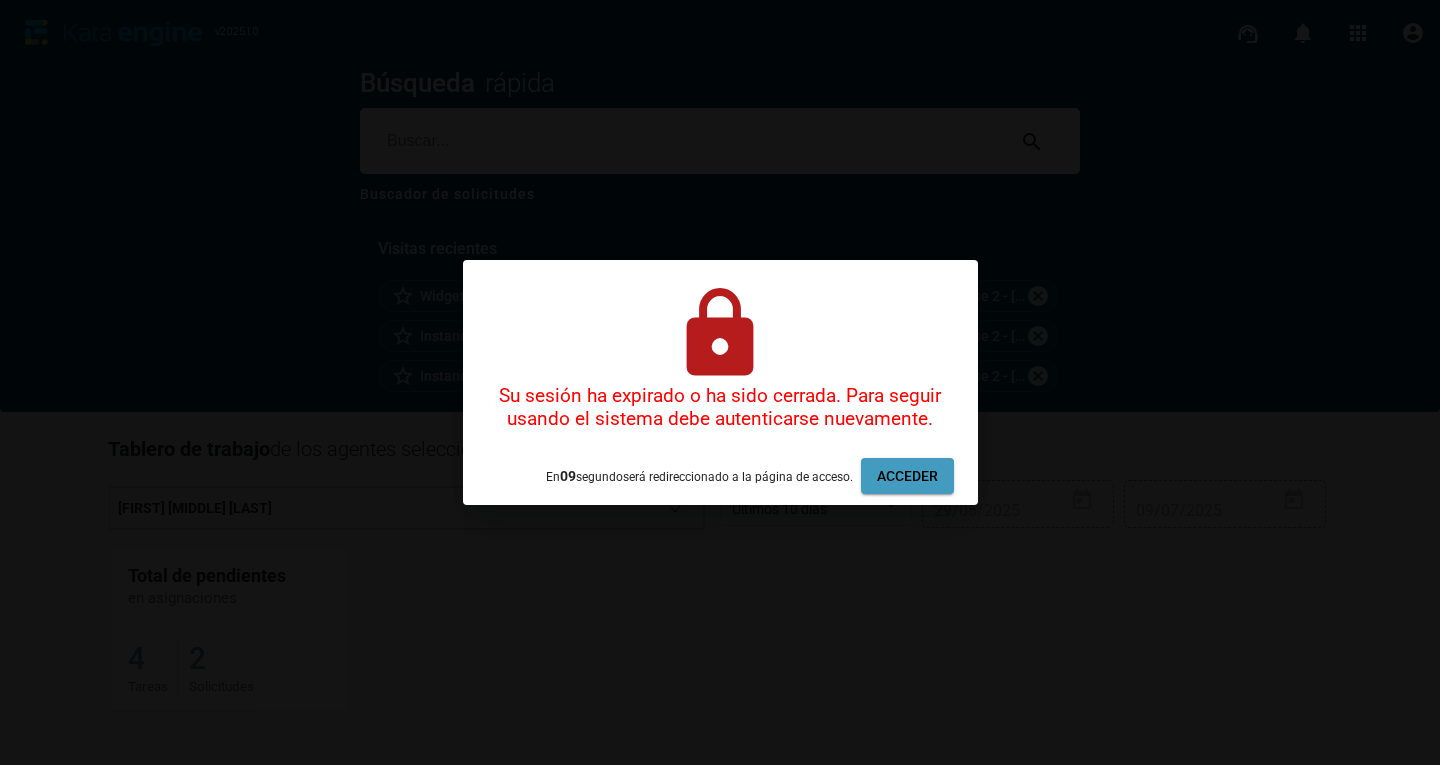 click on "Acceder" at bounding box center (907, 476) 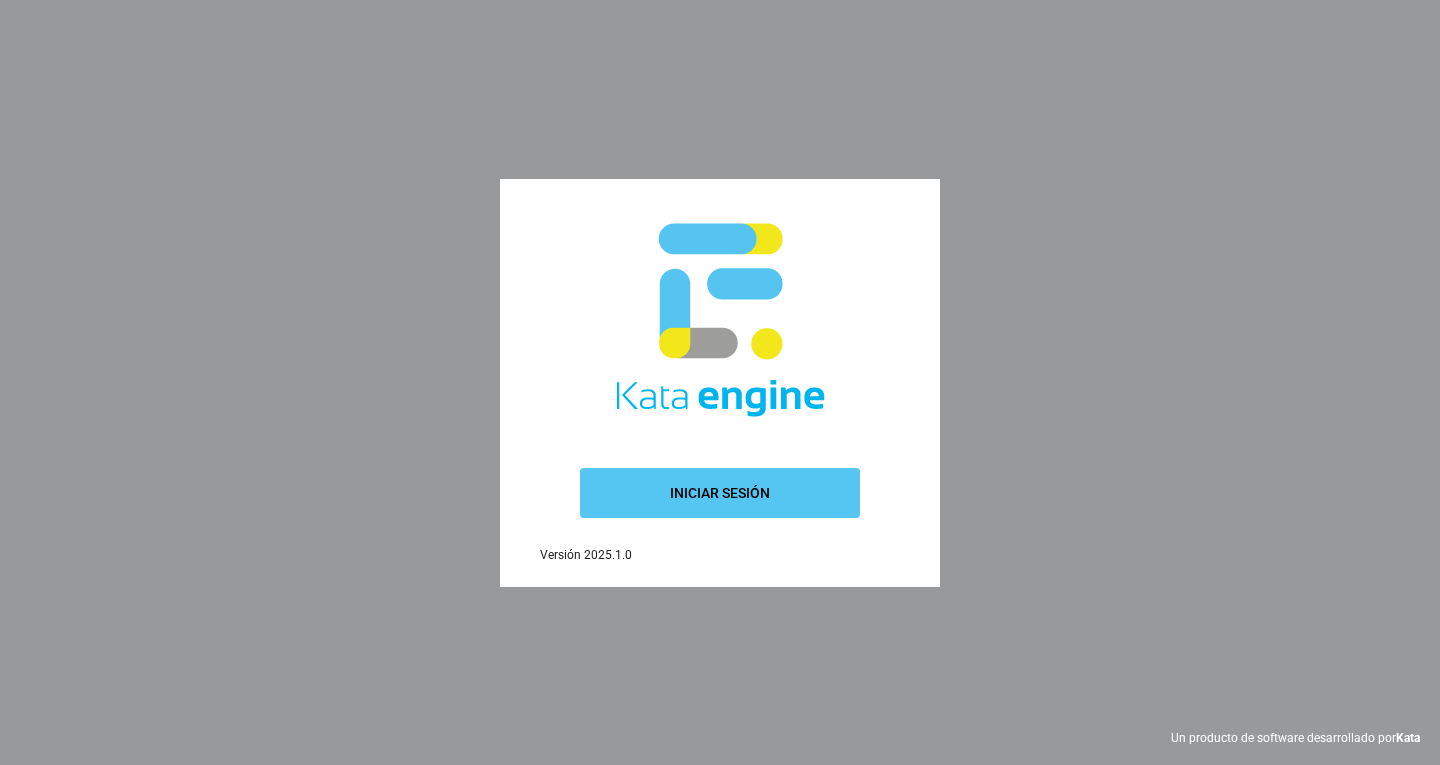 scroll, scrollTop: 0, scrollLeft: 0, axis: both 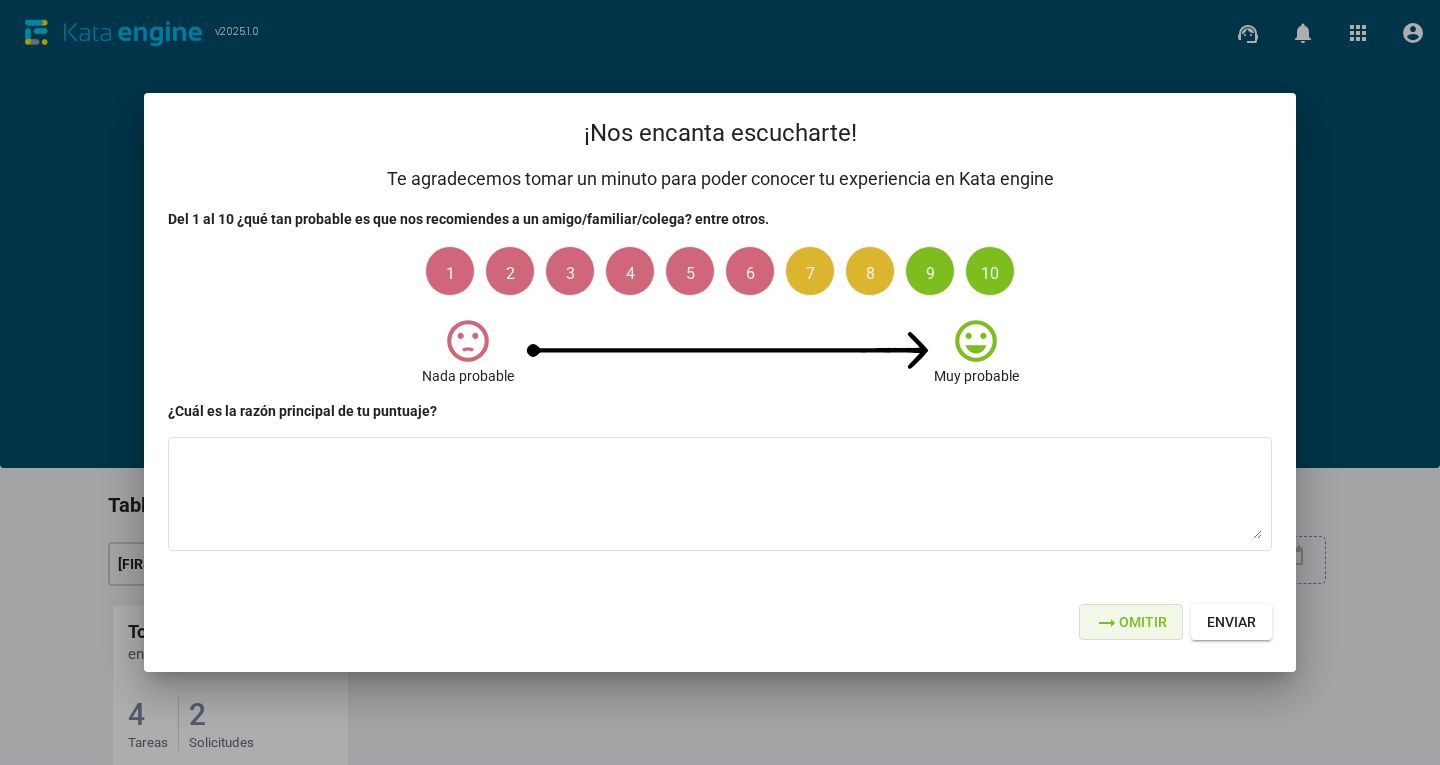 click on "arrow_right_alt  Omitir" at bounding box center (1131, 622) 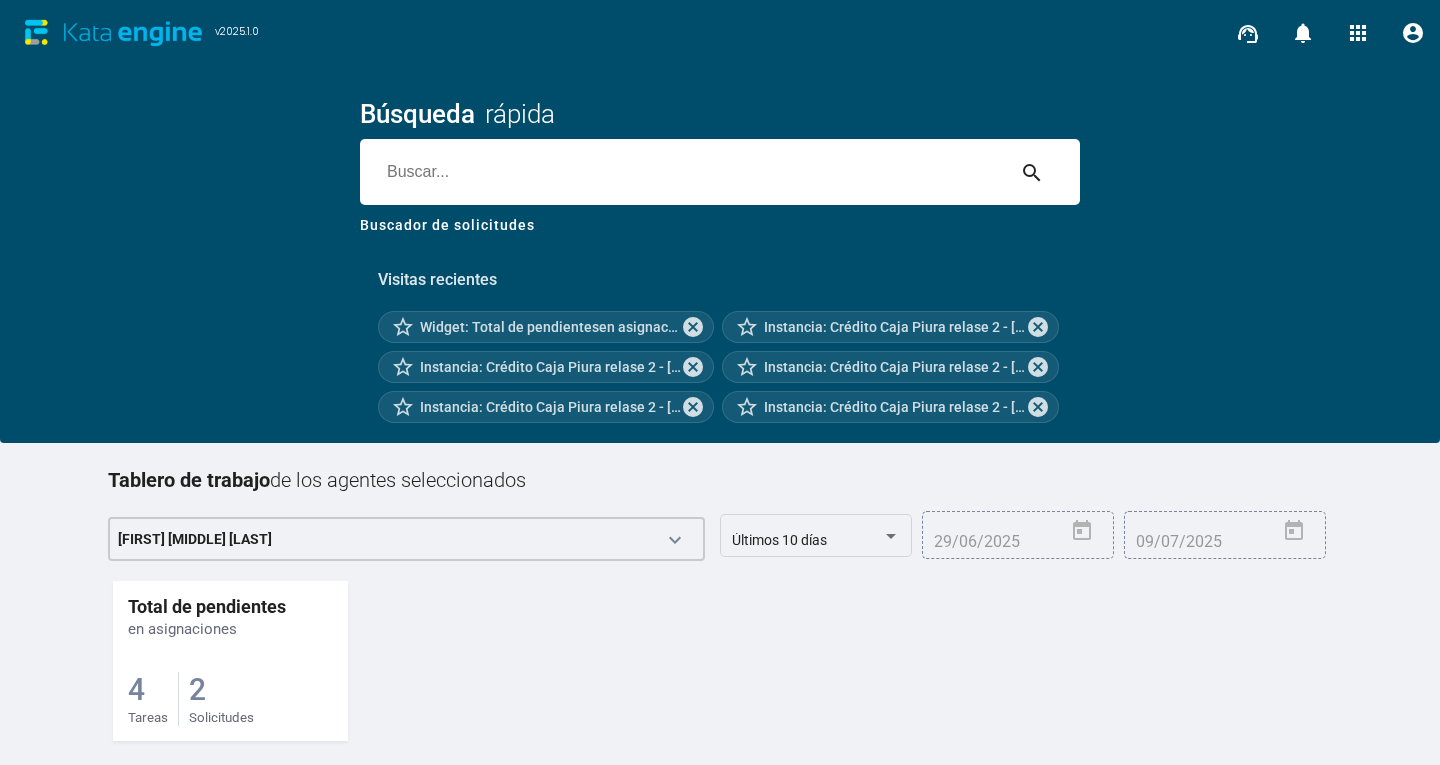 scroll, scrollTop: 56, scrollLeft: 0, axis: vertical 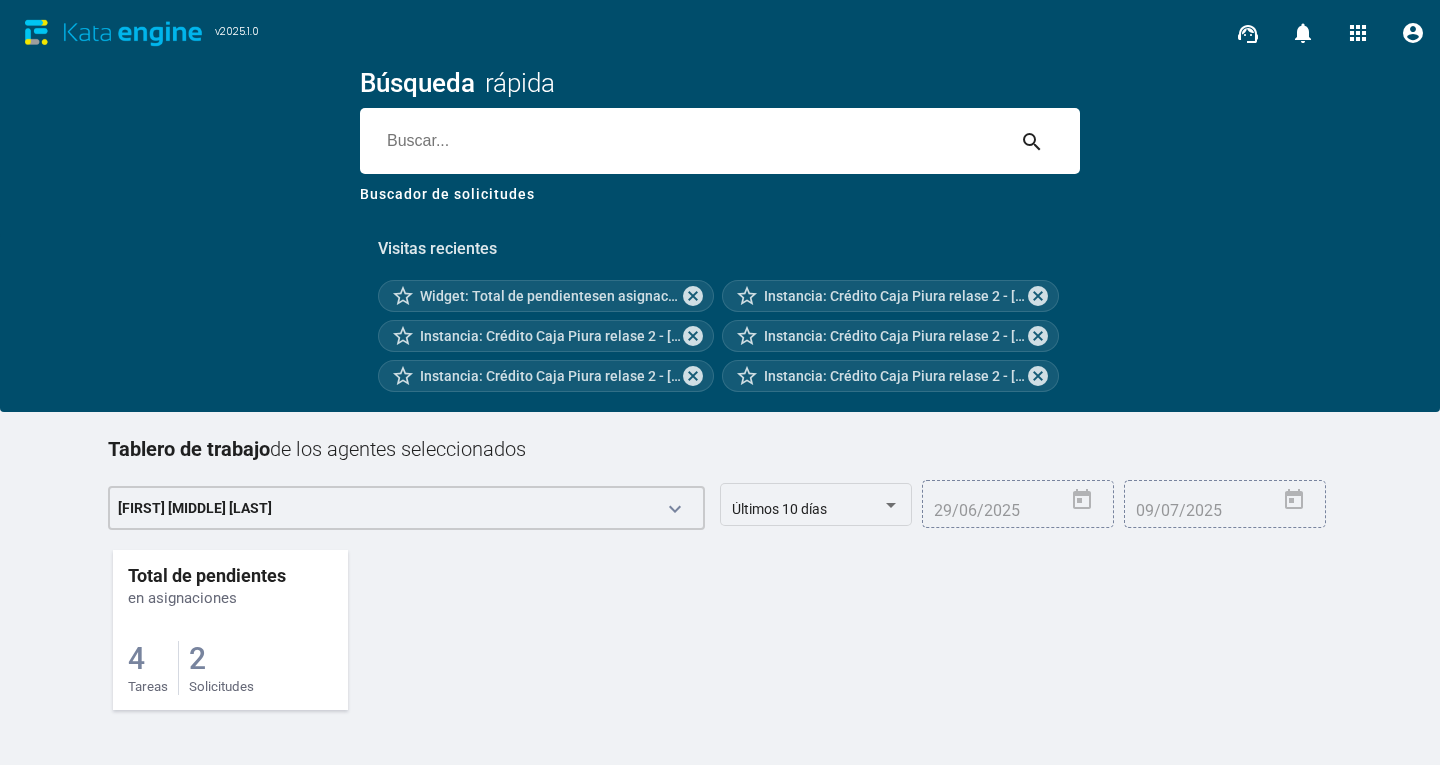 click on "Solicitudes" at bounding box center [148, 686] 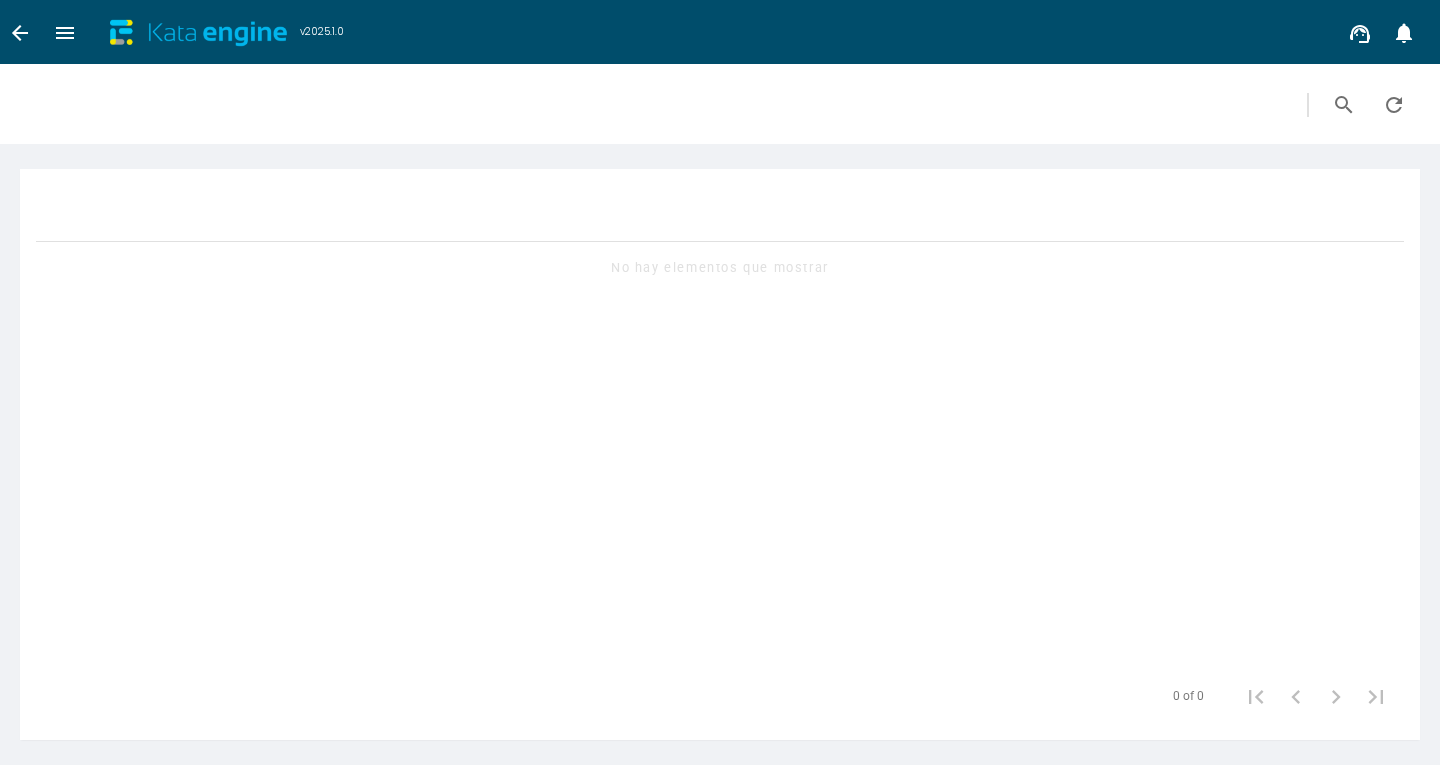 scroll, scrollTop: 0, scrollLeft: 0, axis: both 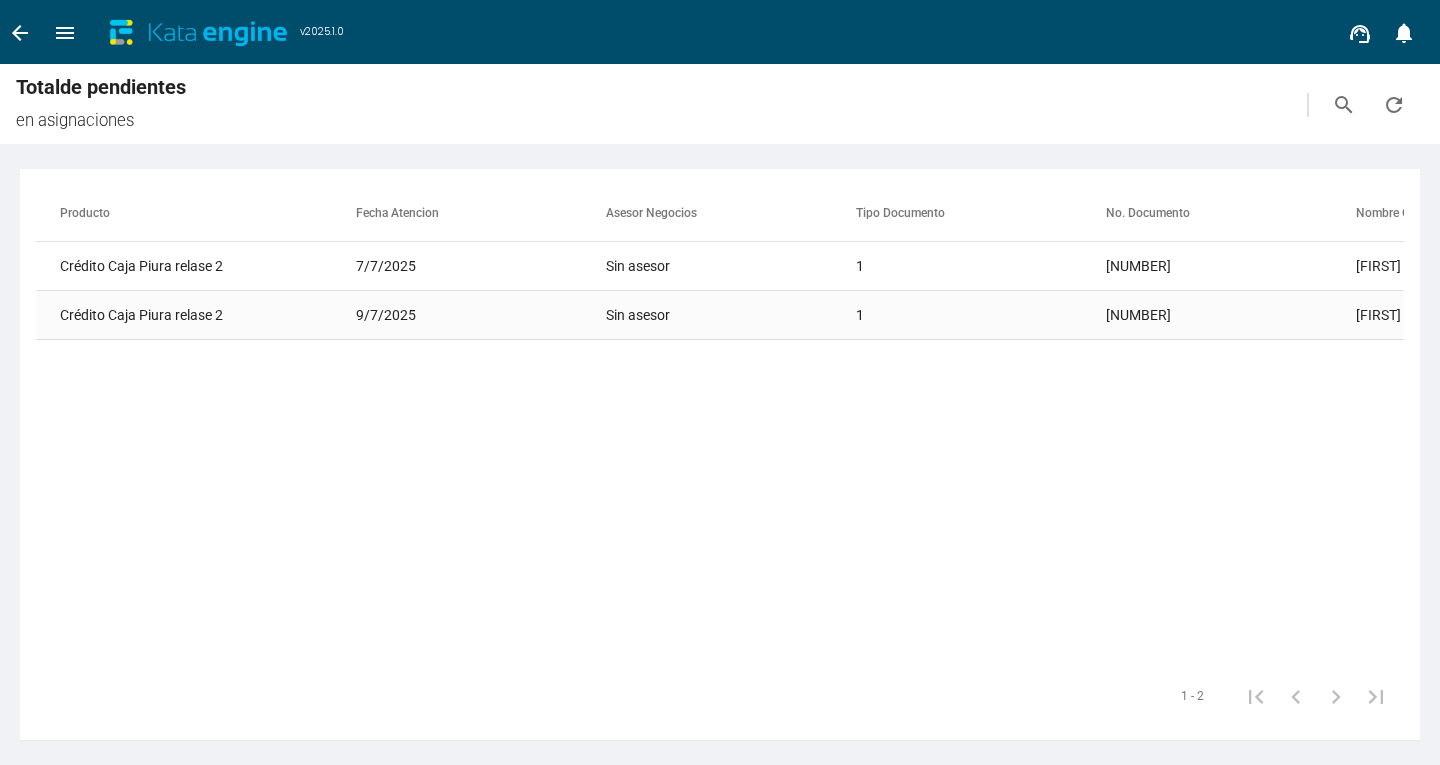 click on "Sin asesor" at bounding box center (731, 266) 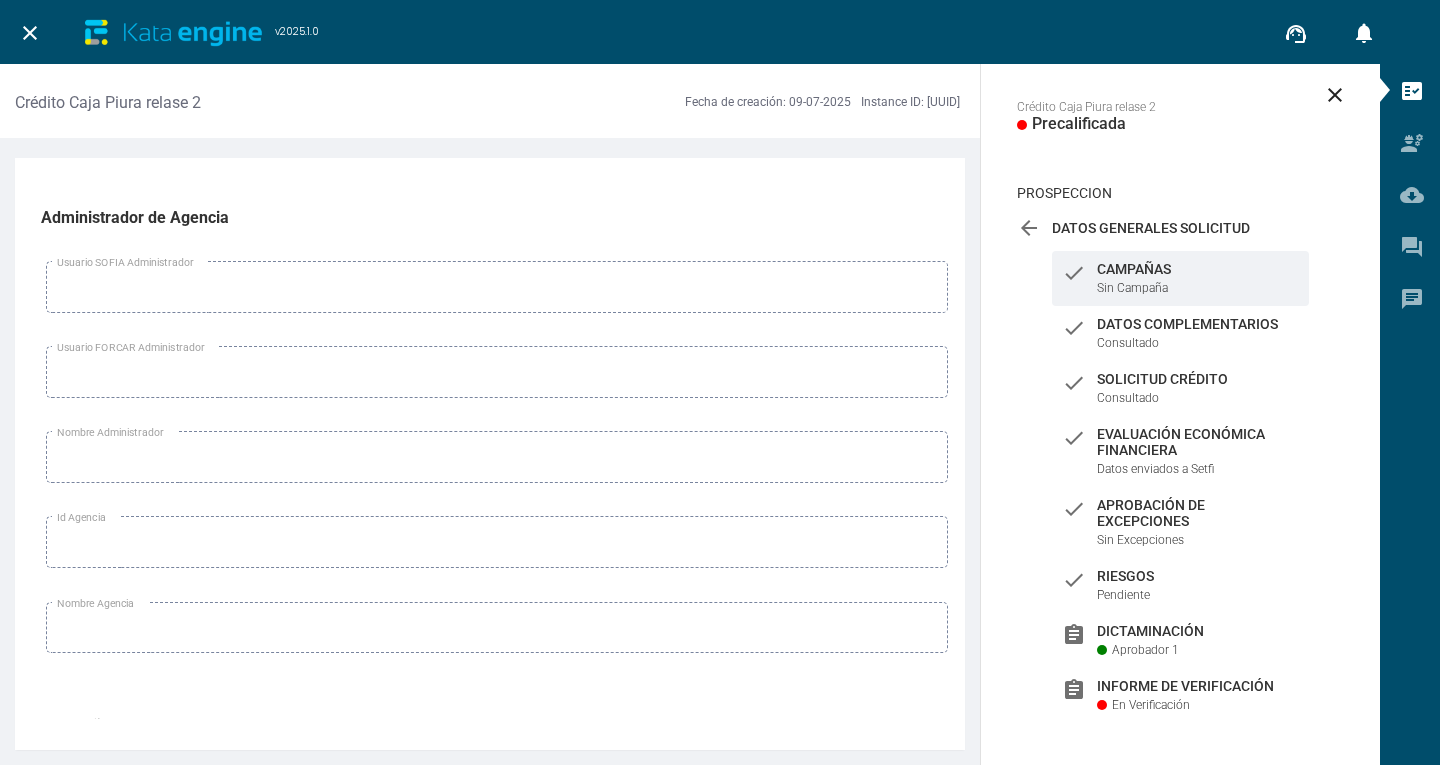 scroll, scrollTop: 1, scrollLeft: 0, axis: vertical 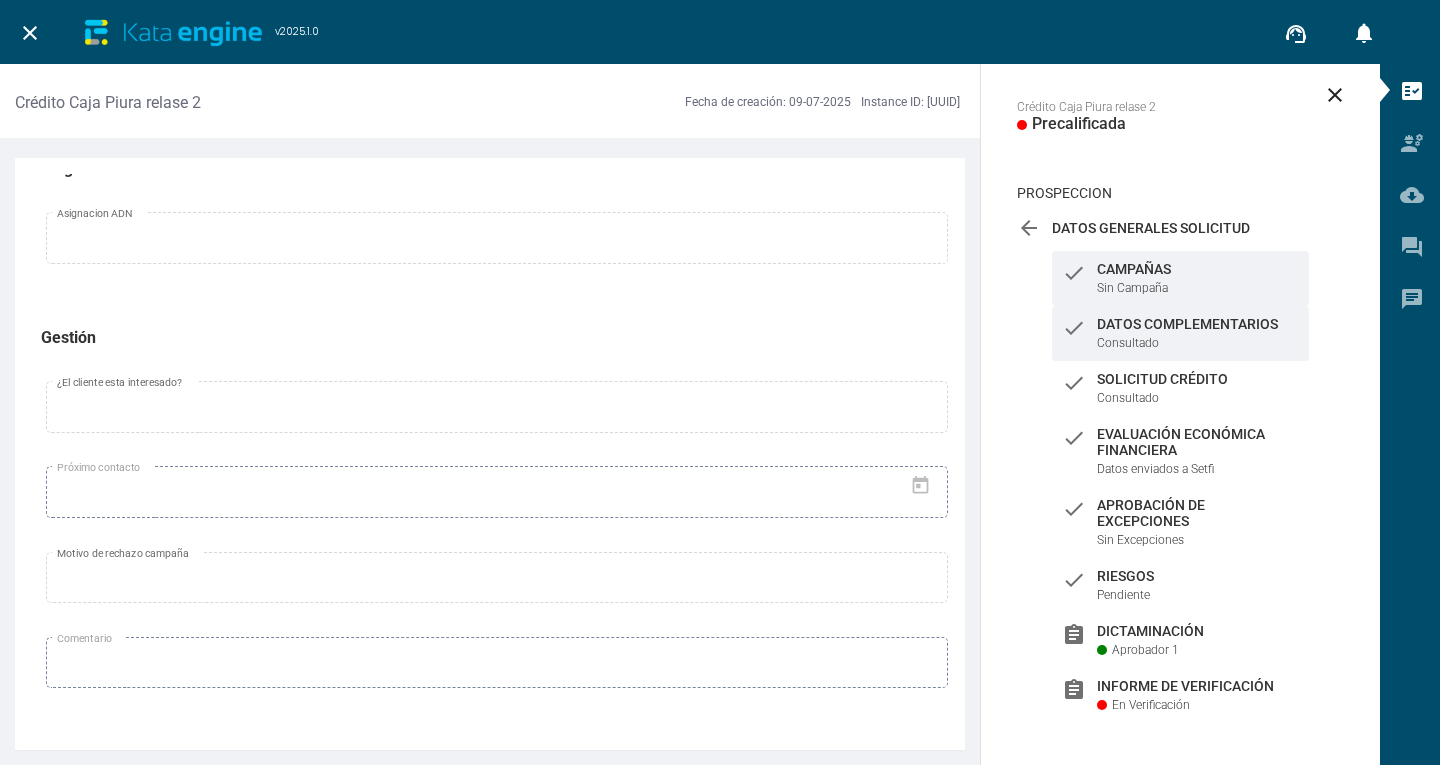 click on "Datos Complementarios" at bounding box center [1198, 269] 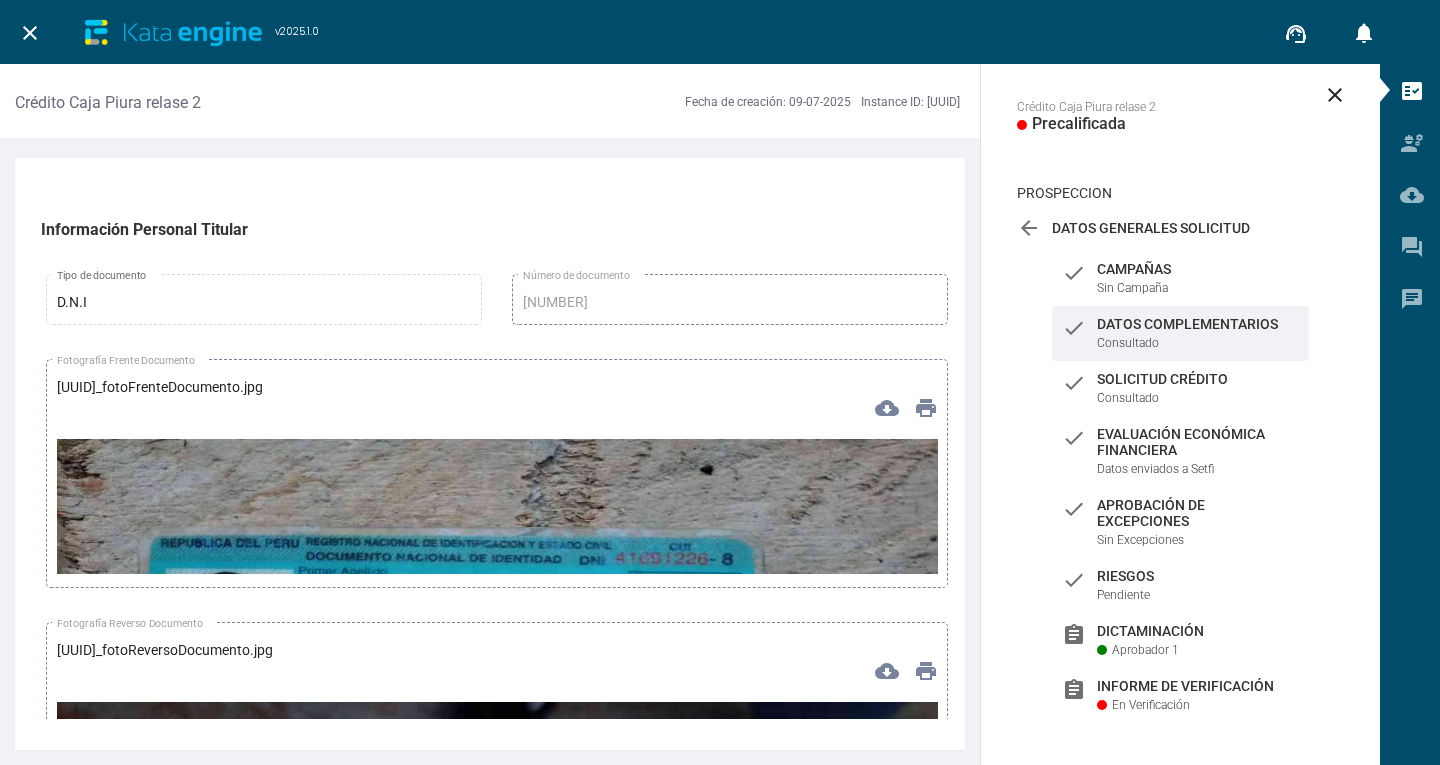 scroll, scrollTop: 5900, scrollLeft: 0, axis: vertical 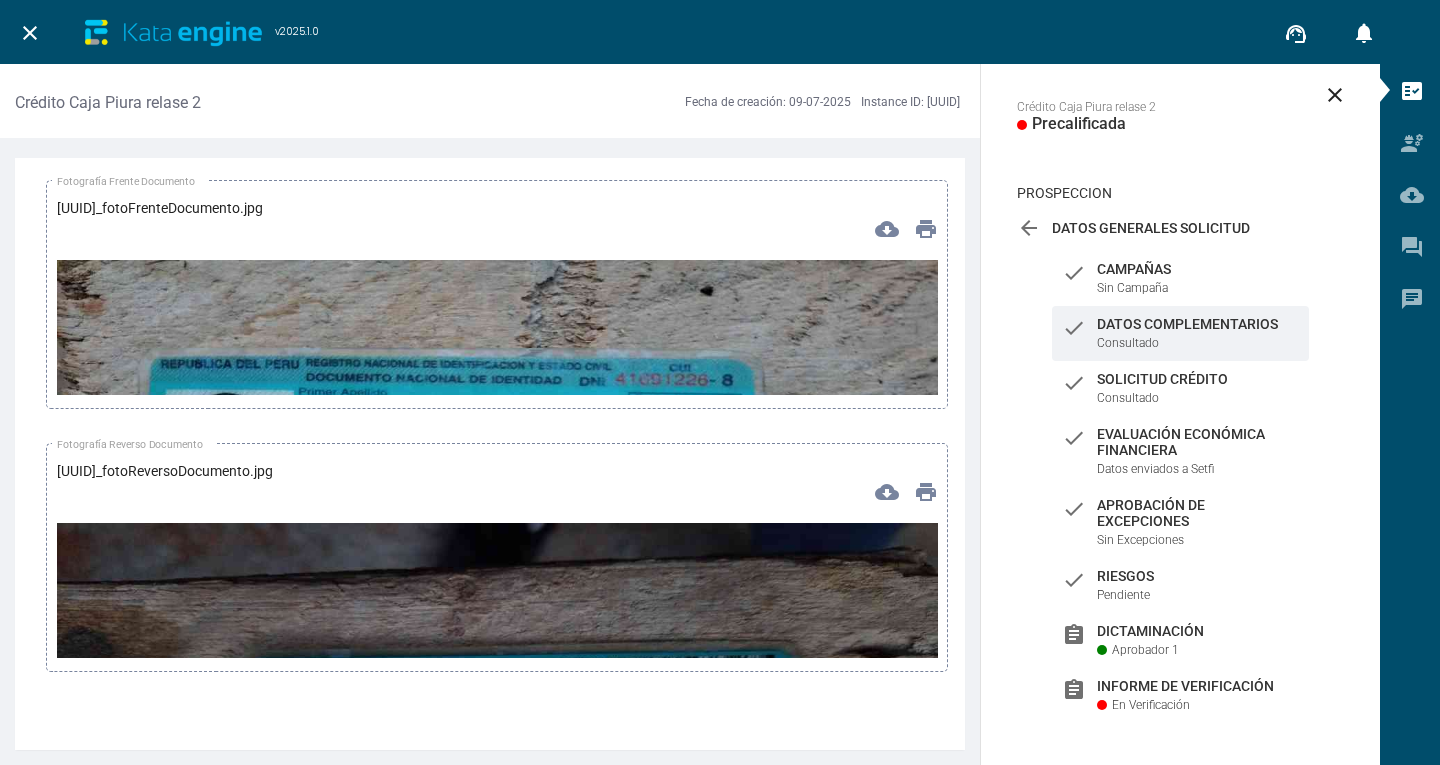 click at bounding box center [497, 508] 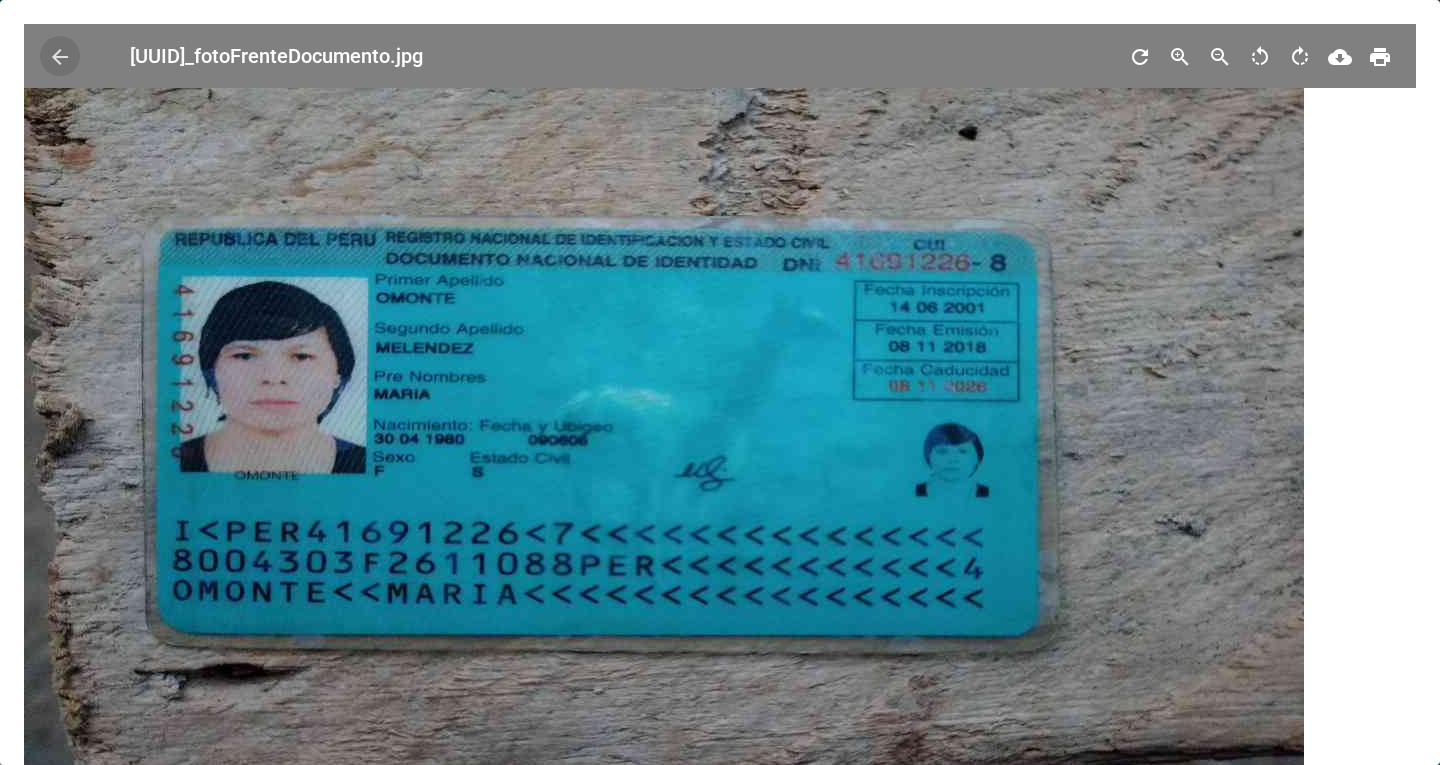 type 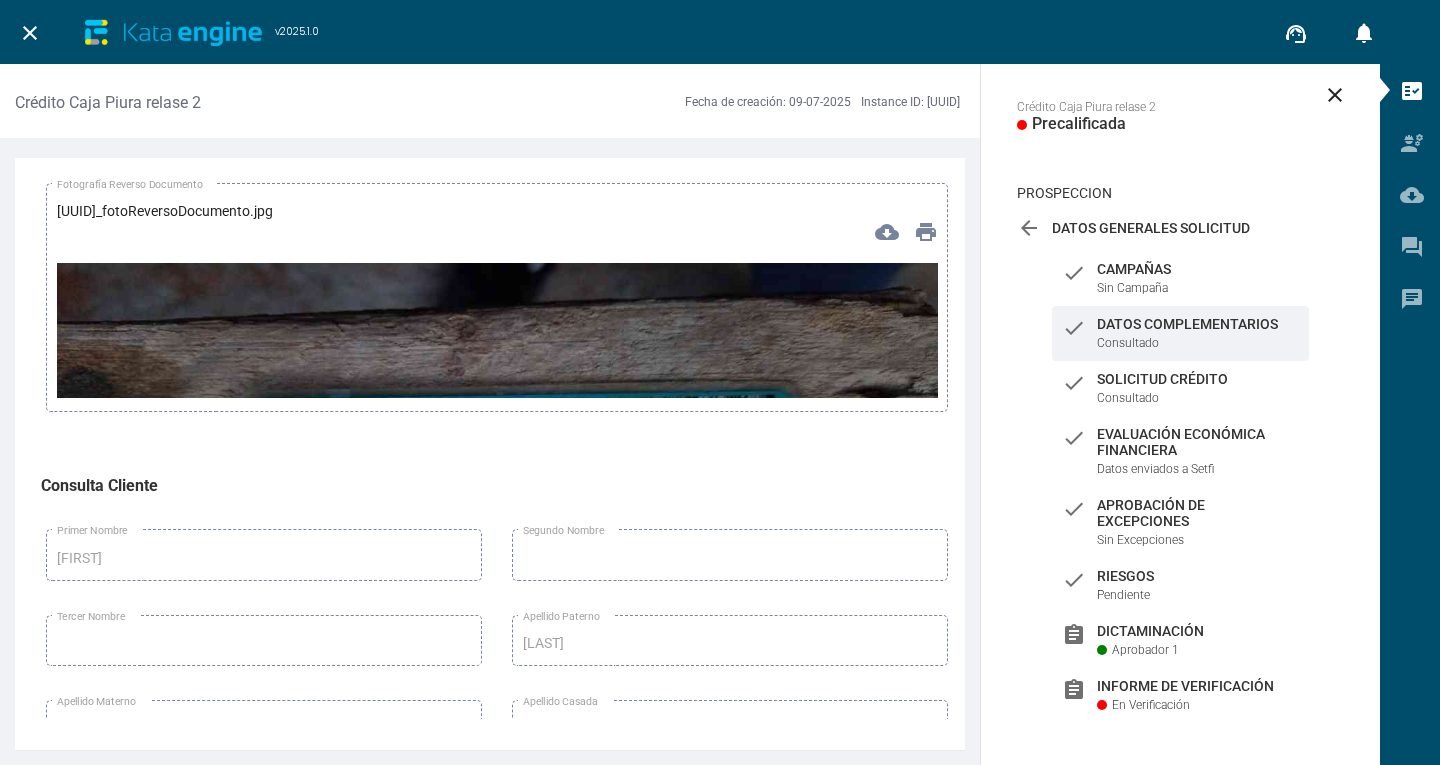 scroll, scrollTop: 6200, scrollLeft: 0, axis: vertical 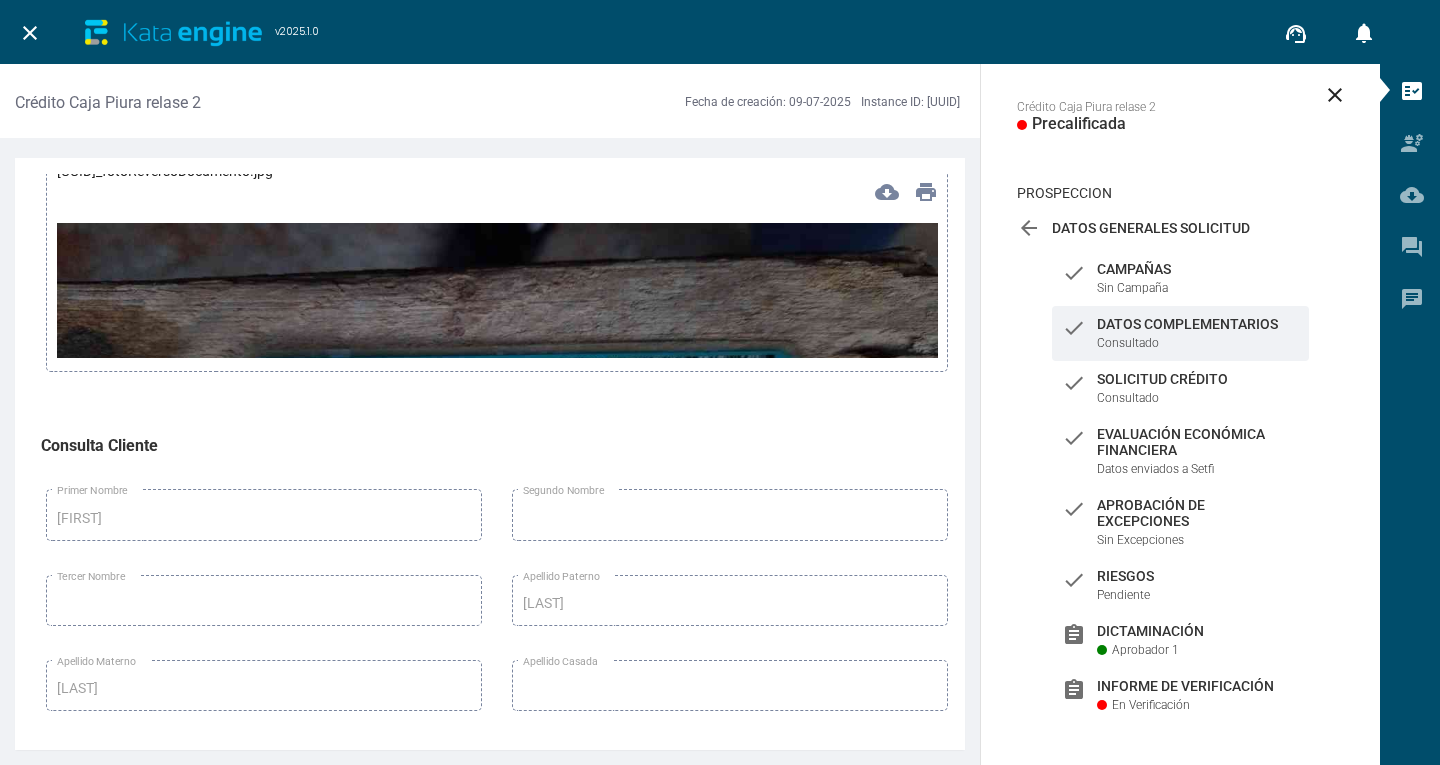 click at bounding box center (497, 471) 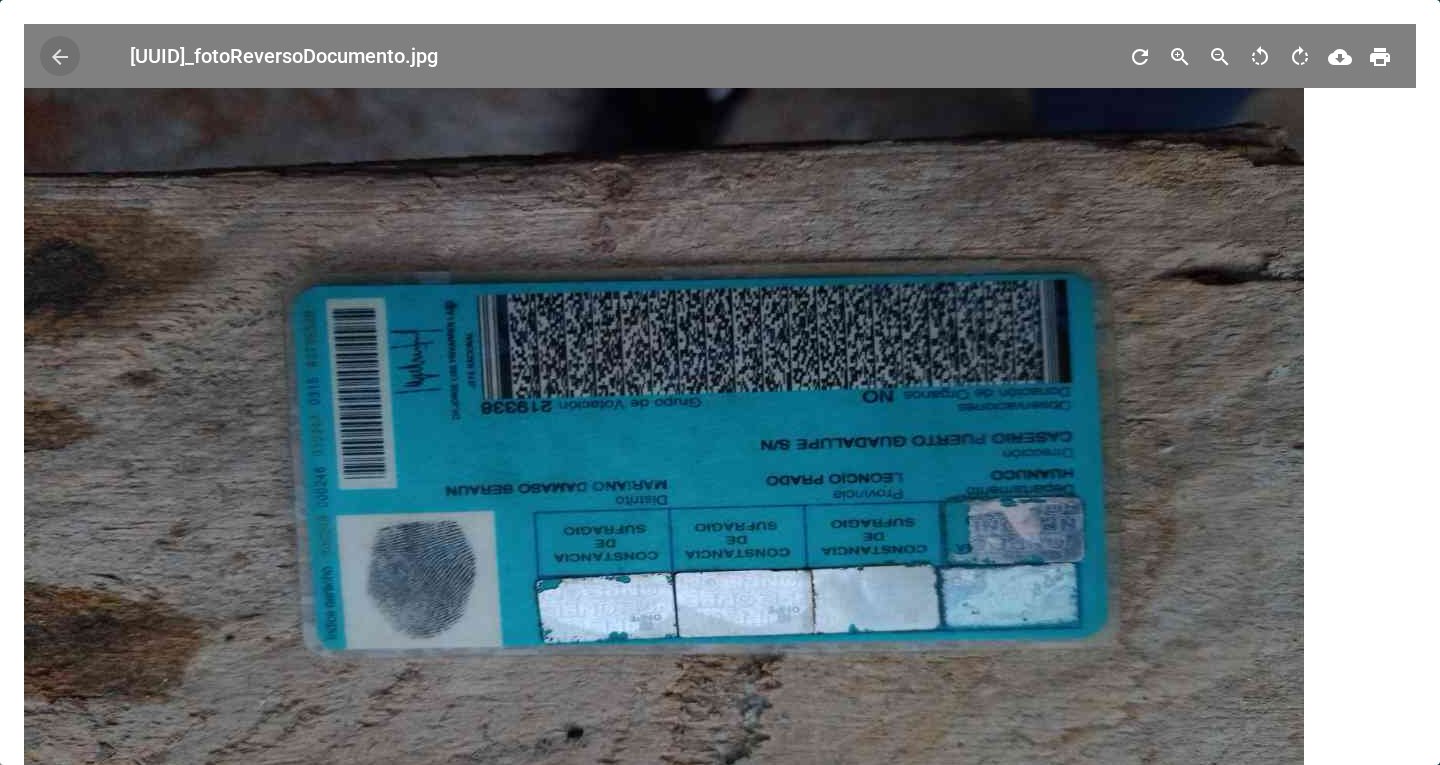 type 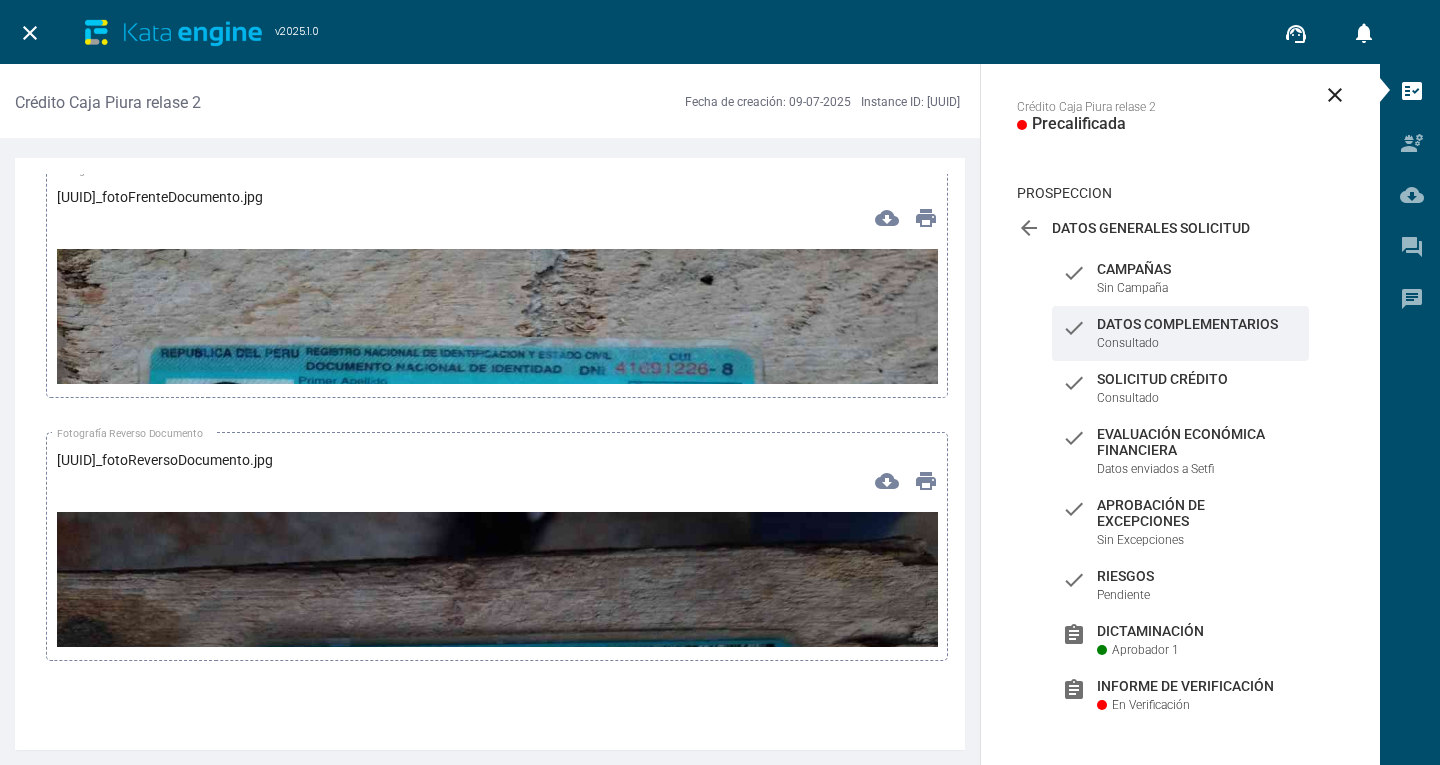 scroll, scrollTop: 5900, scrollLeft: 0, axis: vertical 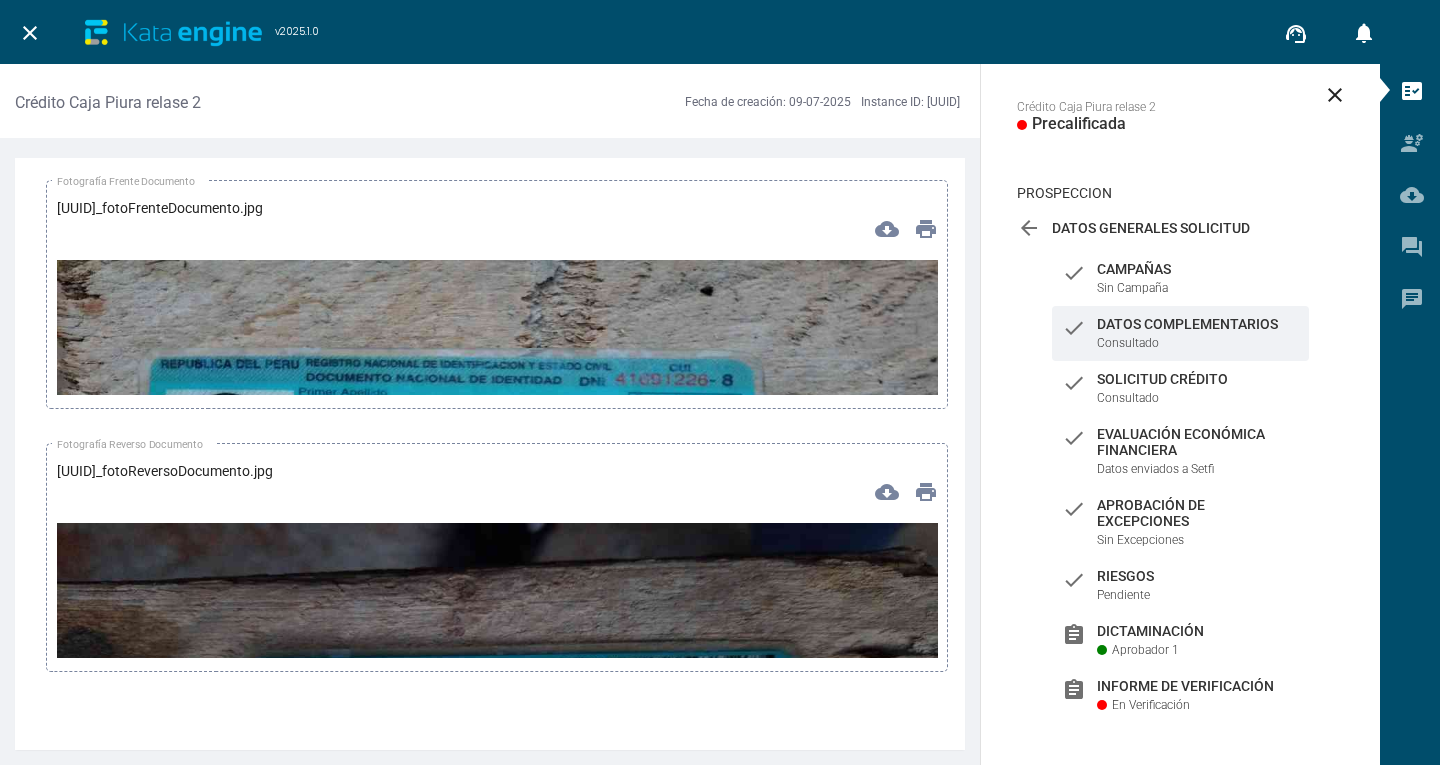 click at bounding box center (497, 508) 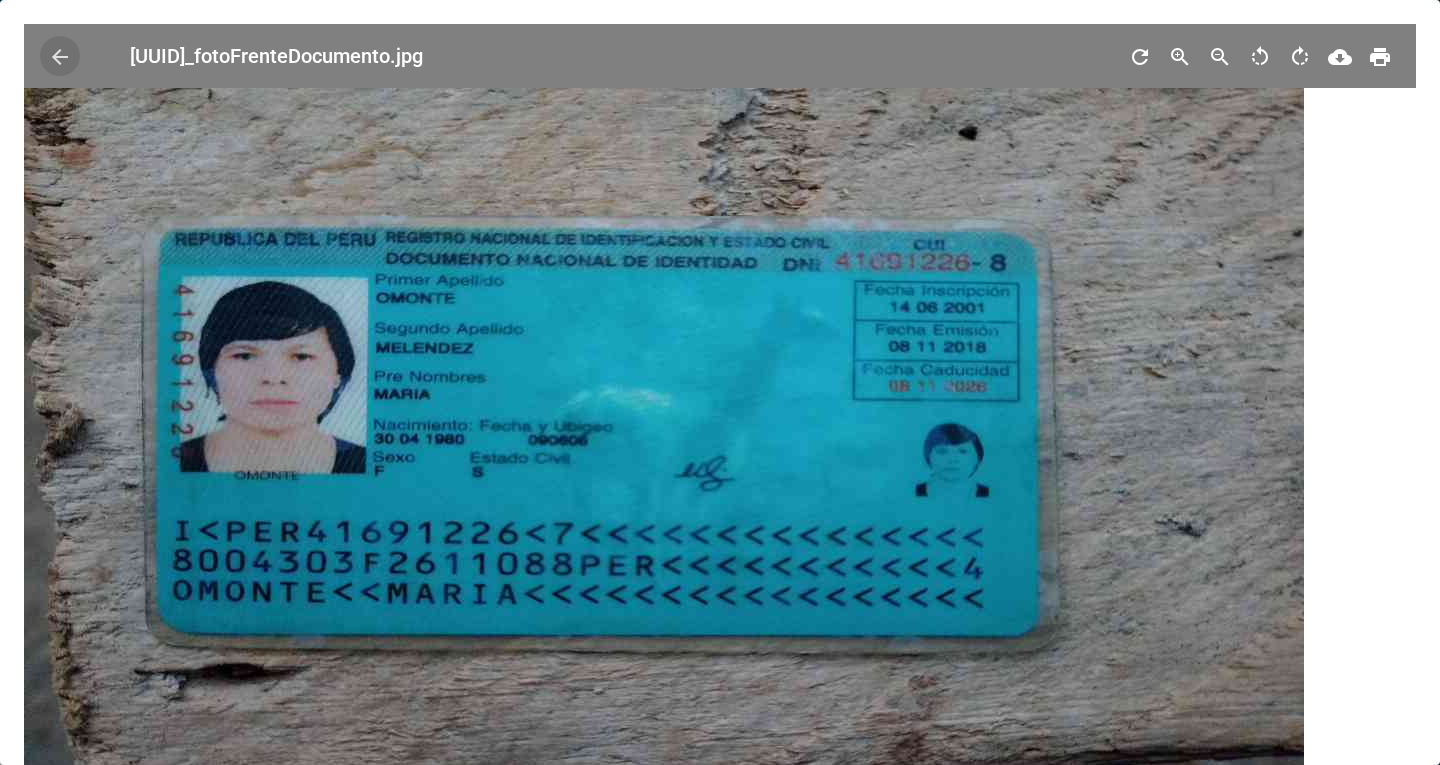 type 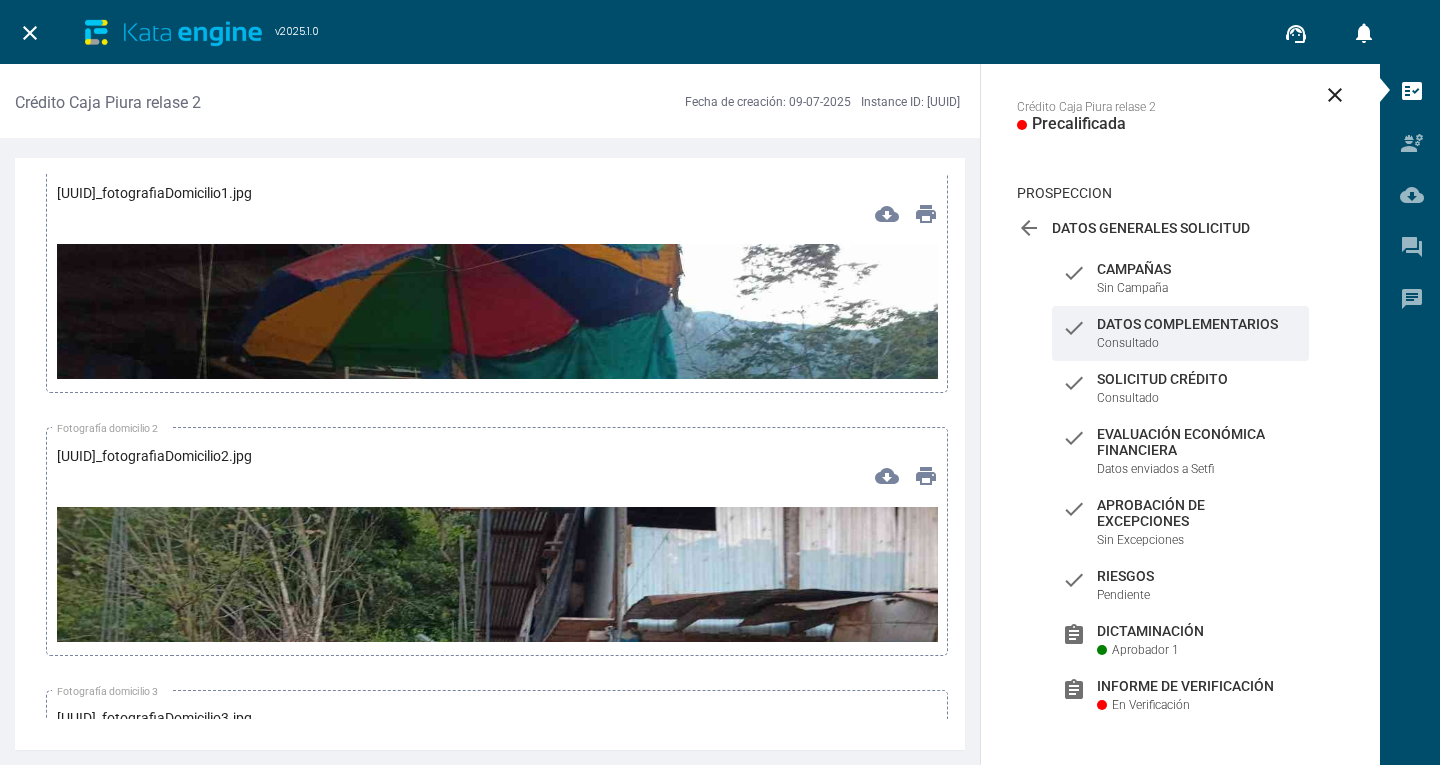 scroll, scrollTop: 8200, scrollLeft: 0, axis: vertical 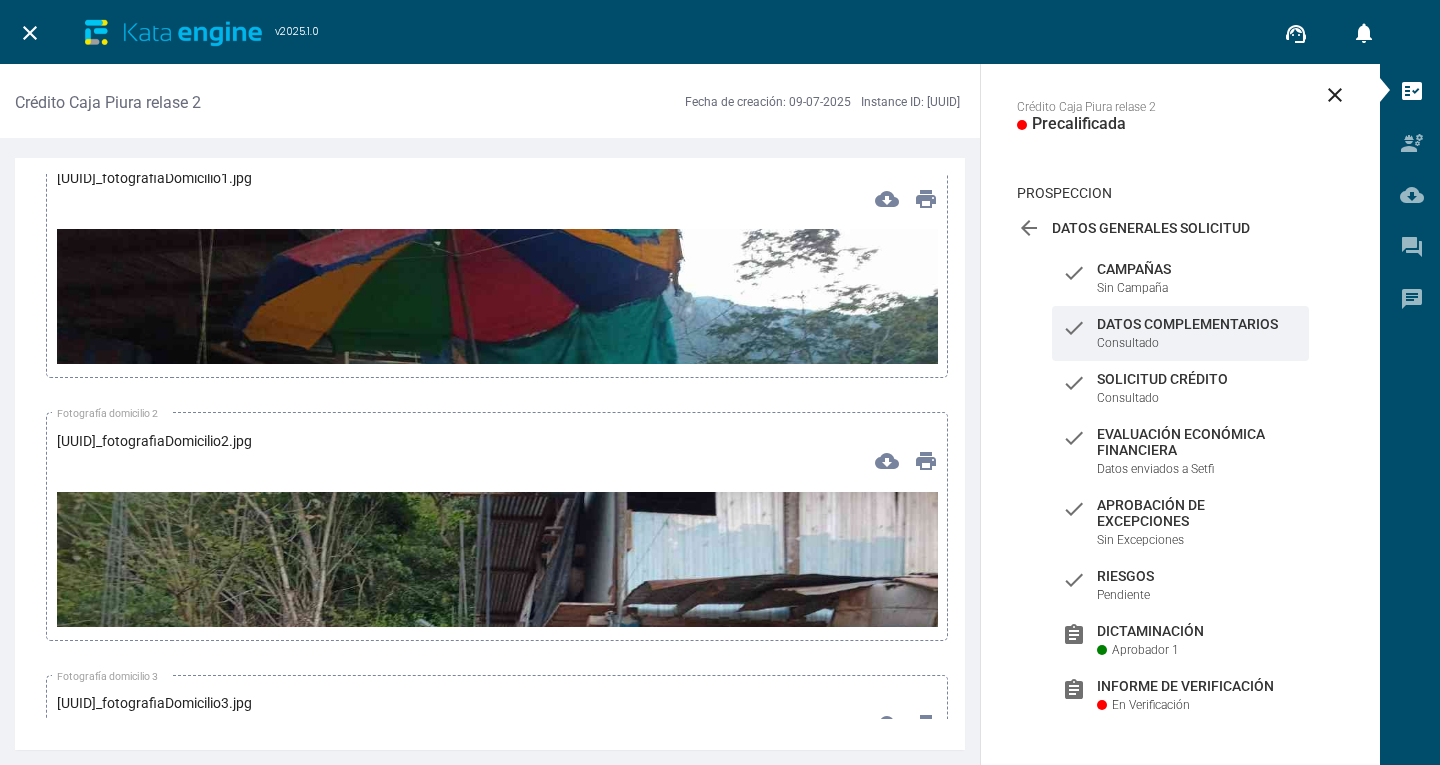 click at bounding box center (497, 477) 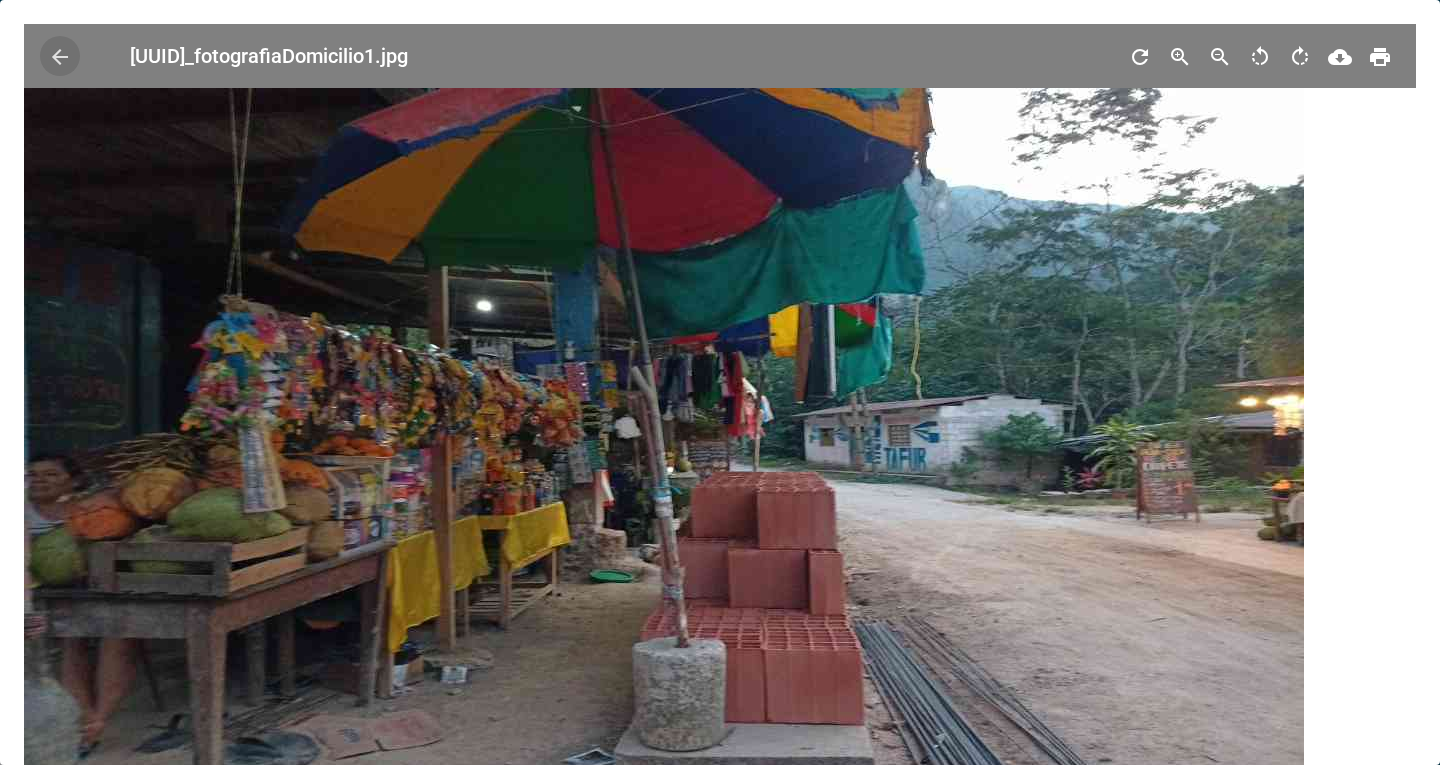 type 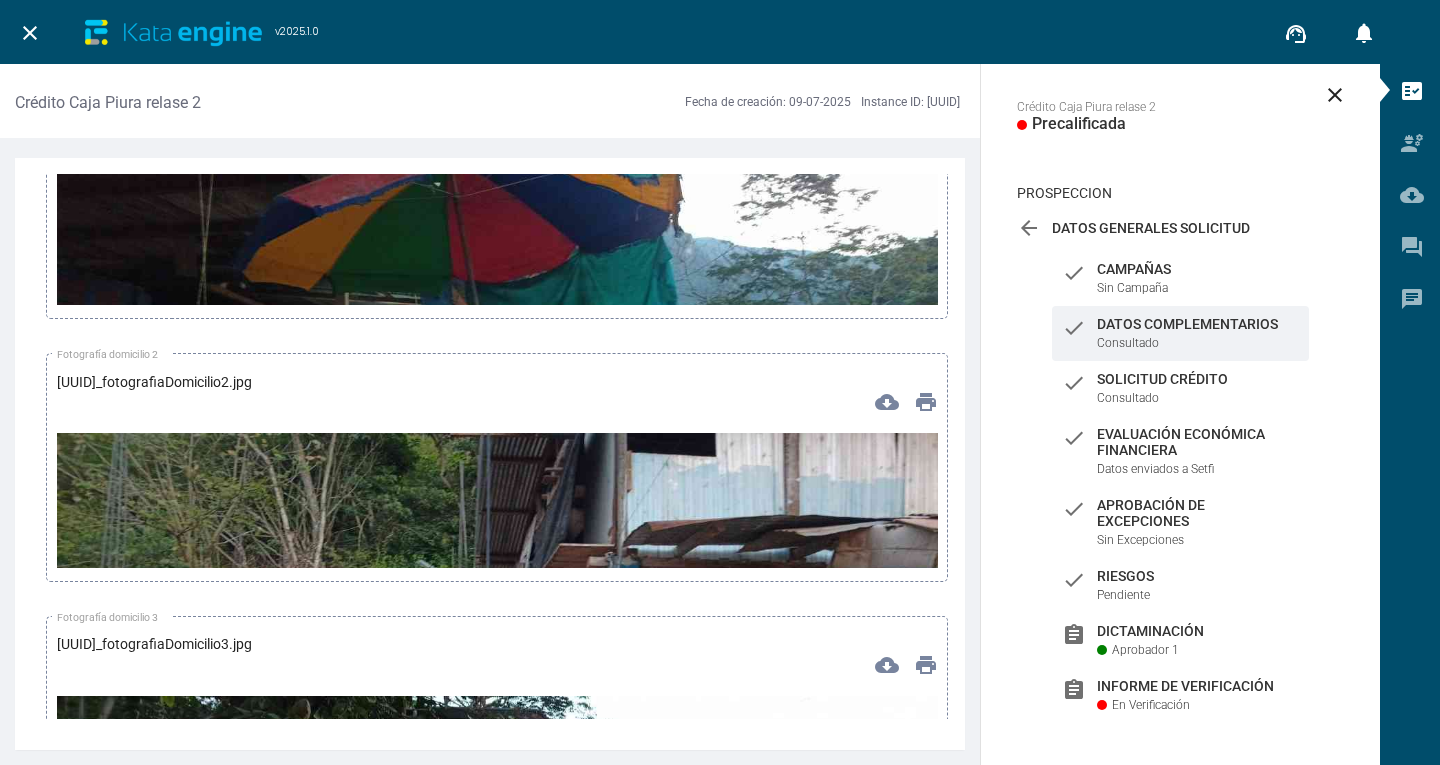 scroll, scrollTop: 8300, scrollLeft: 0, axis: vertical 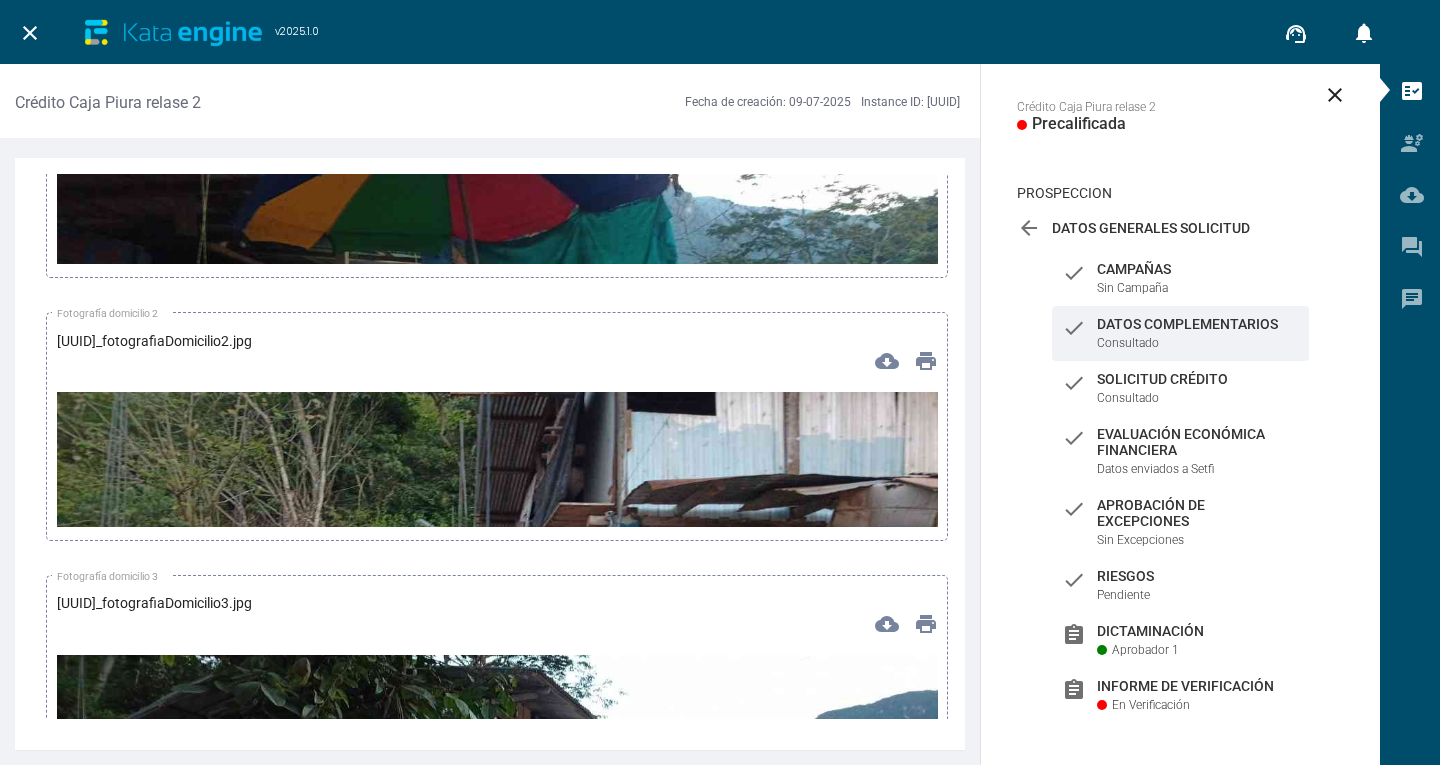 click at bounding box center (497, 640) 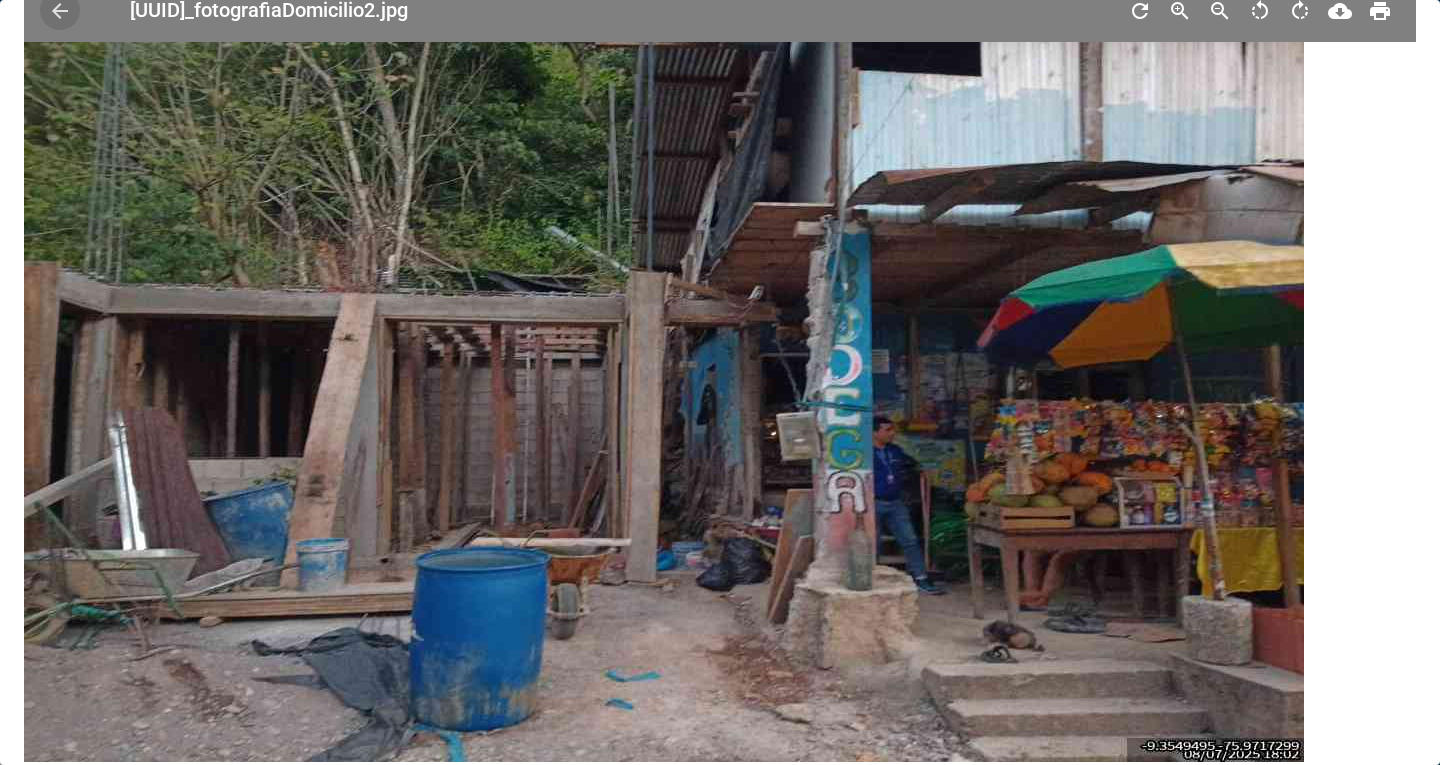 scroll, scrollTop: 47, scrollLeft: 0, axis: vertical 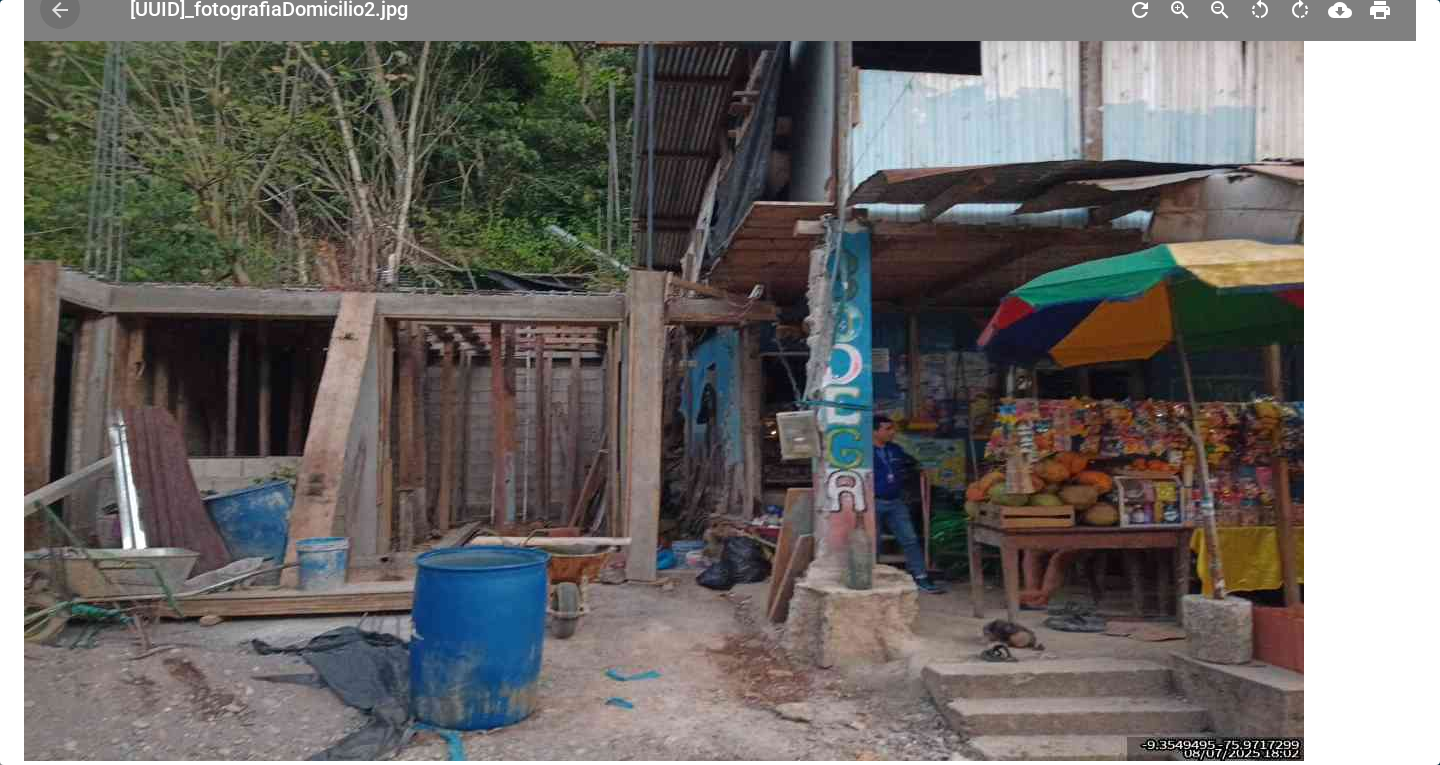 type 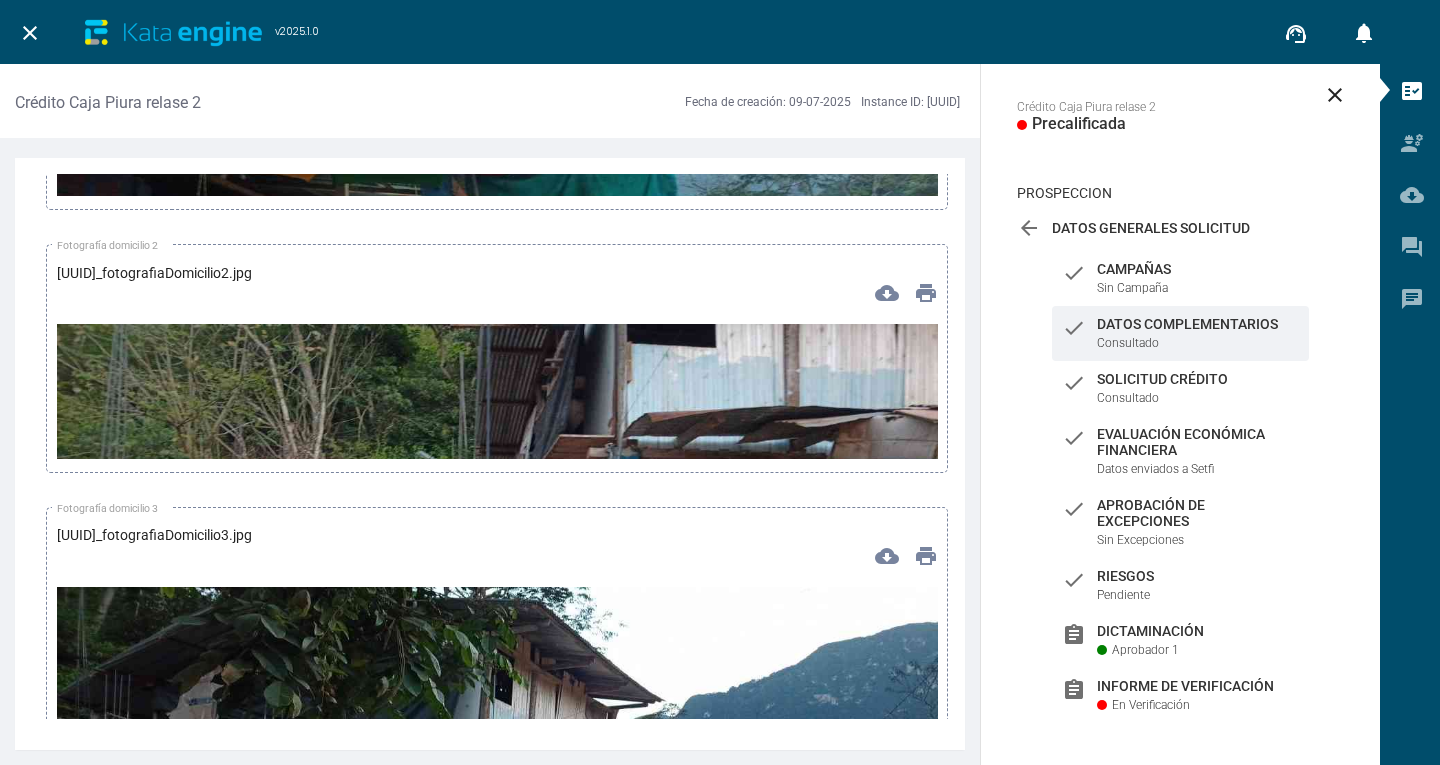scroll, scrollTop: 8600, scrollLeft: 0, axis: vertical 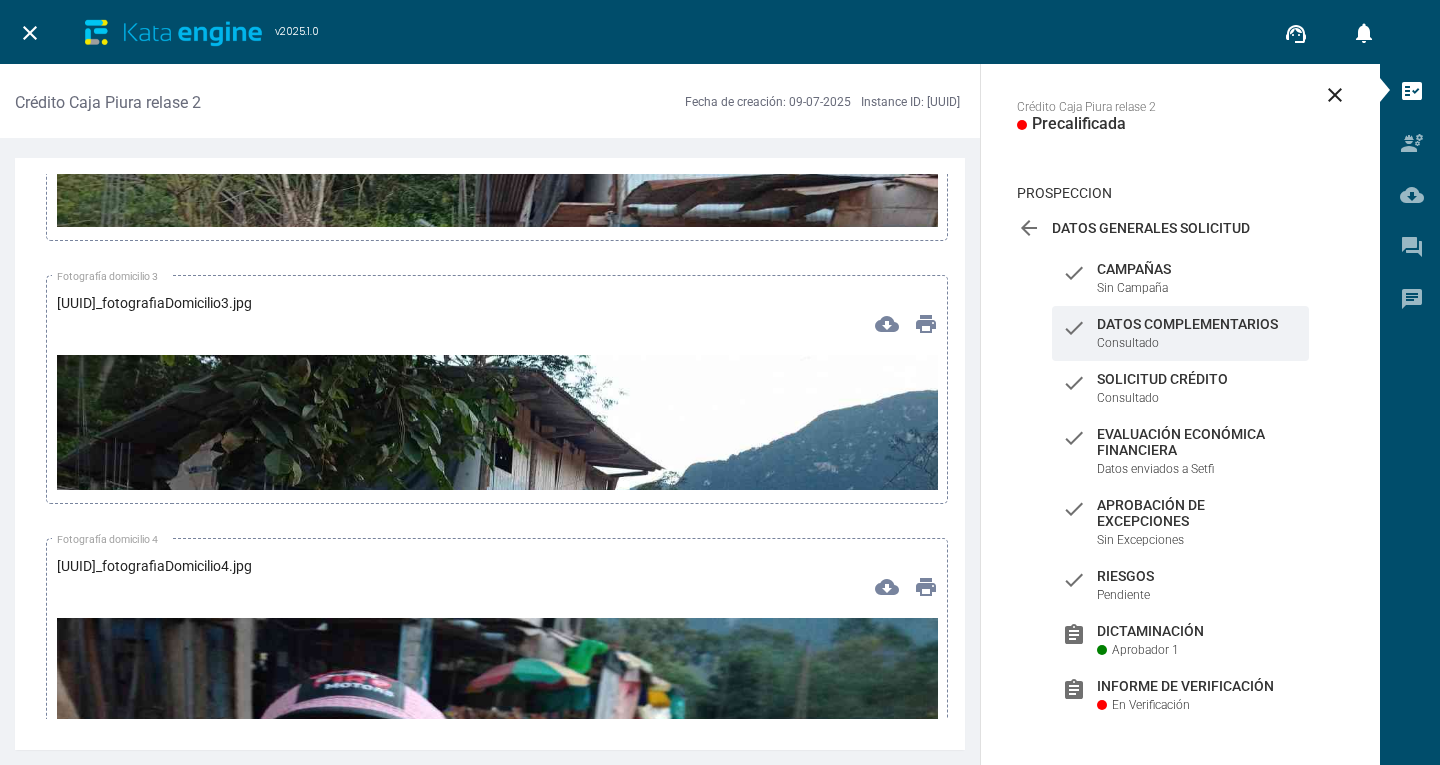 click at bounding box center [497, 603] 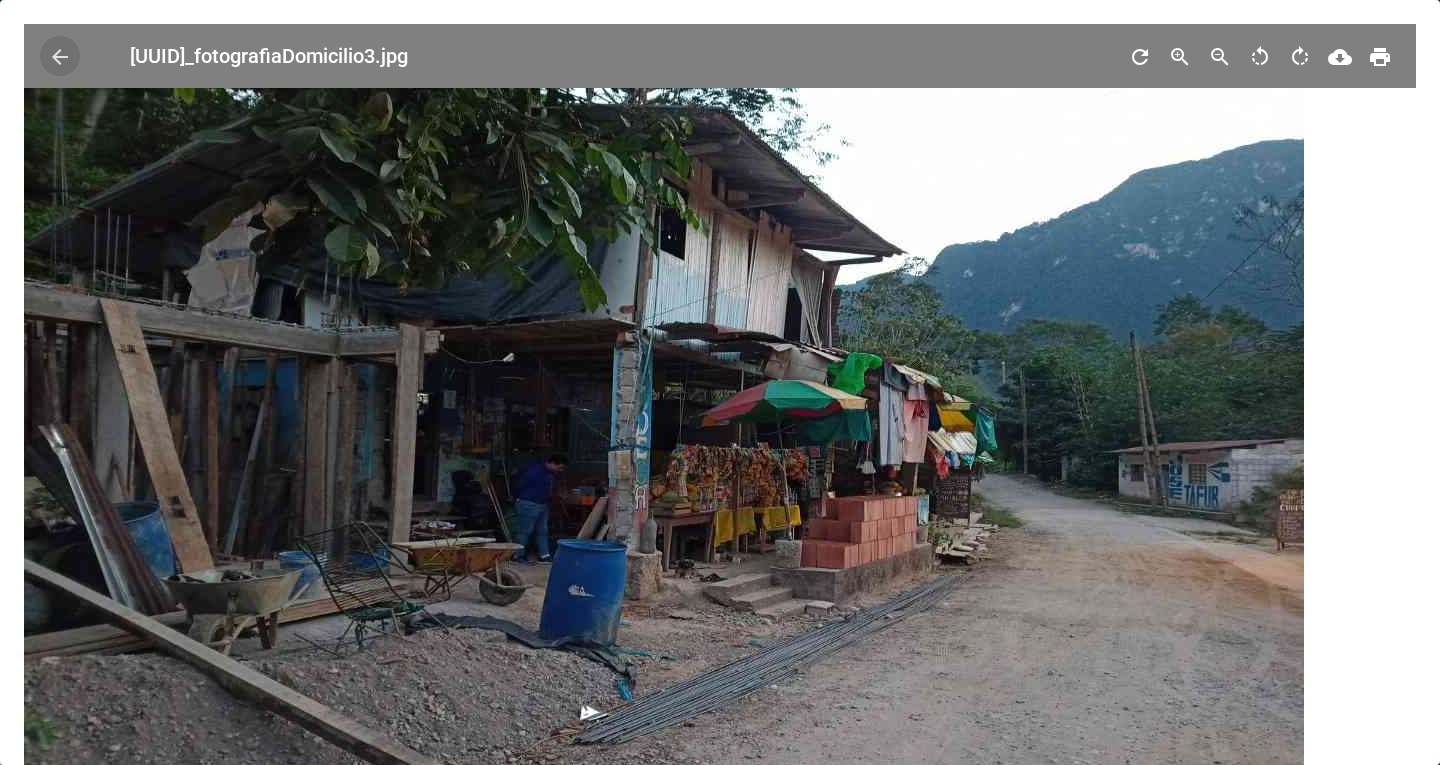 type 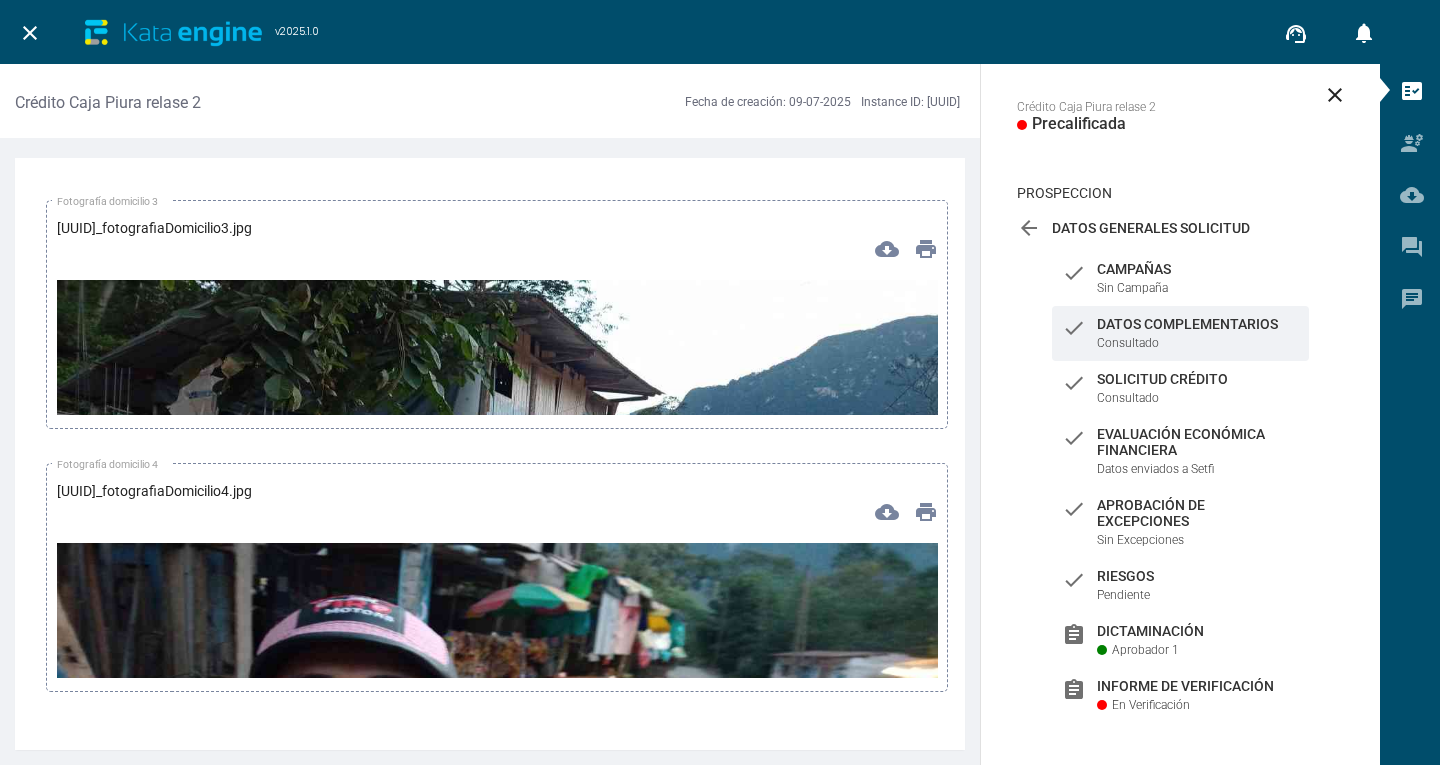 scroll, scrollTop: 8800, scrollLeft: 0, axis: vertical 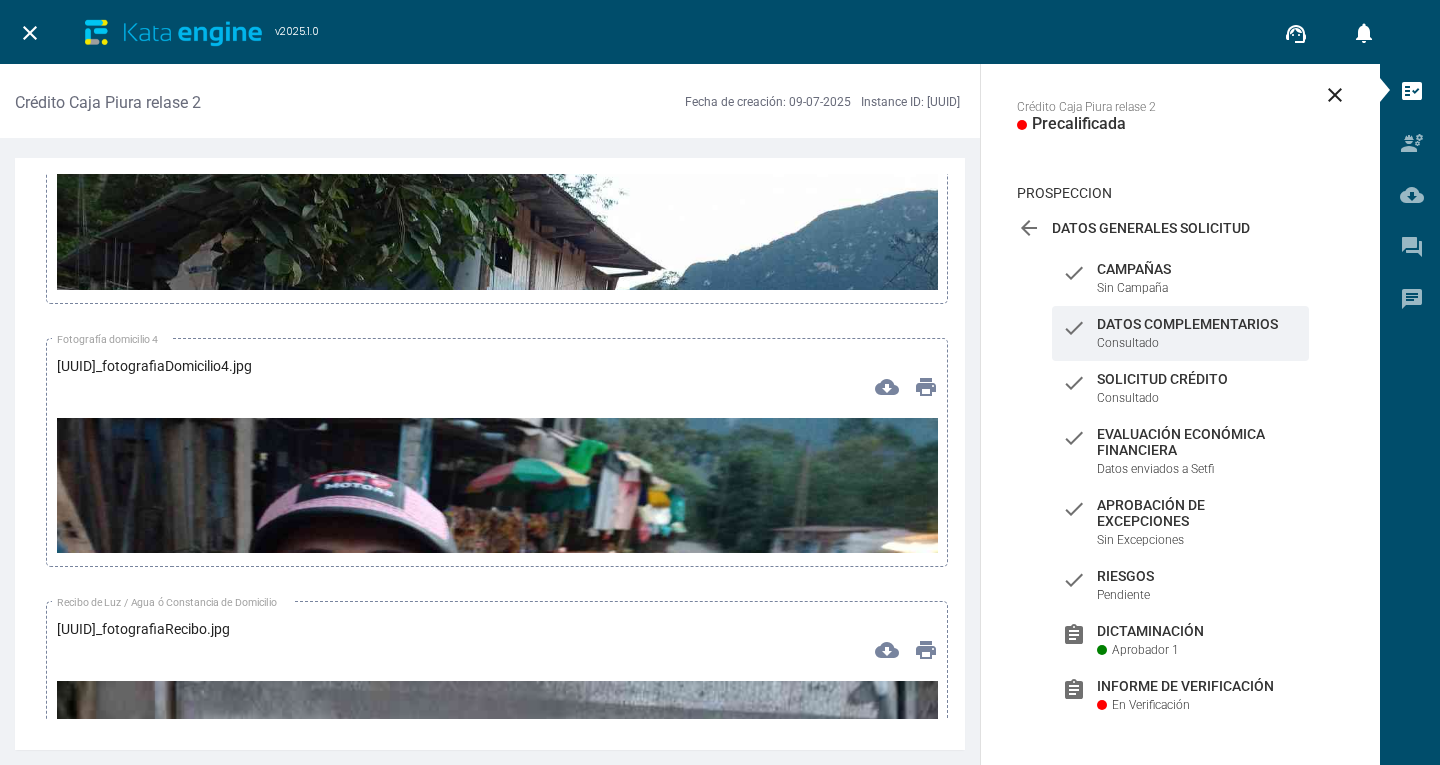 click at bounding box center [497, 666] 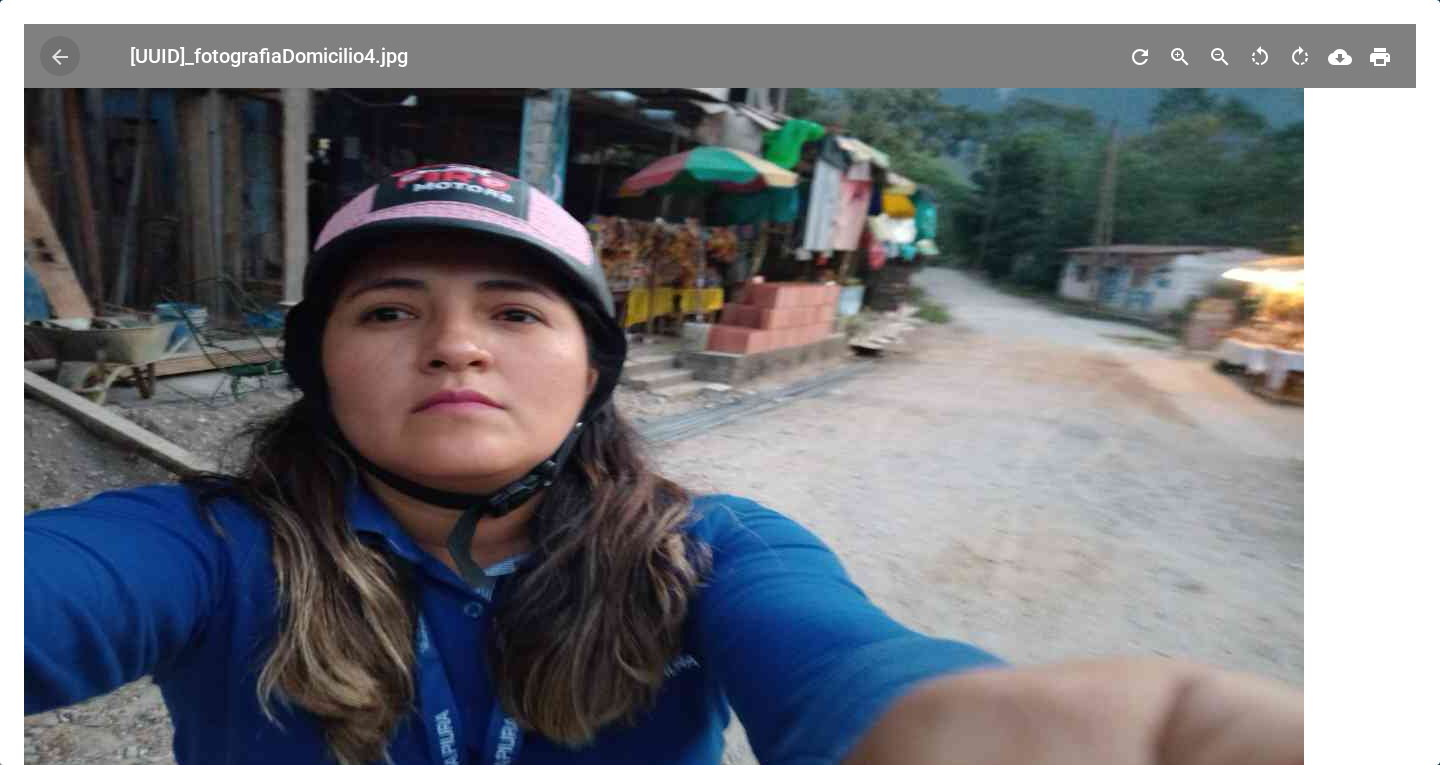 type 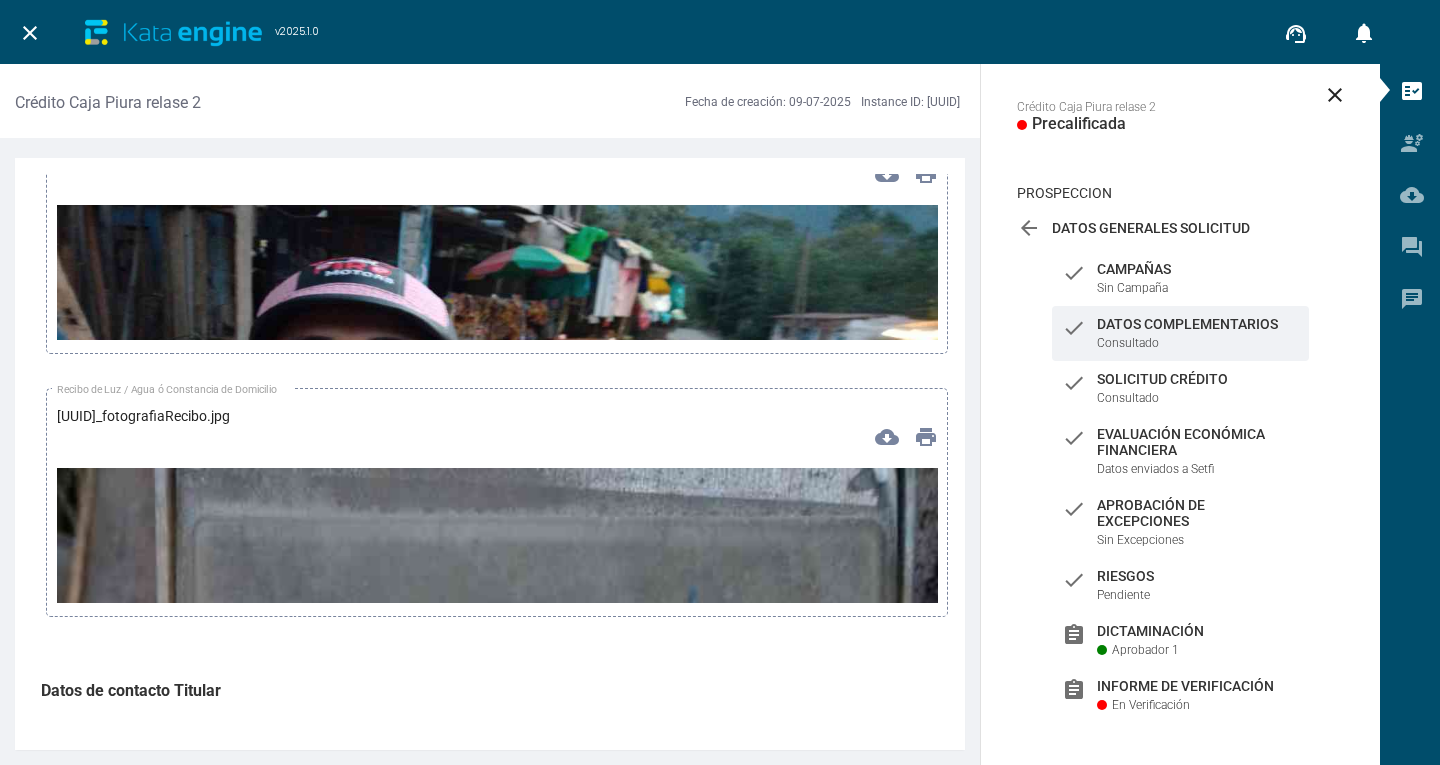 scroll, scrollTop: 9200, scrollLeft: 0, axis: vertical 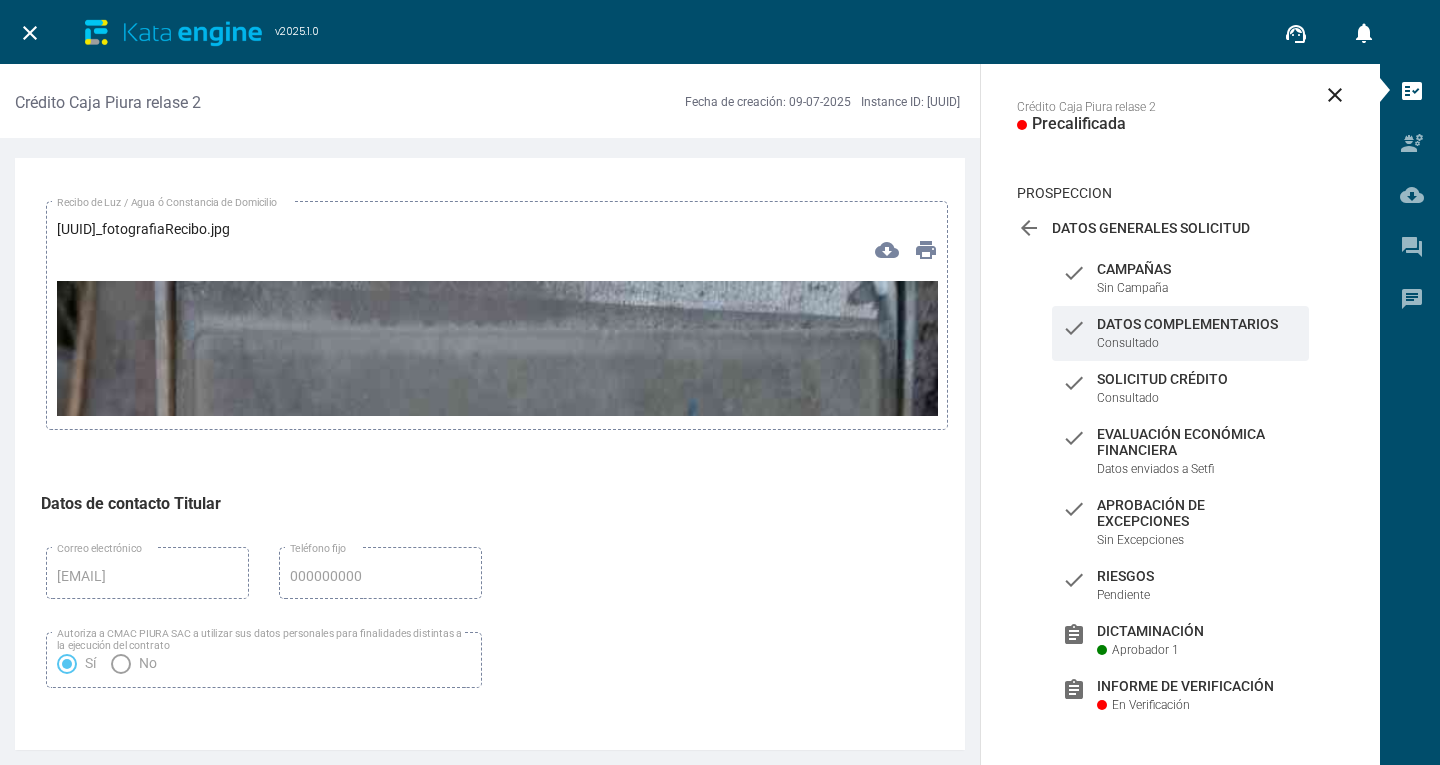 click at bounding box center (497, 1064) 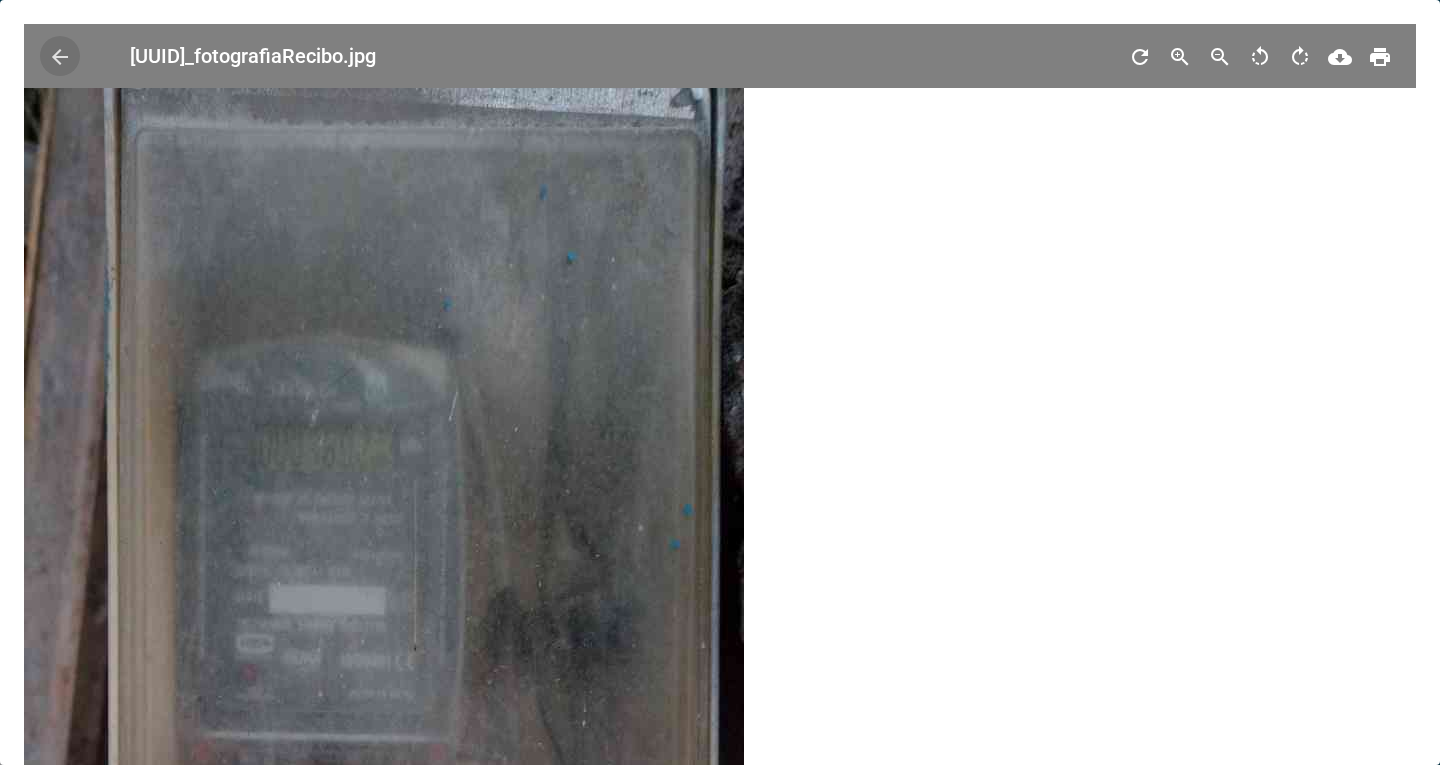 type 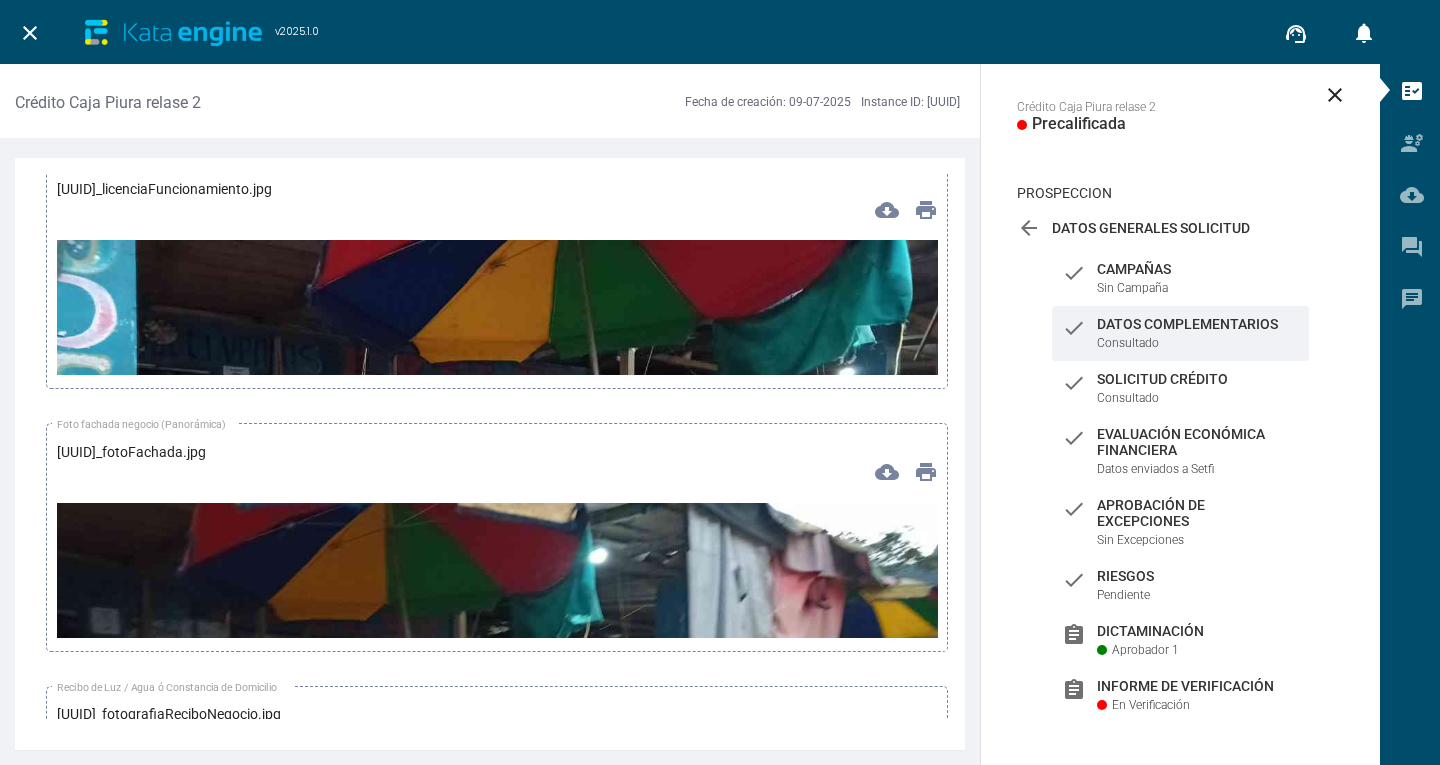 scroll, scrollTop: 13500, scrollLeft: 0, axis: vertical 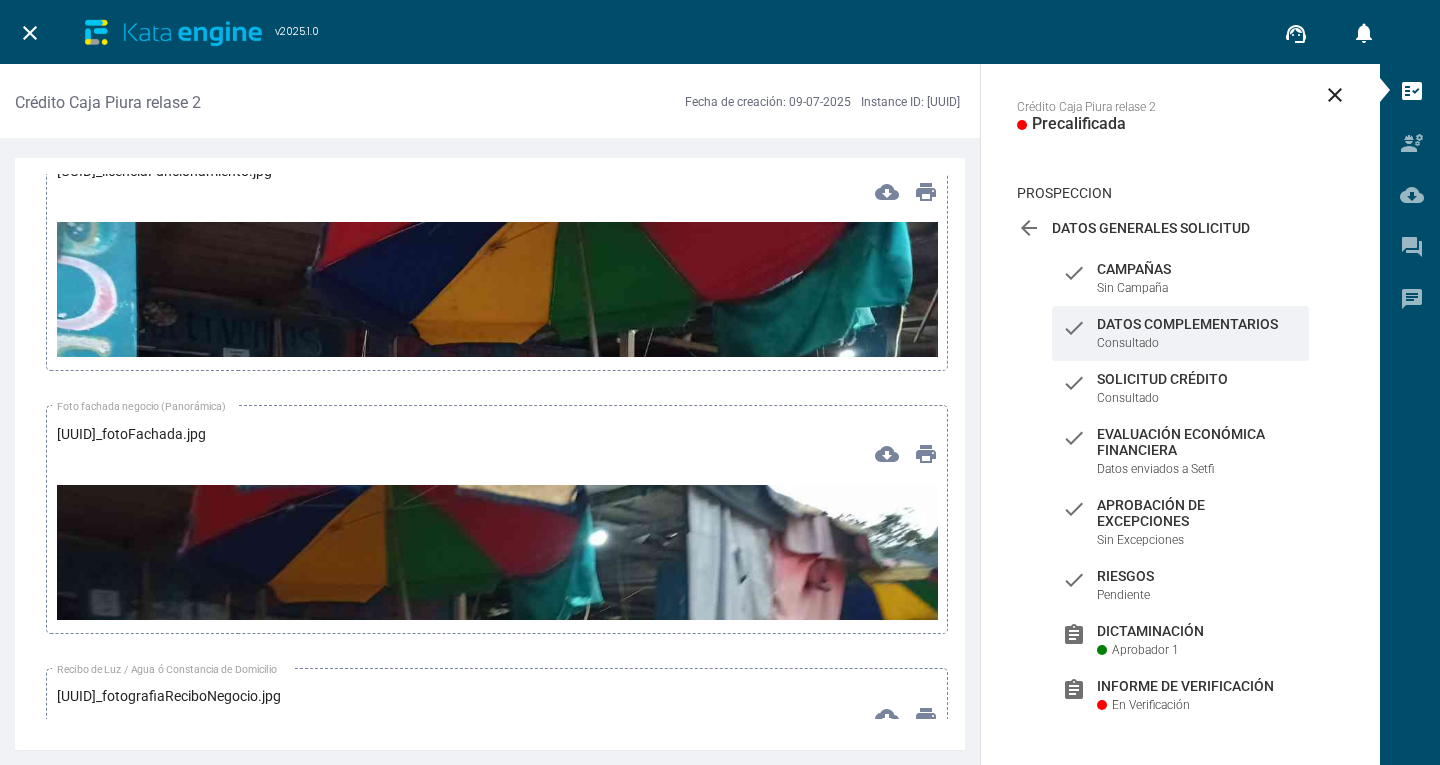 click at bounding box center (497, 470) 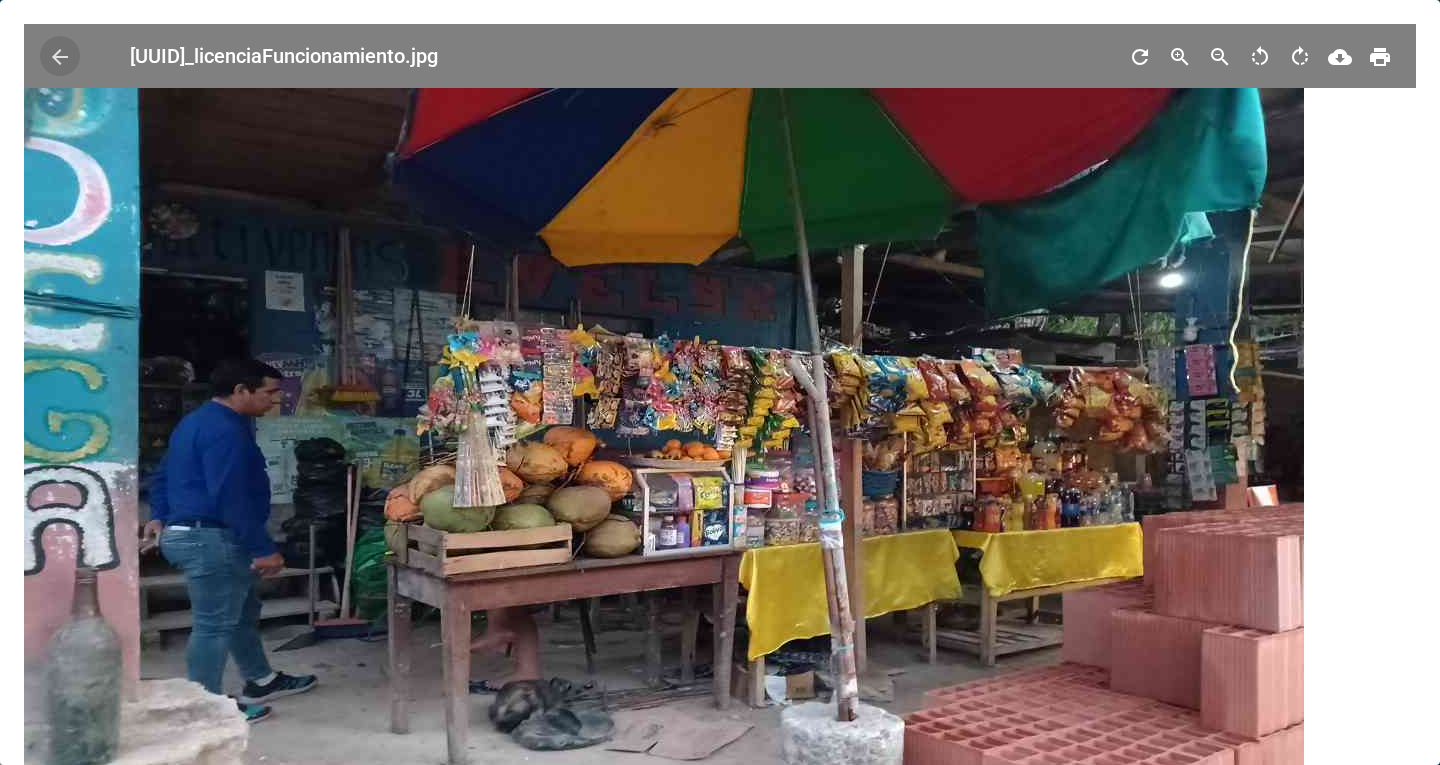 type 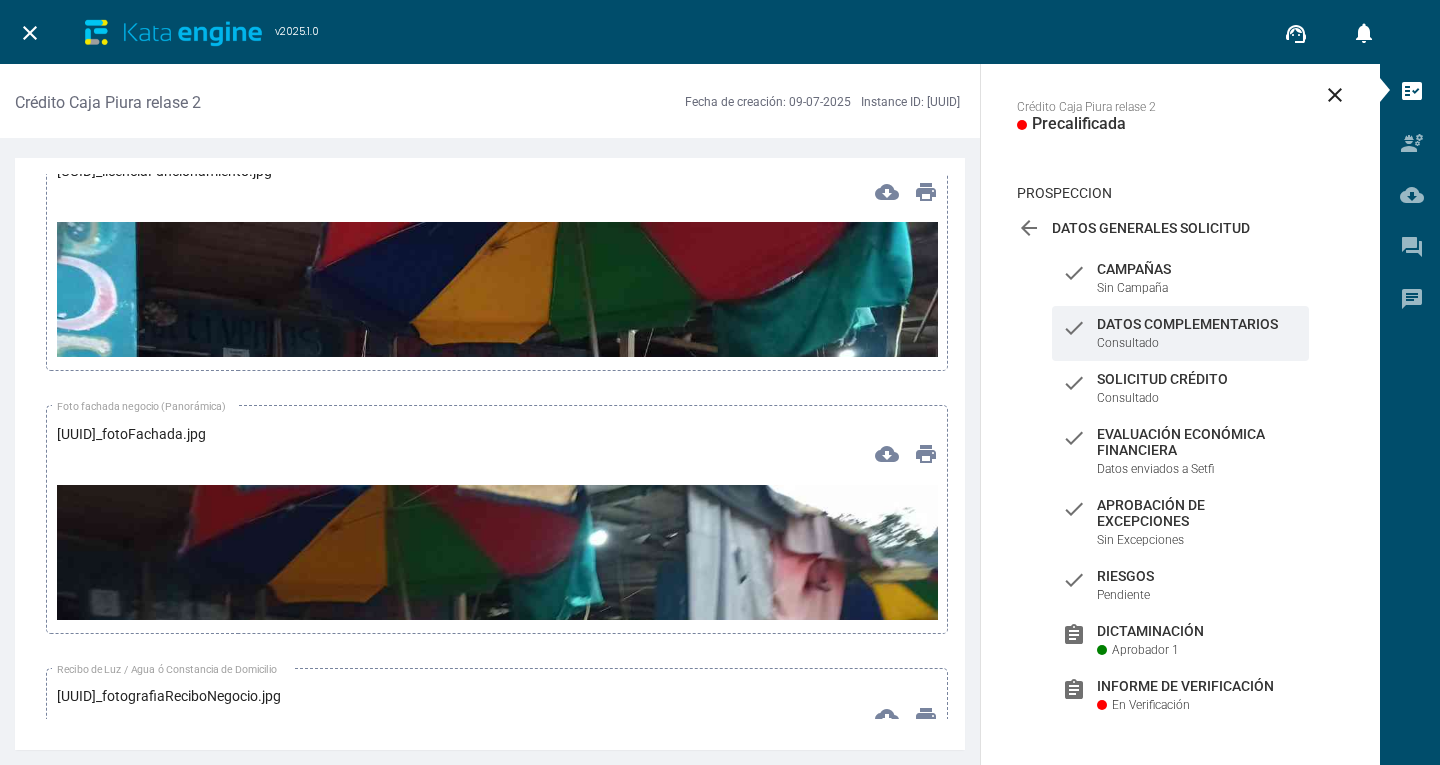 click at bounding box center (497, 733) 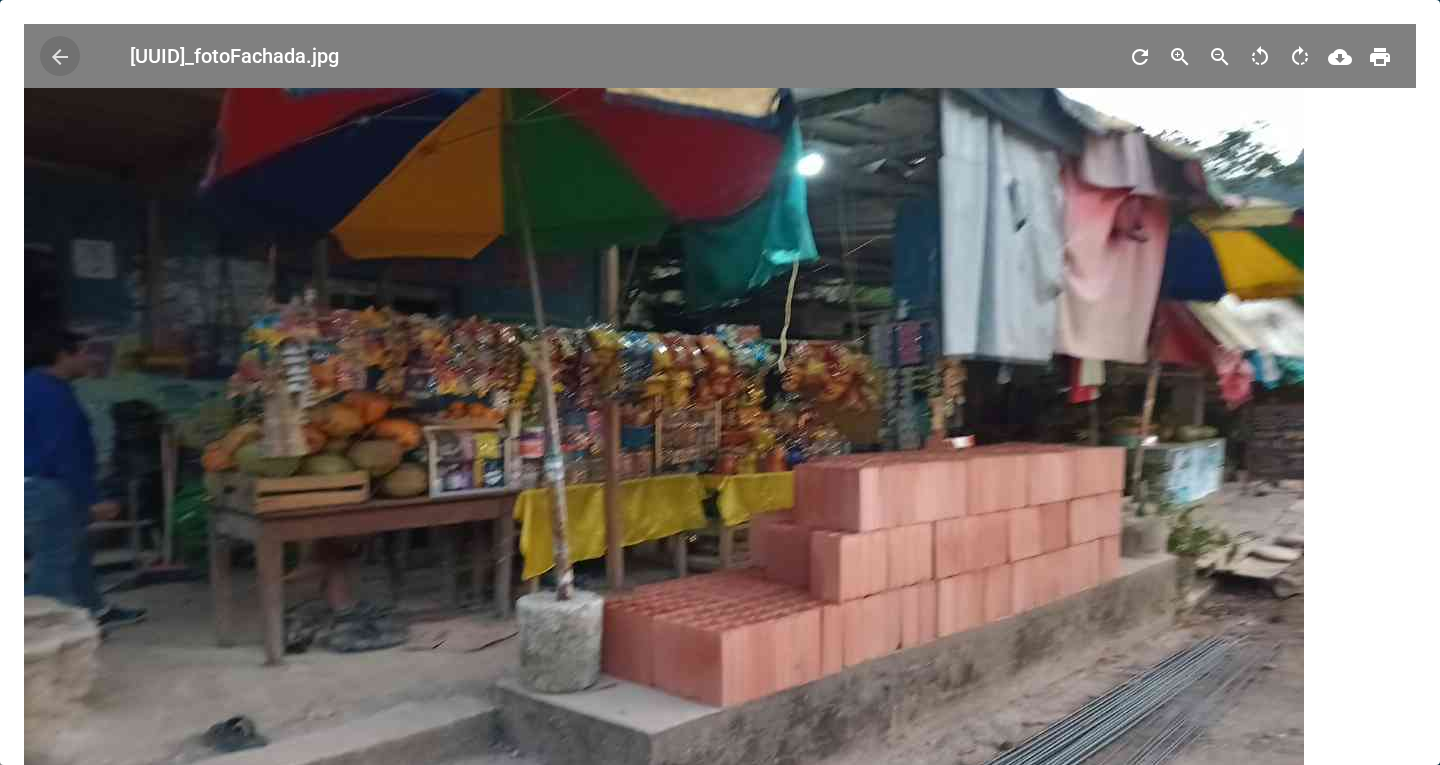 type 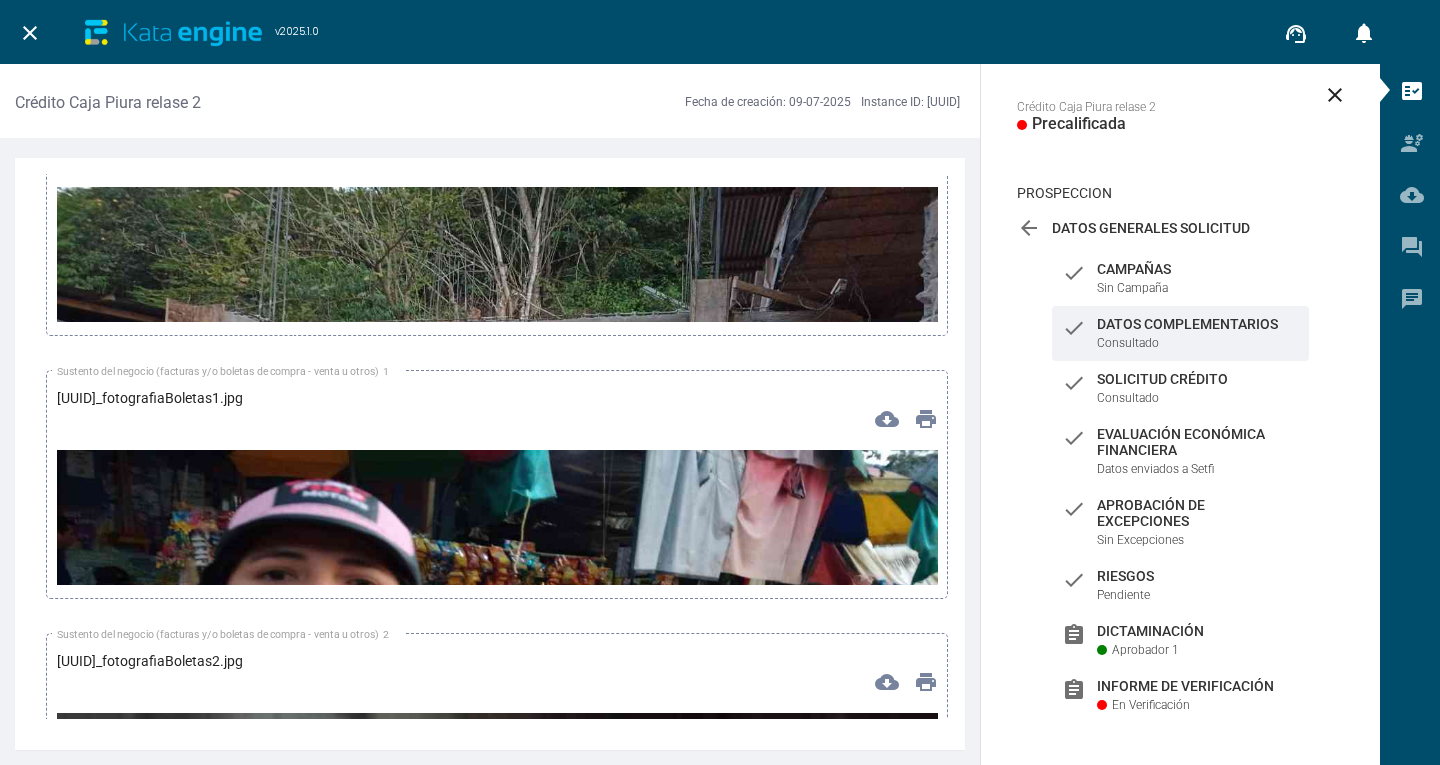 scroll, scrollTop: 14100, scrollLeft: 0, axis: vertical 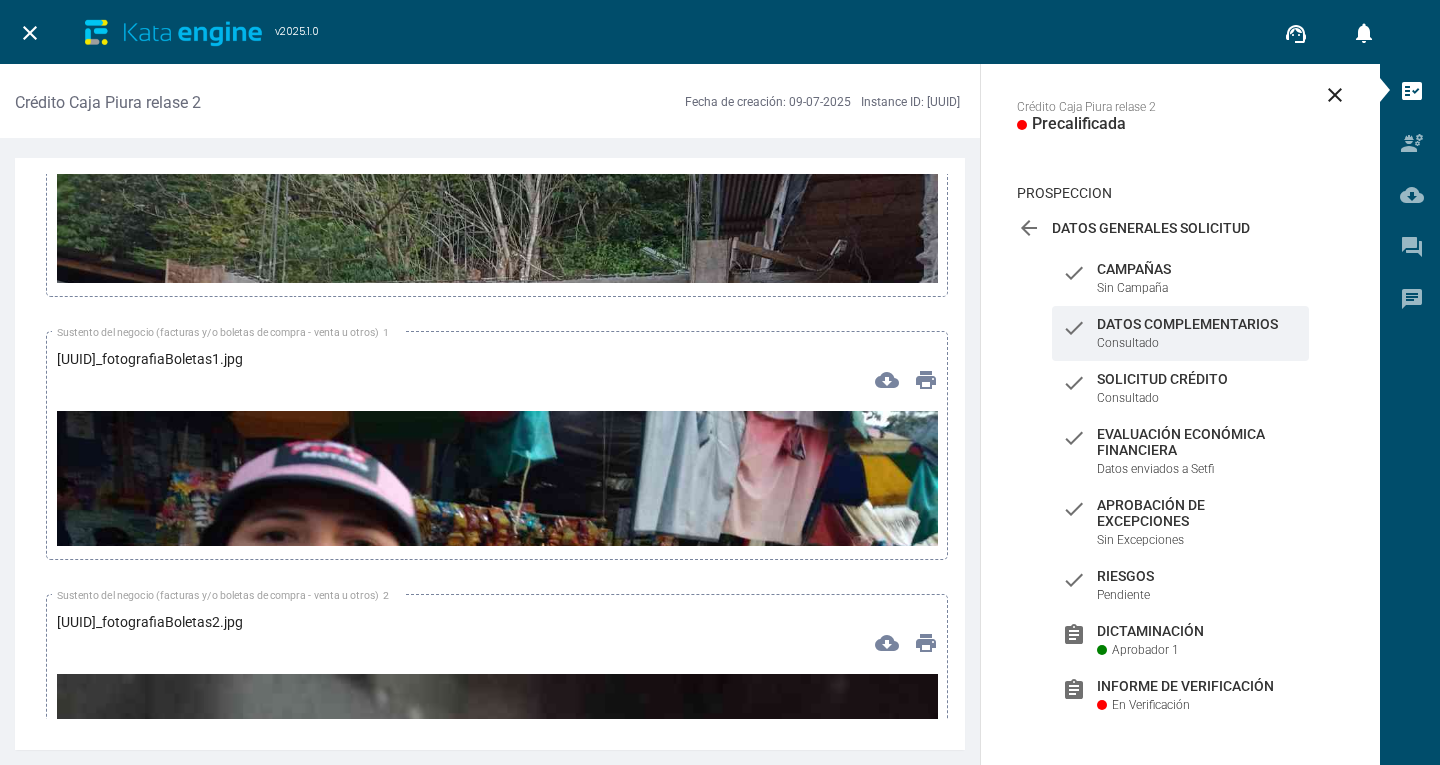 click at bounding box center (497, 396) 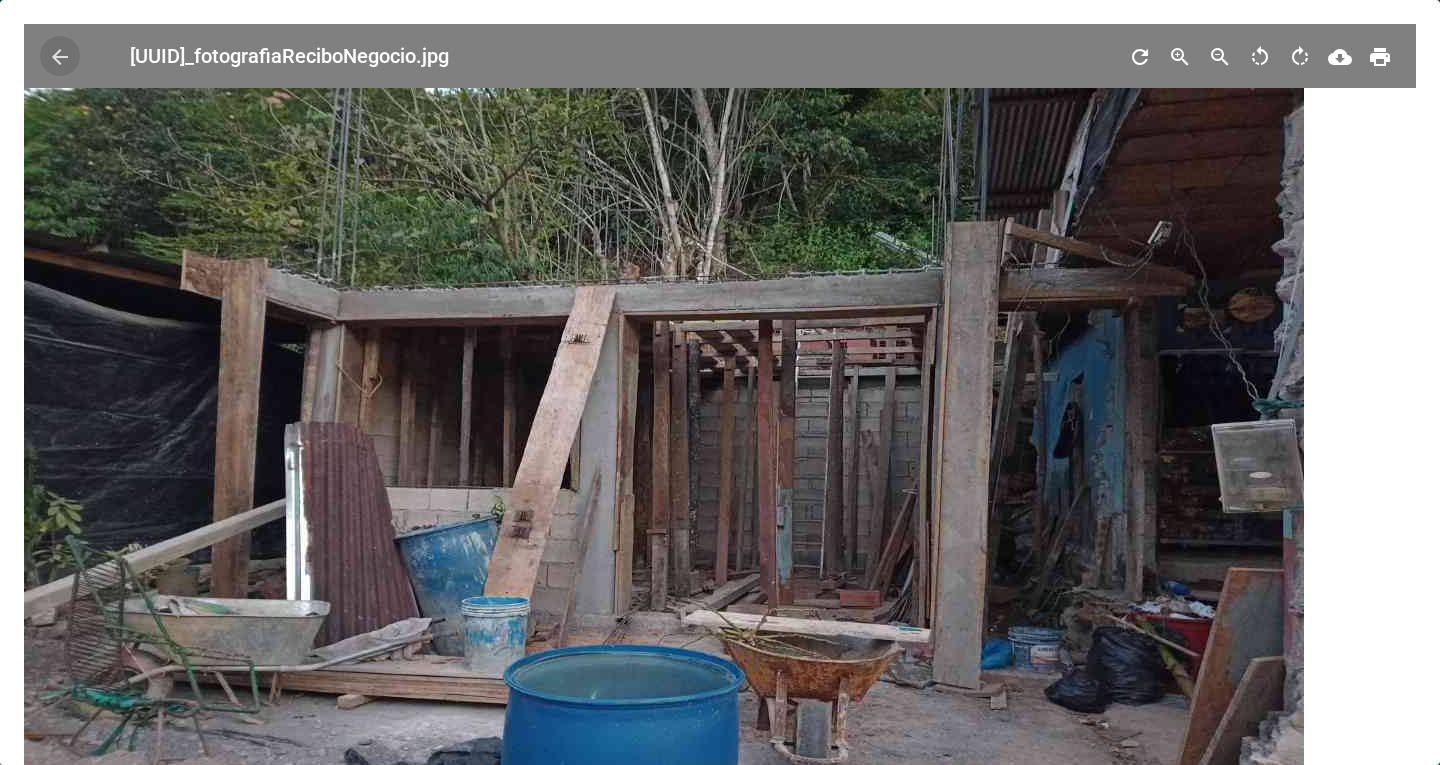 type 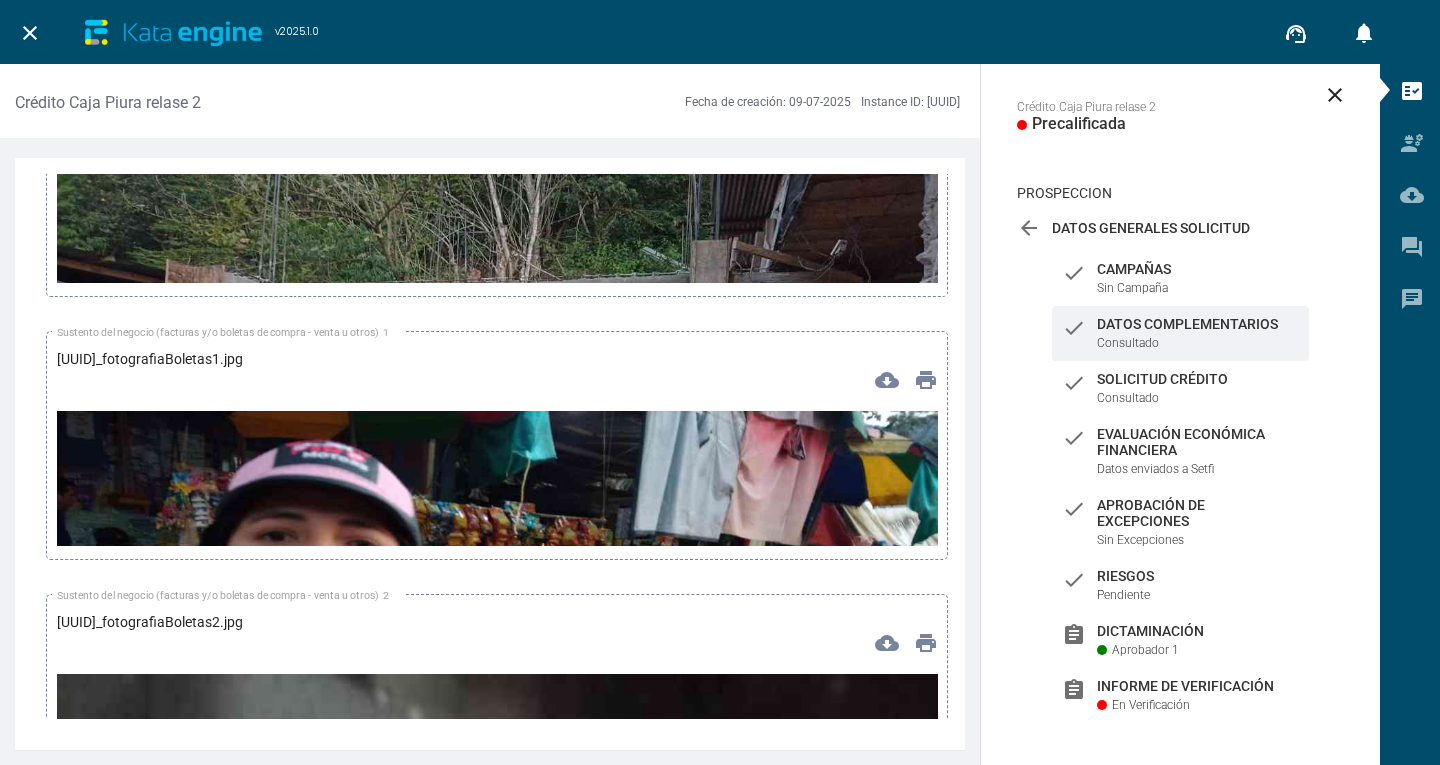 click at bounding box center (497, 659) 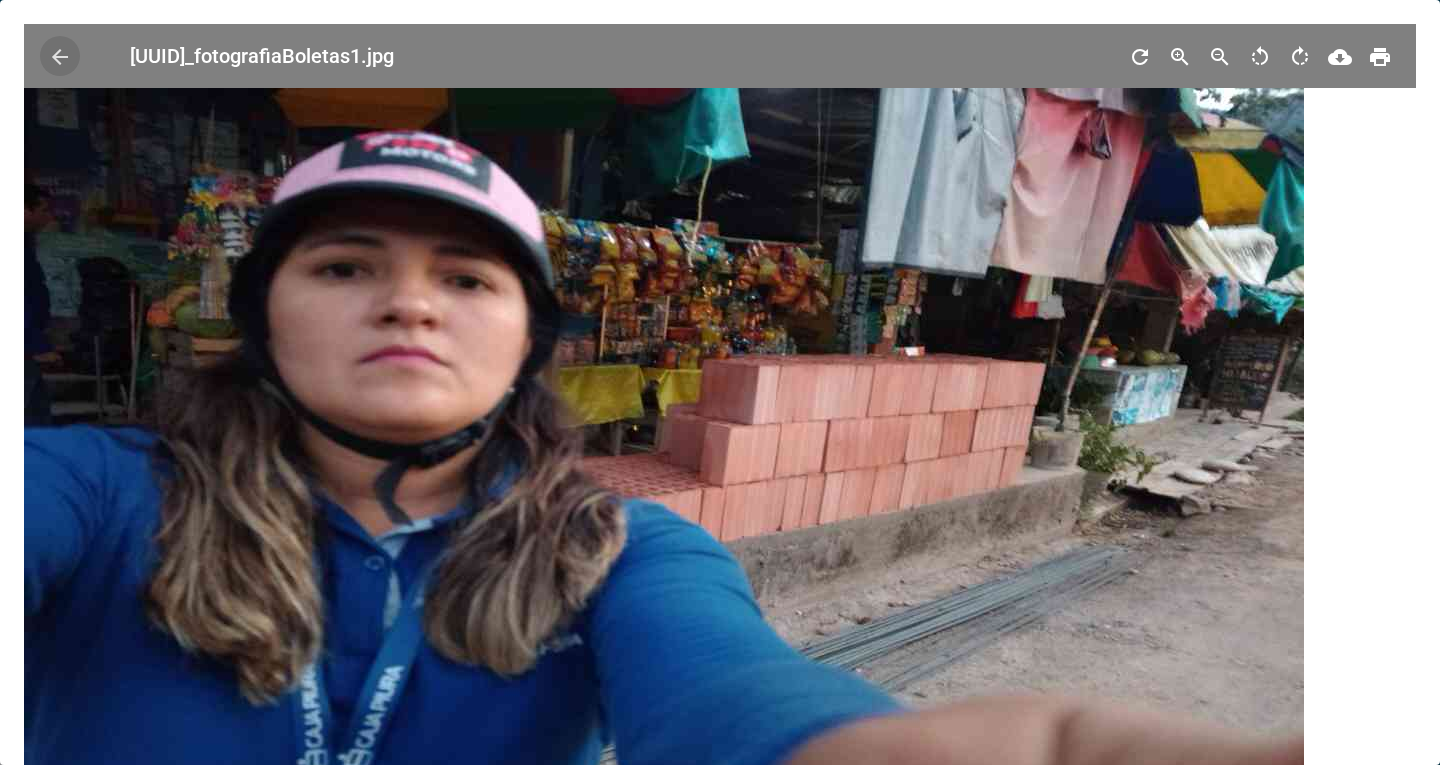type 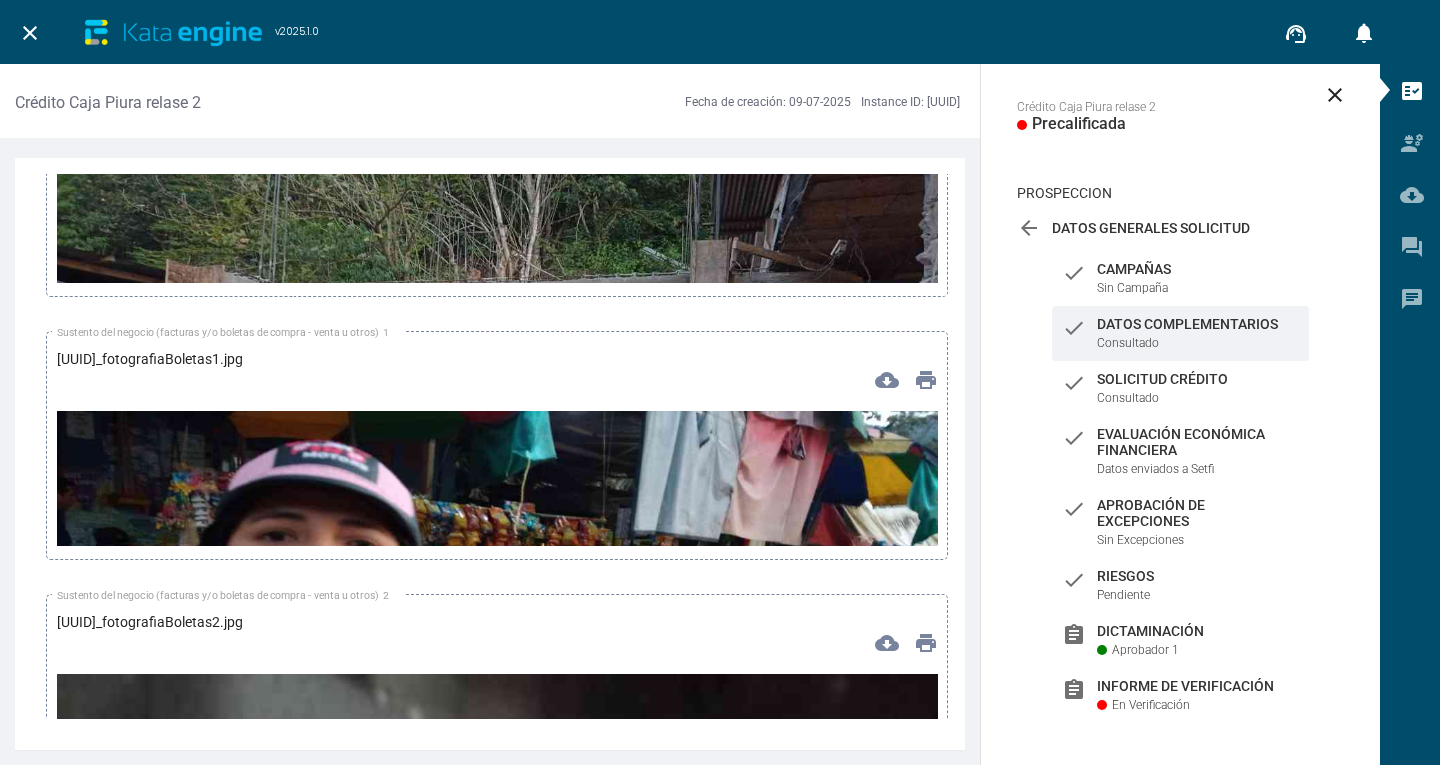 scroll, scrollTop: 14300, scrollLeft: 0, axis: vertical 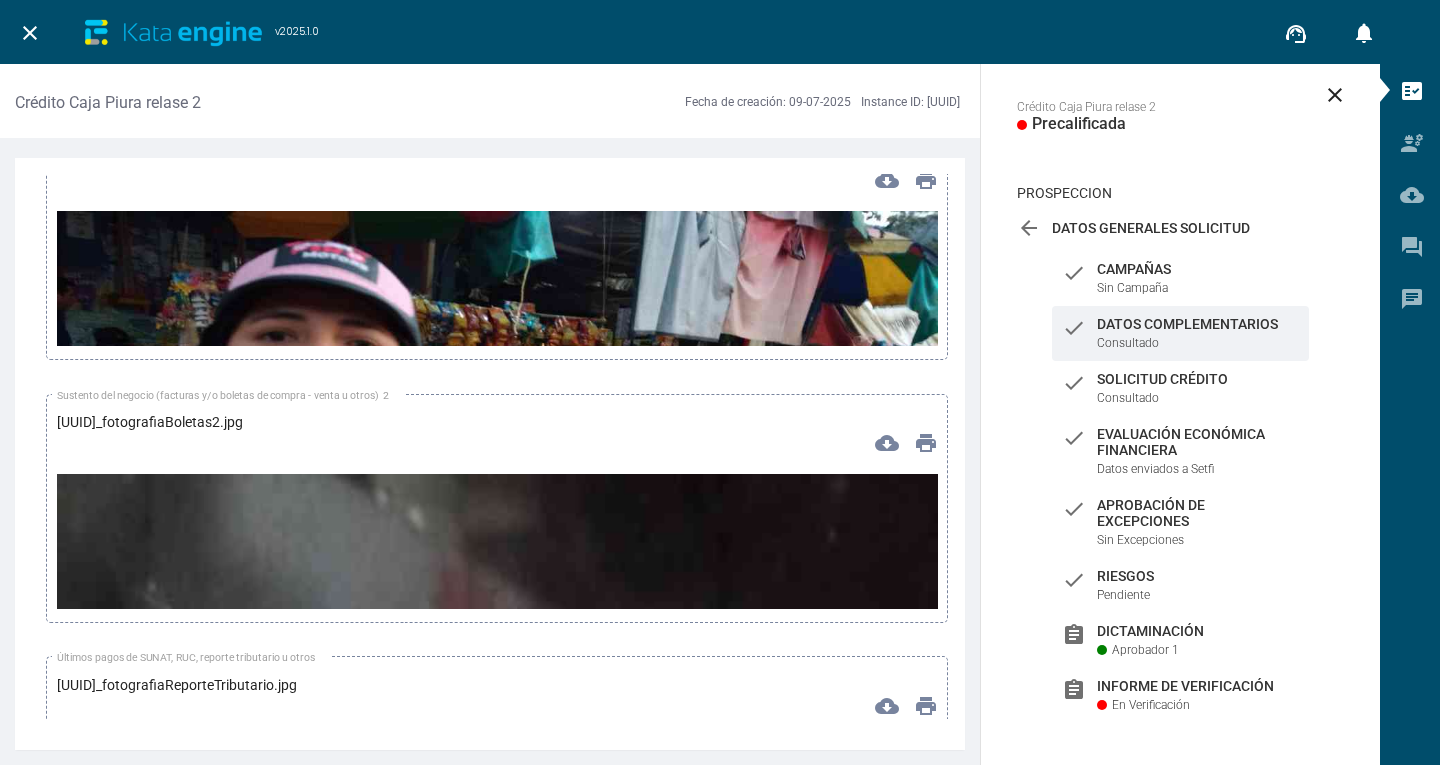 click at bounding box center [497, 1257] 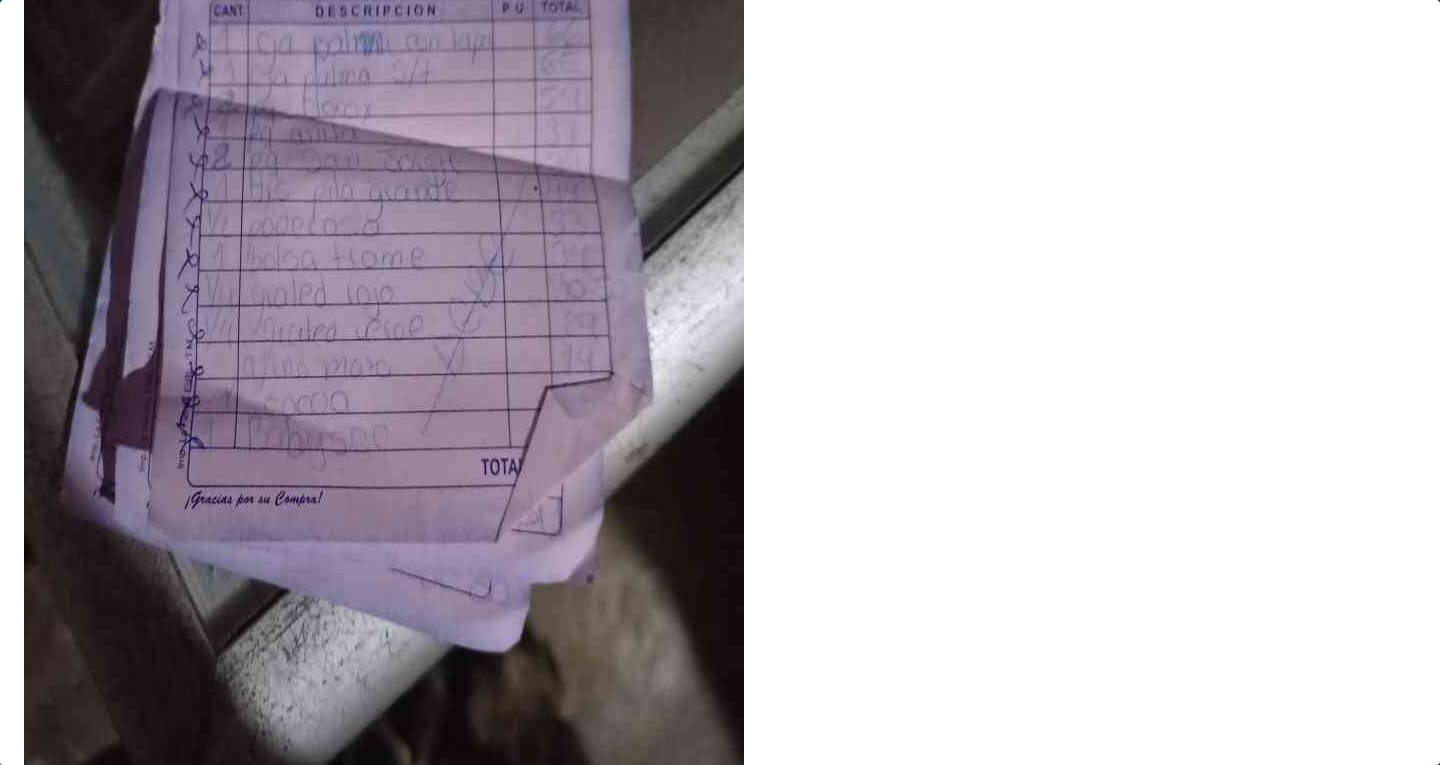 scroll, scrollTop: 607, scrollLeft: 0, axis: vertical 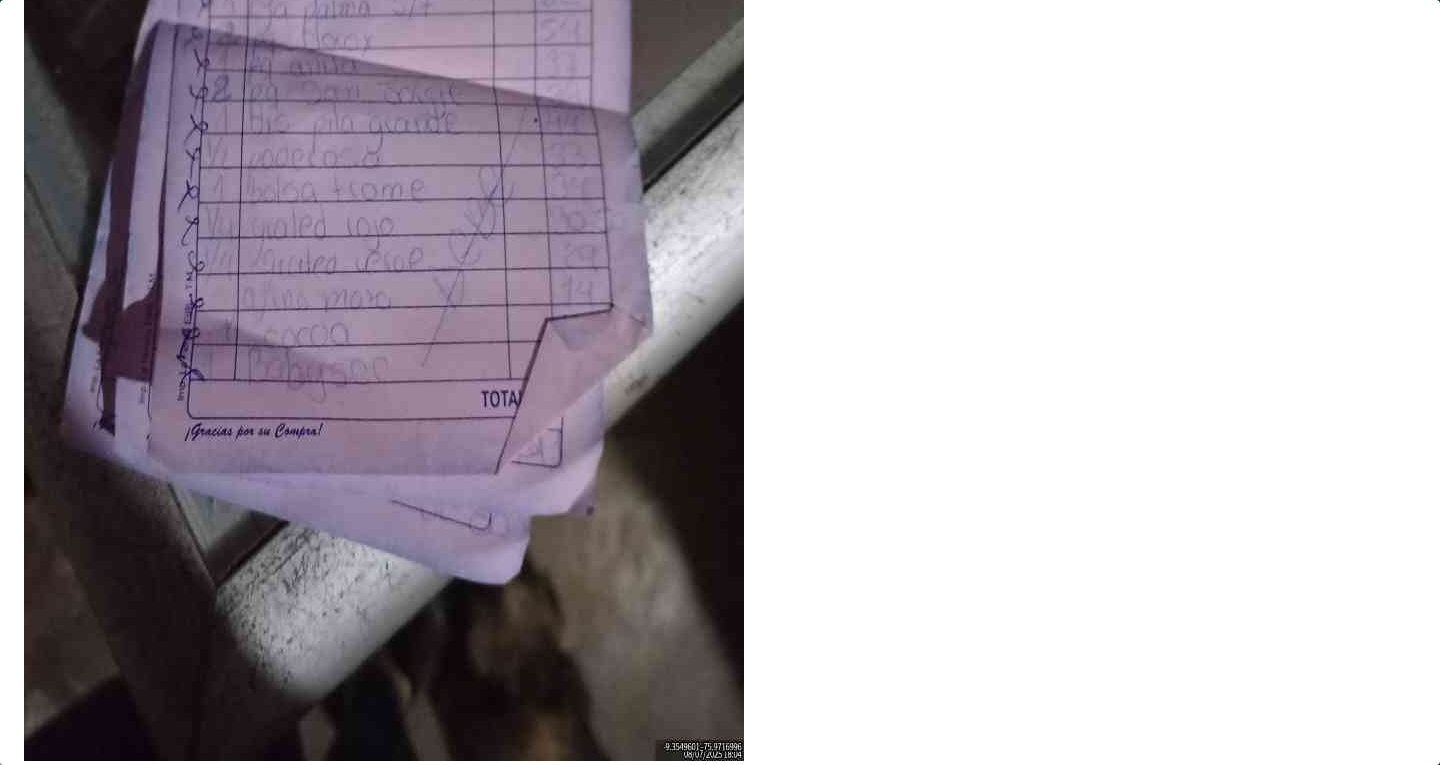 type 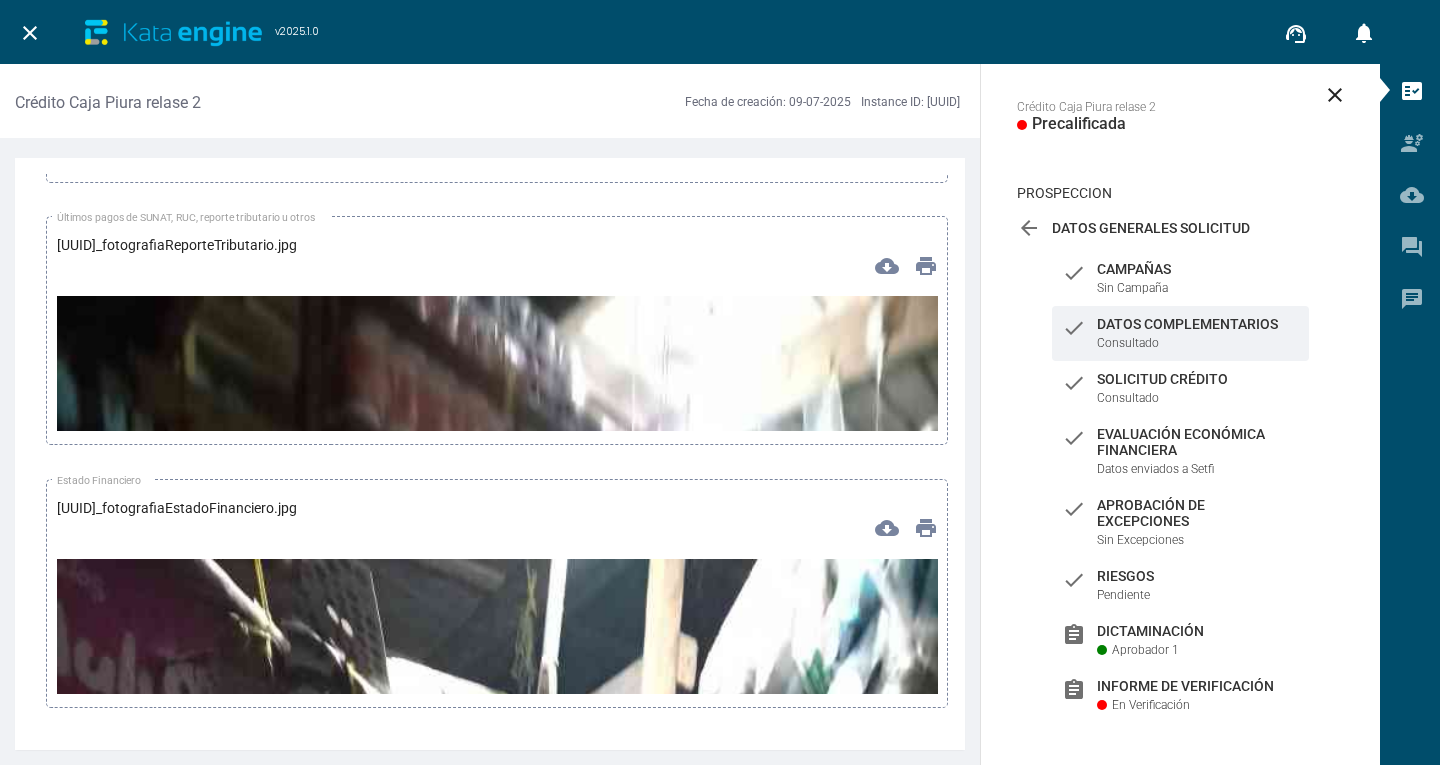 scroll, scrollTop: 14800, scrollLeft: 0, axis: vertical 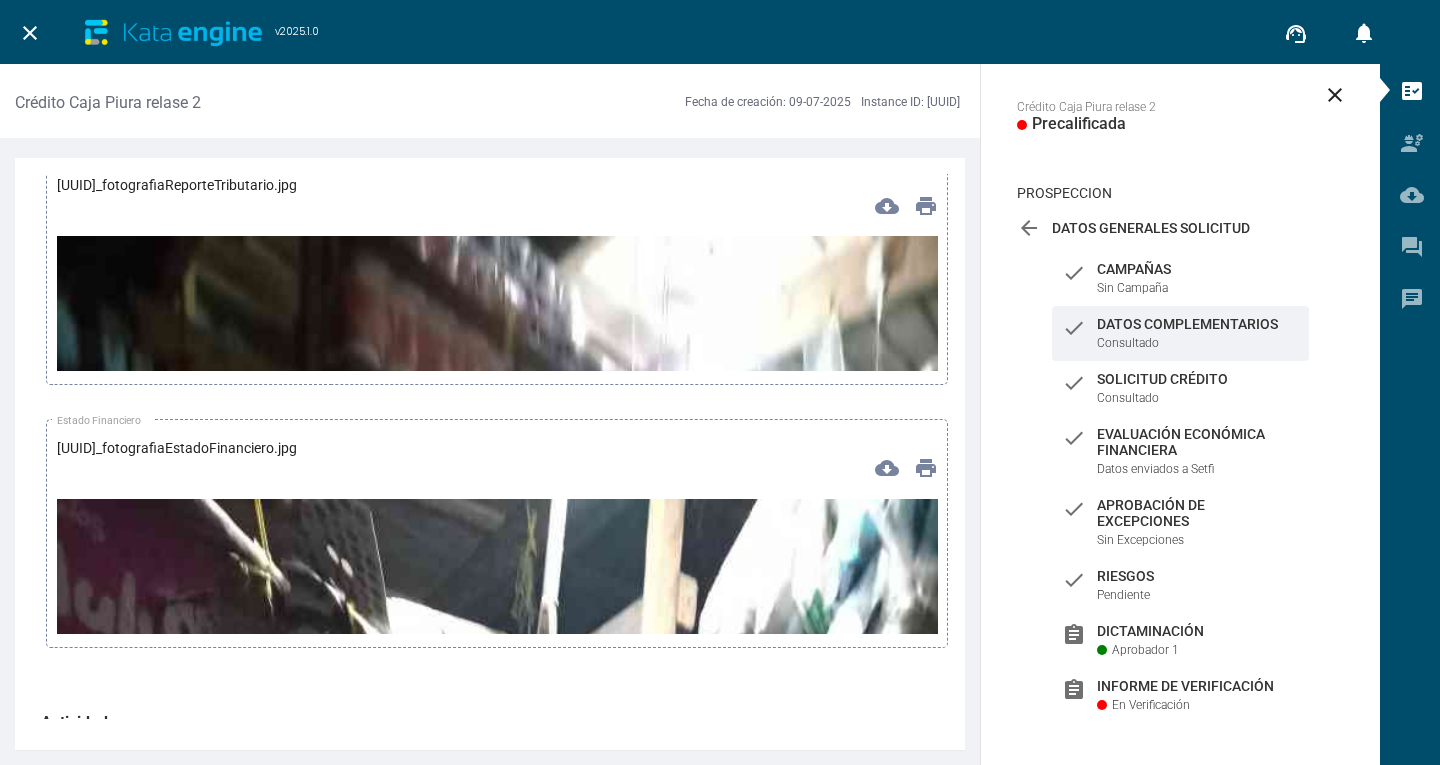 click at bounding box center [497, 1019] 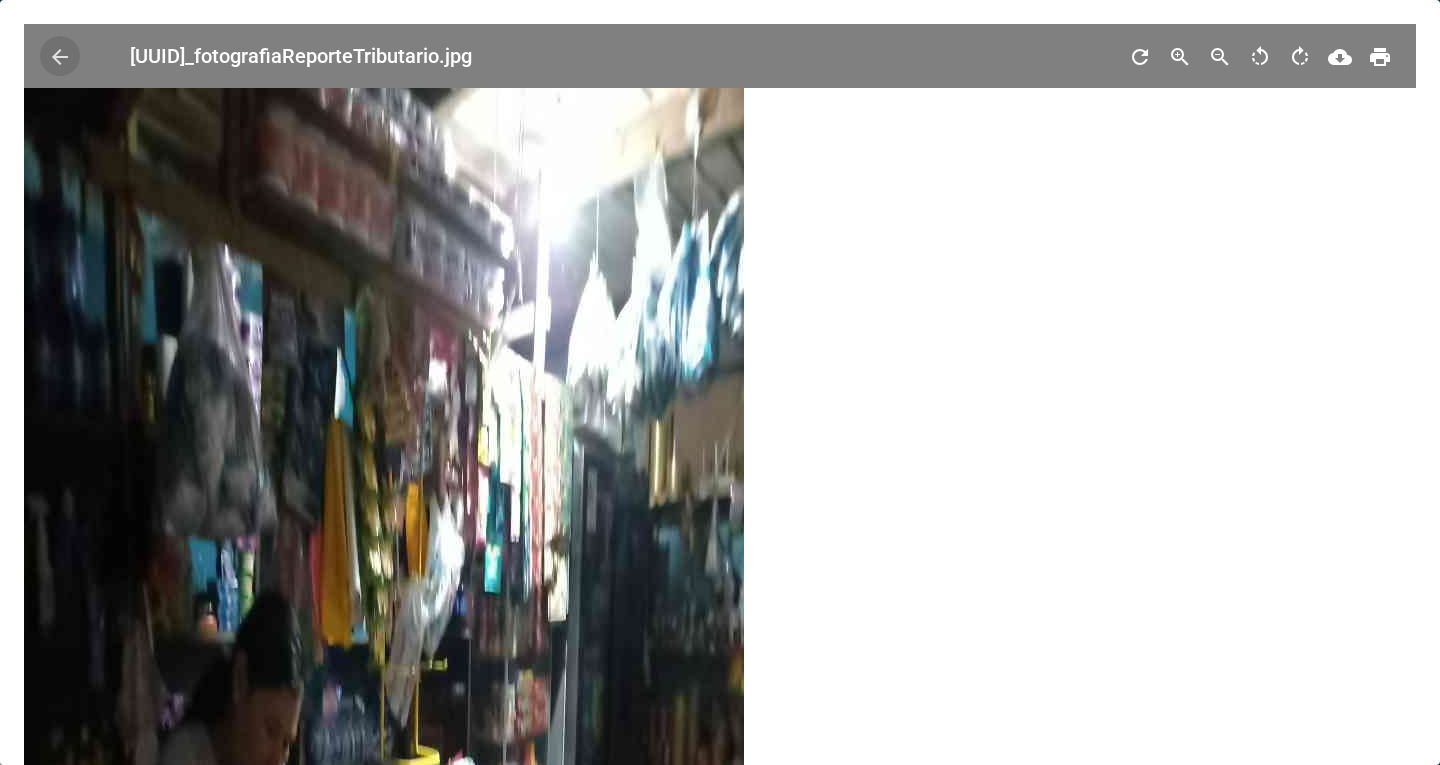 type 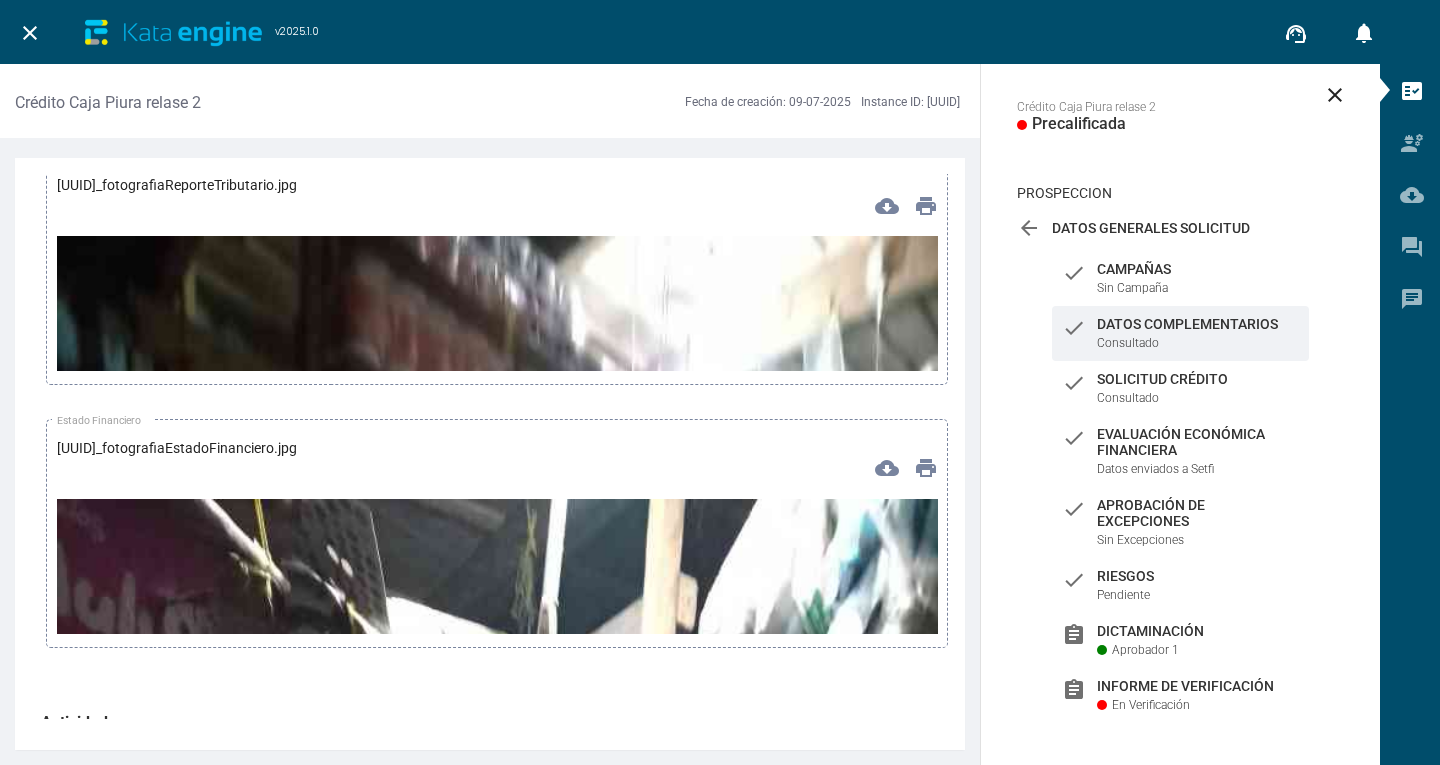 scroll, scrollTop: 14900, scrollLeft: 0, axis: vertical 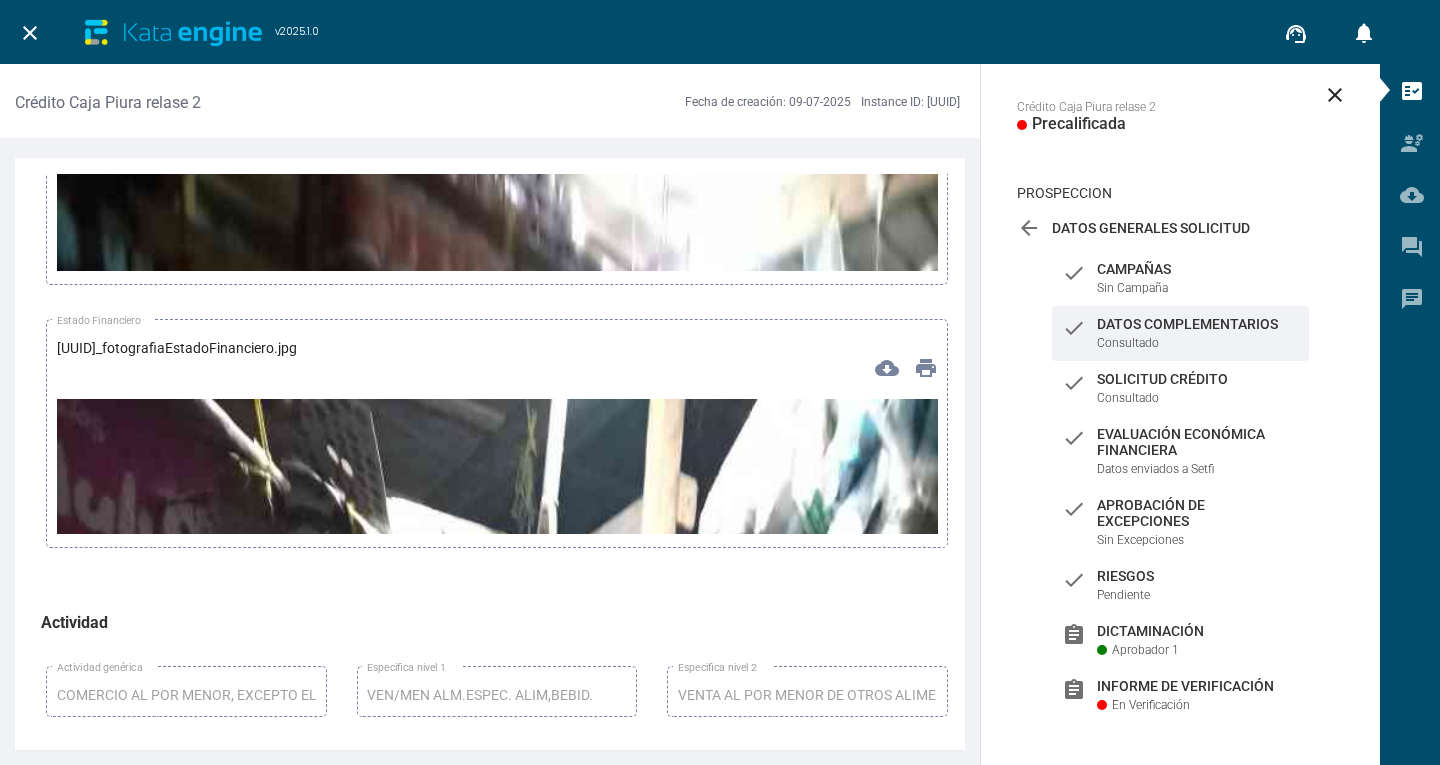 click at bounding box center (497, 1182) 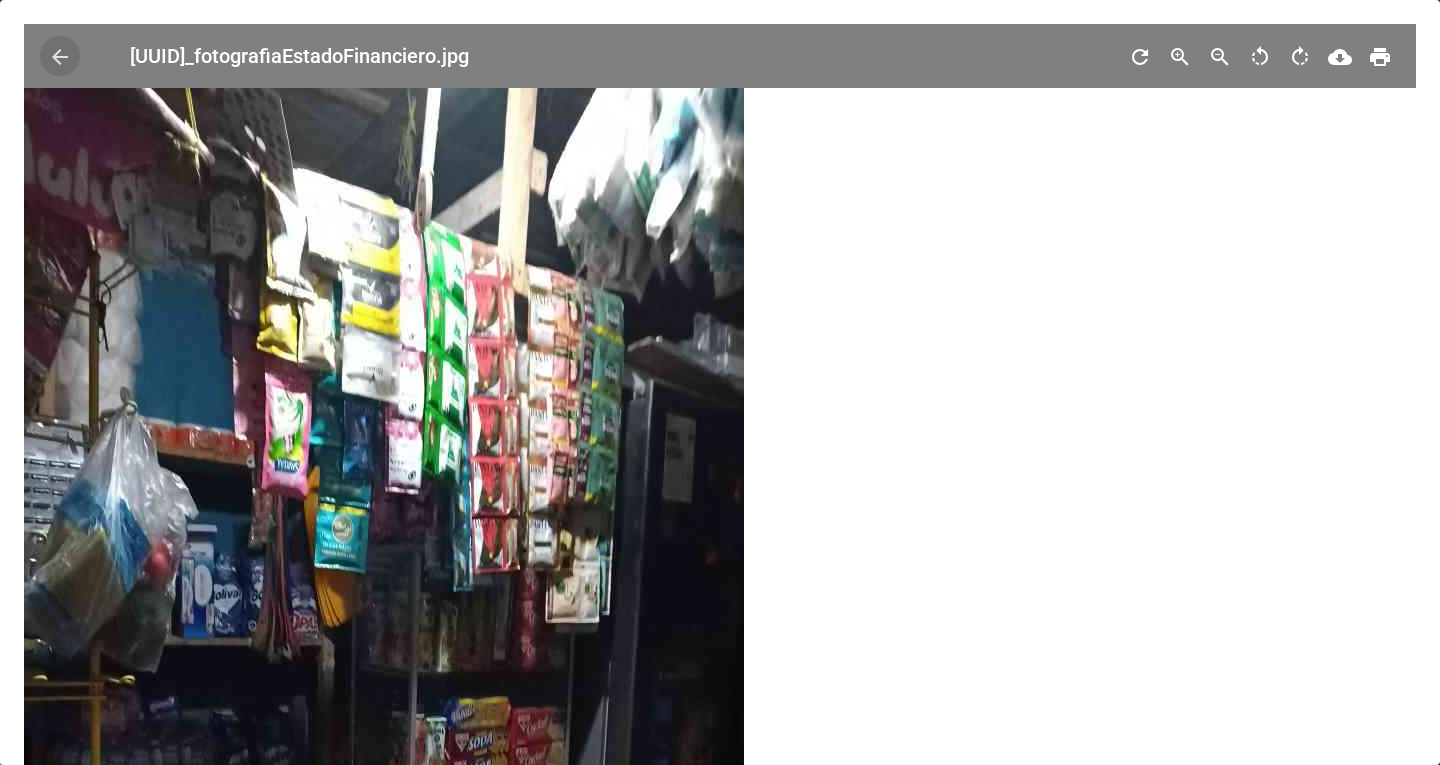 type 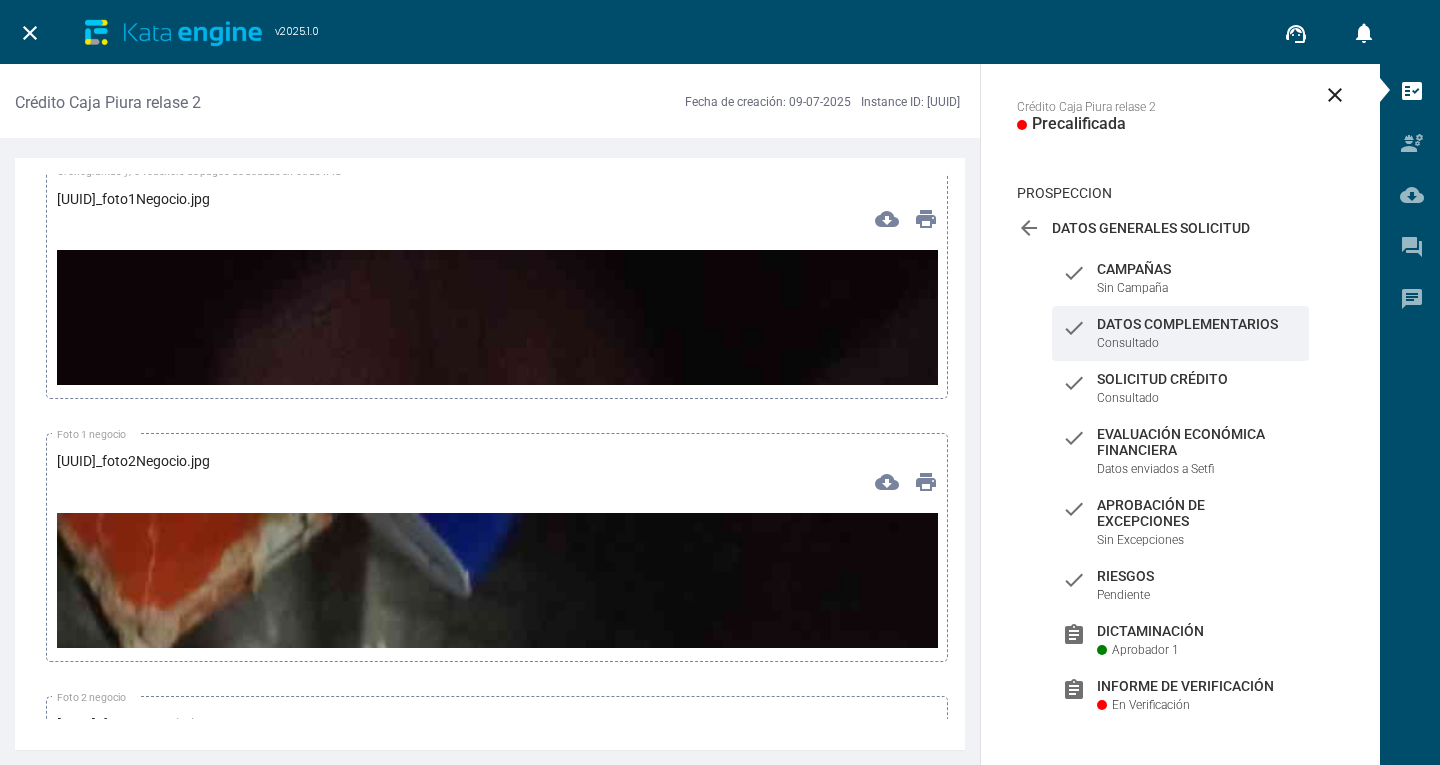 scroll, scrollTop: 15500, scrollLeft: 0, axis: vertical 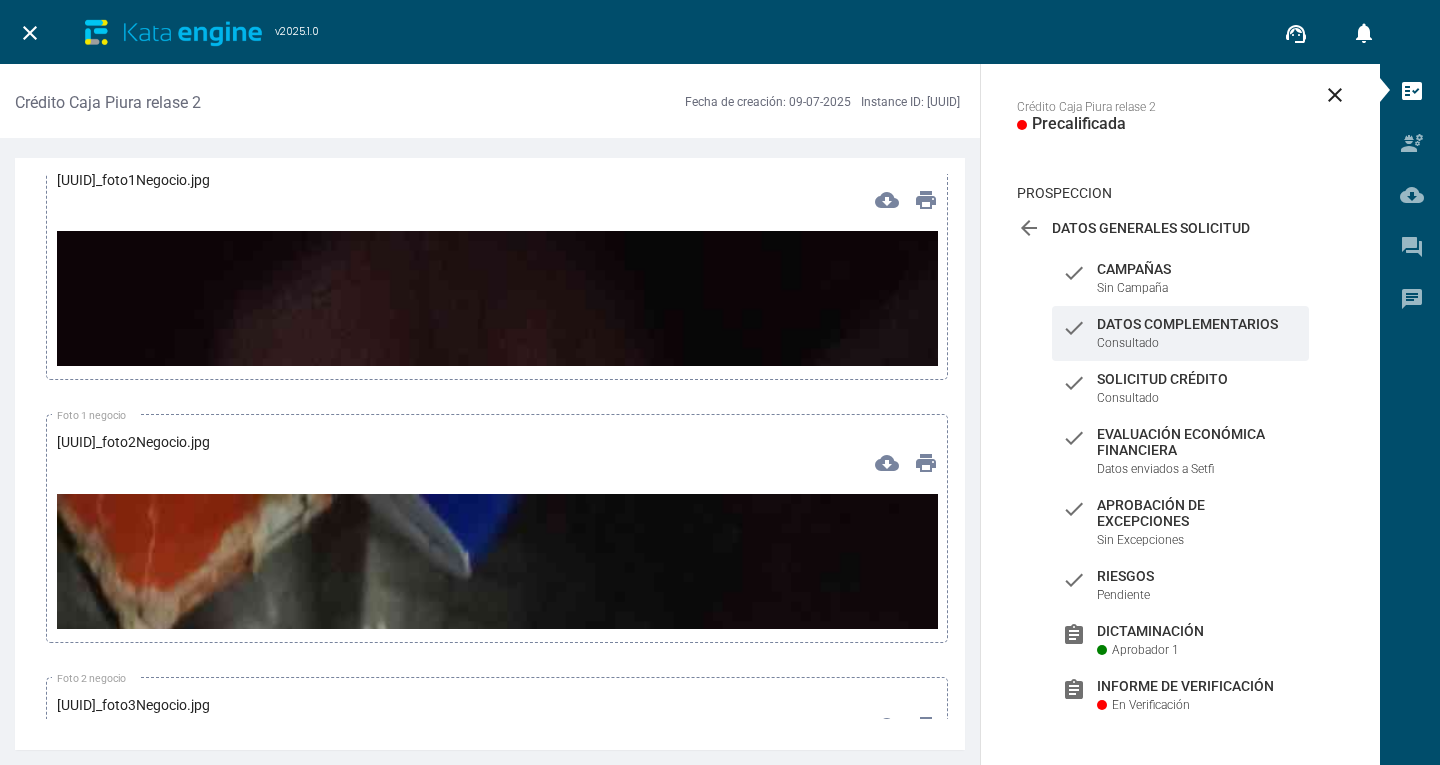 click at bounding box center (497, 1014) 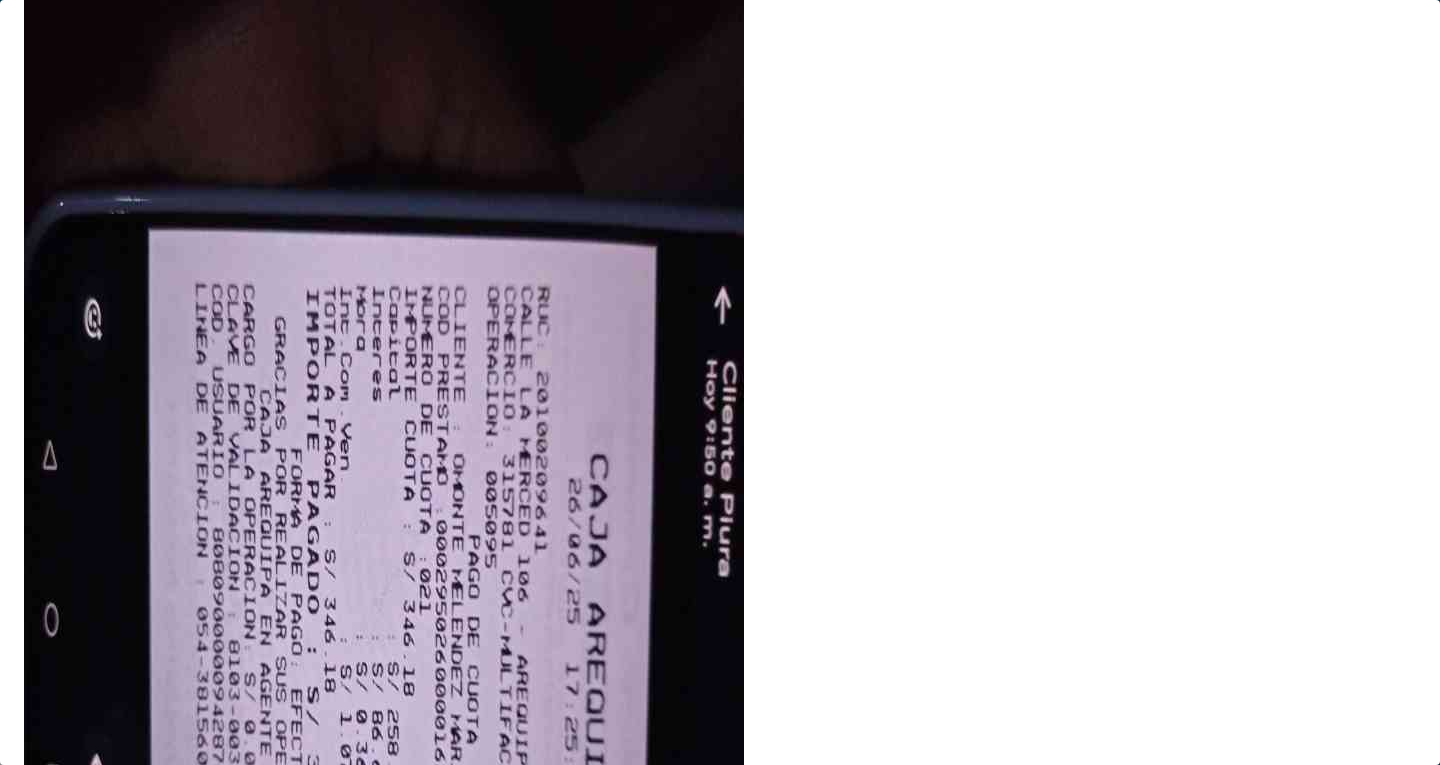scroll, scrollTop: 300, scrollLeft: 0, axis: vertical 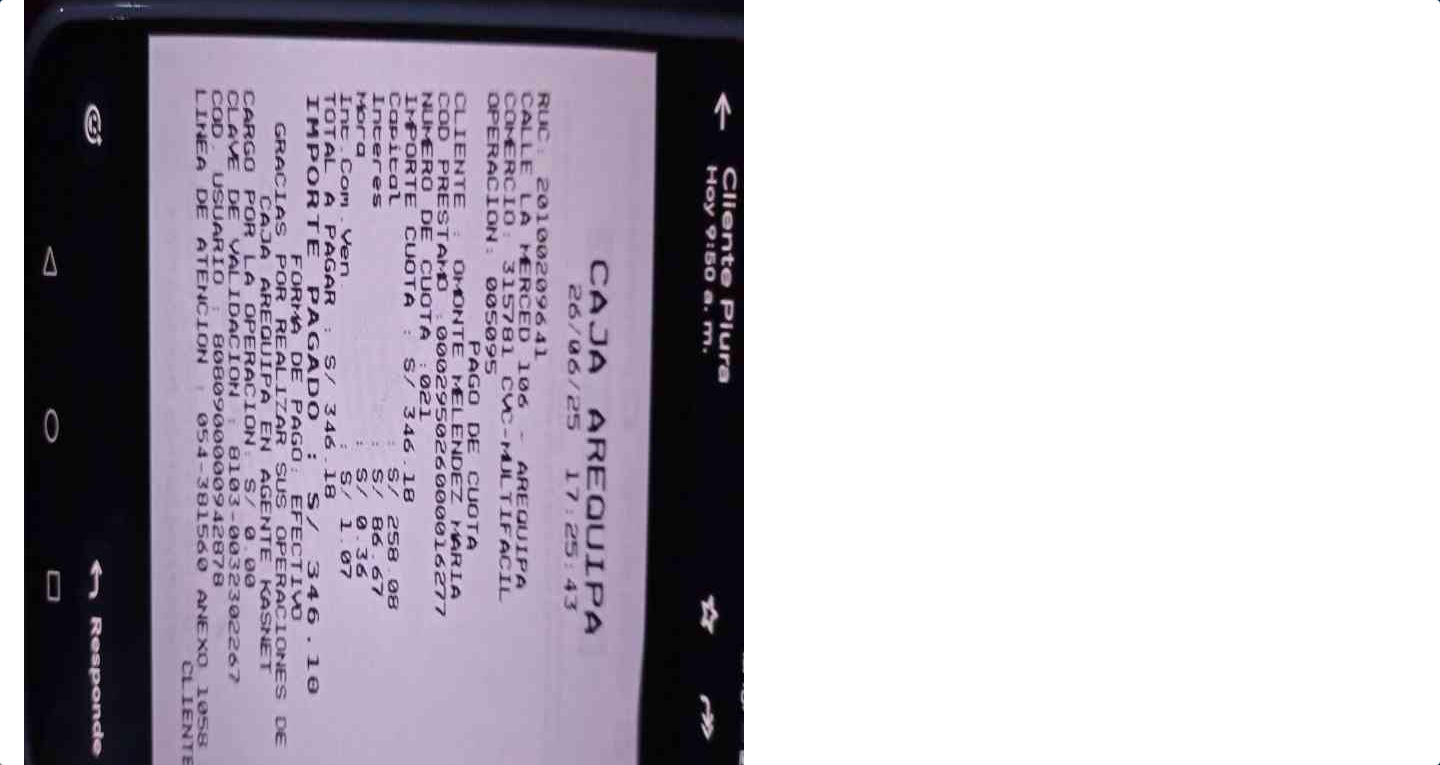 type 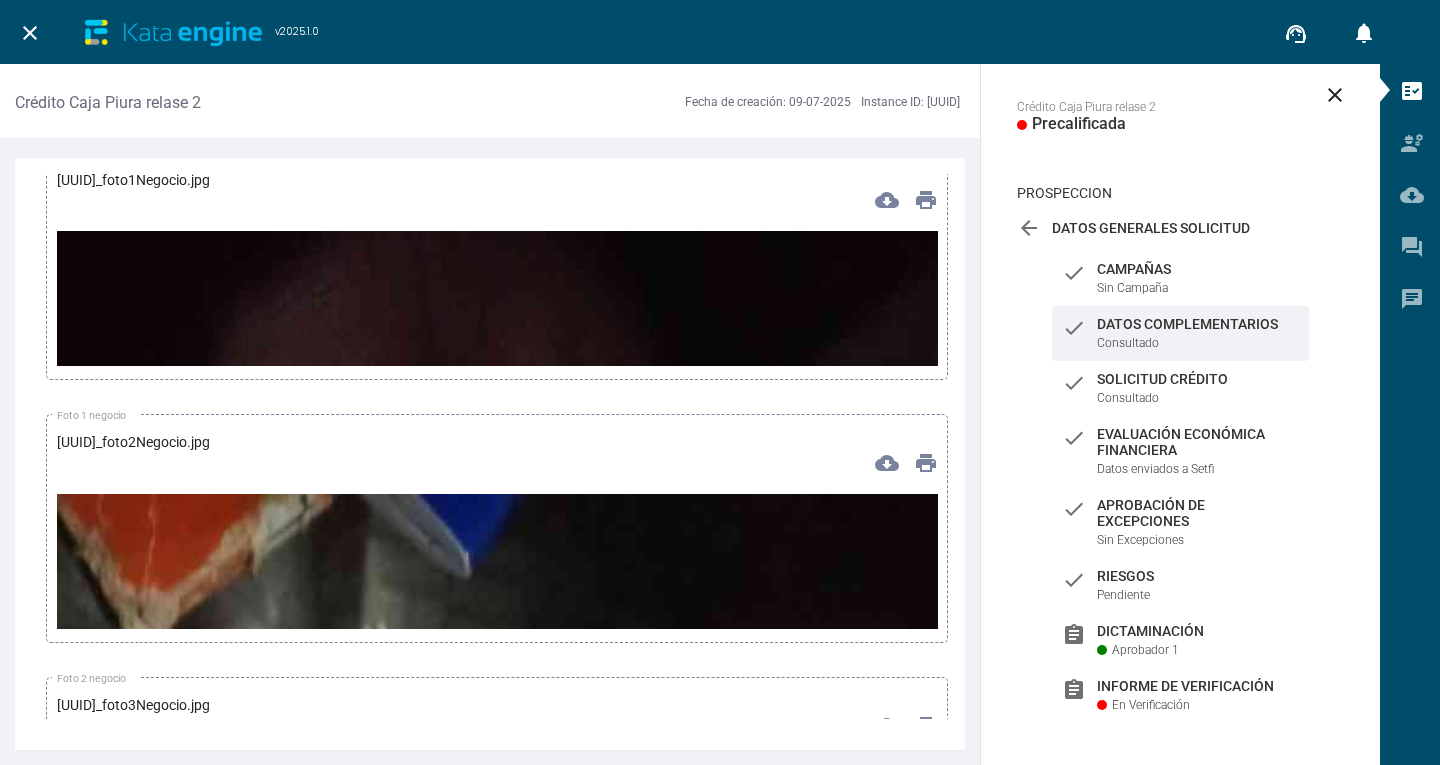 click at bounding box center (497, 1277) 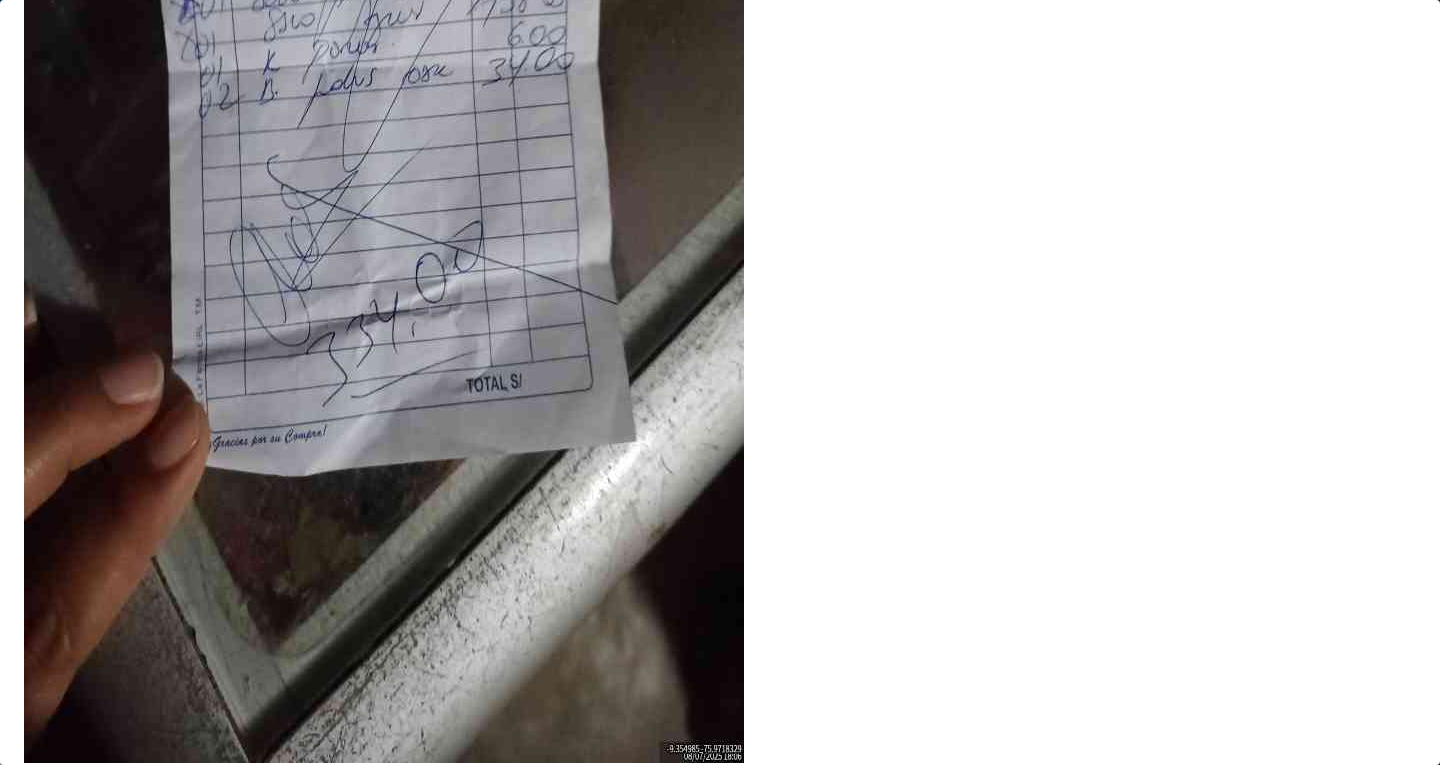 scroll, scrollTop: 607, scrollLeft: 0, axis: vertical 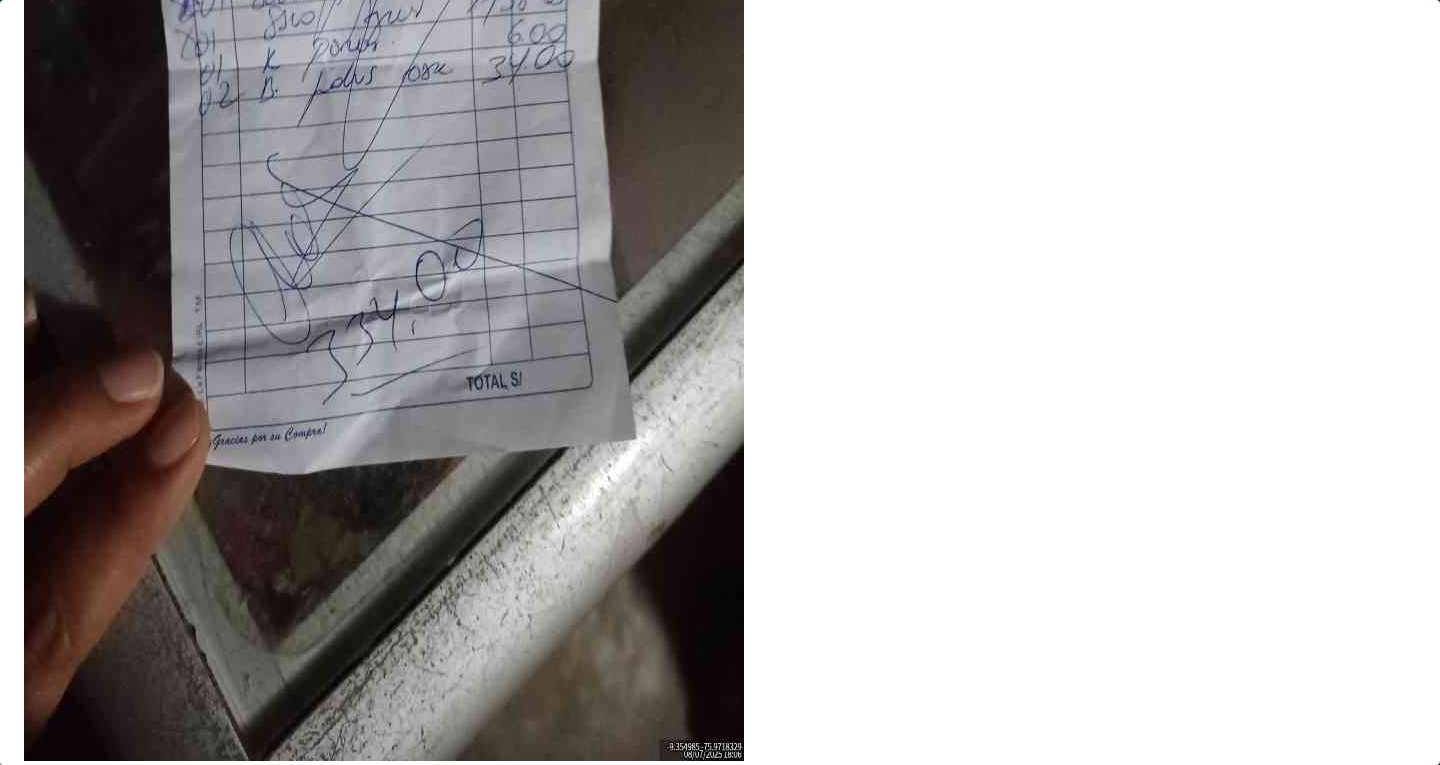 type 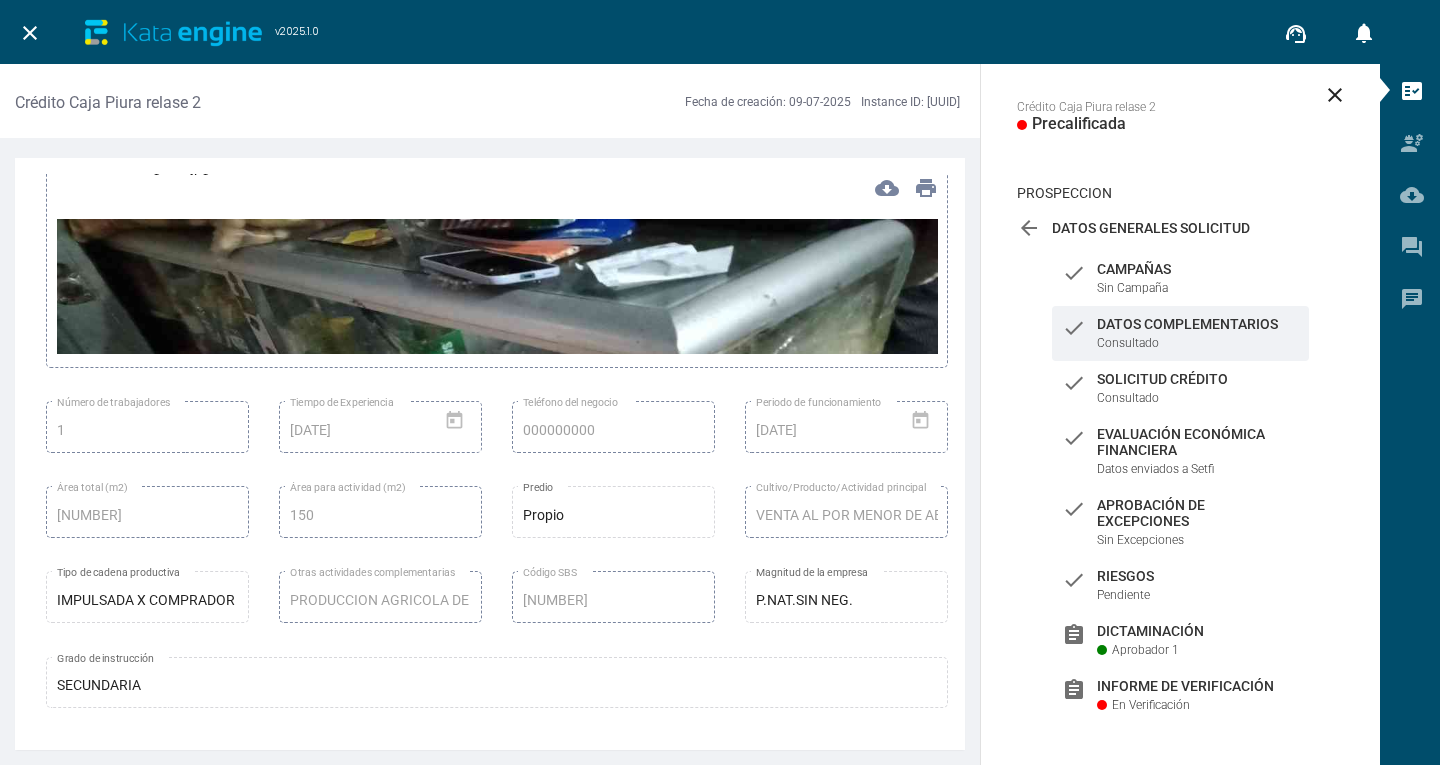 scroll, scrollTop: 16000, scrollLeft: 0, axis: vertical 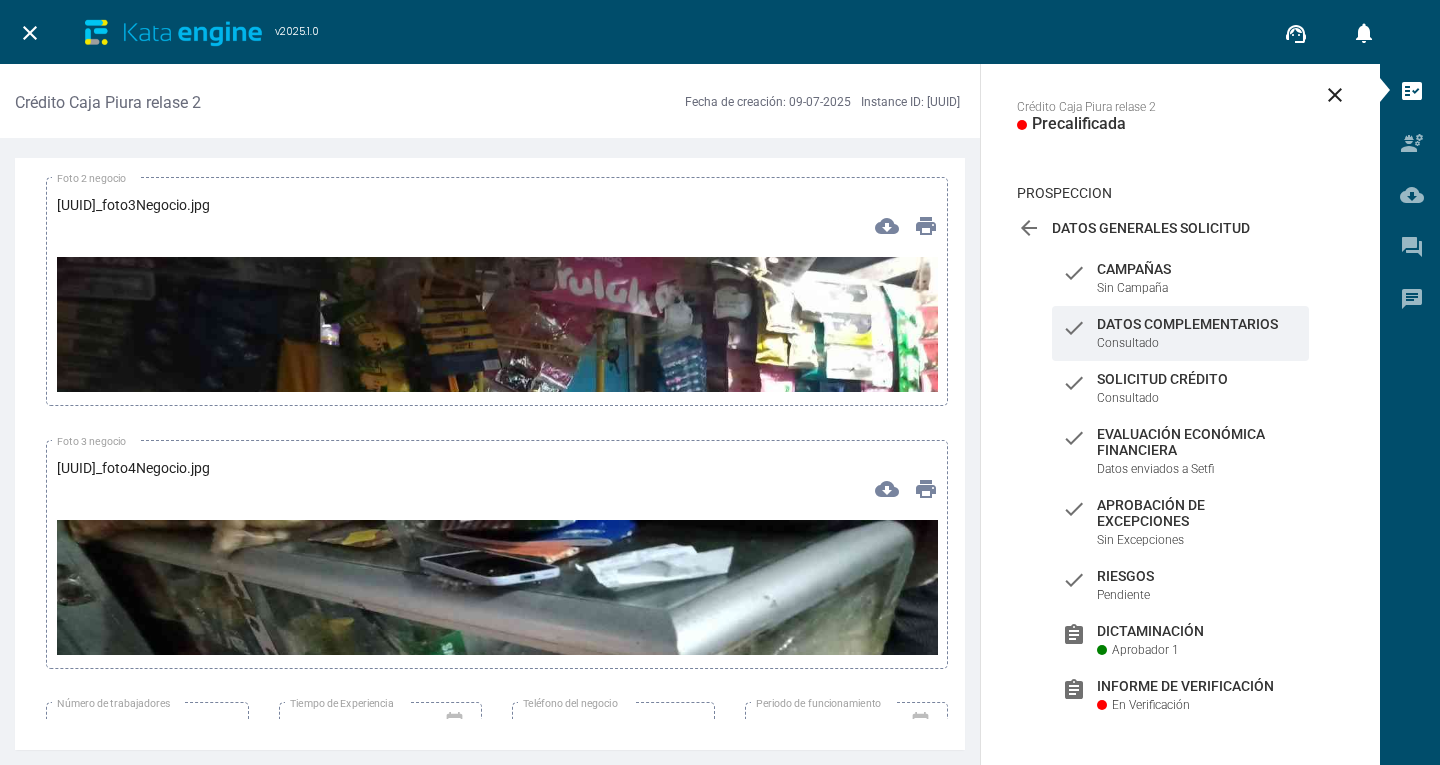 click at bounding box center [497, 505] 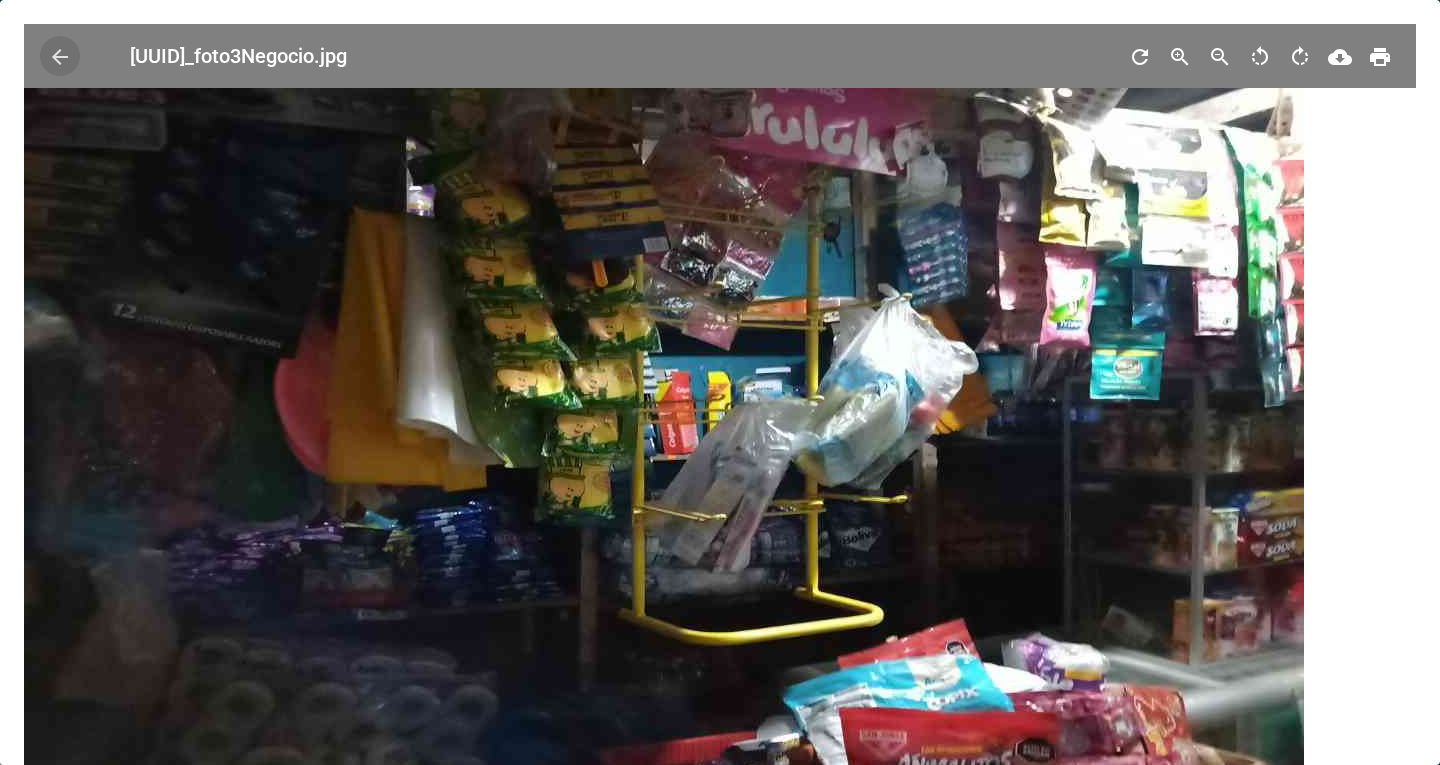 type 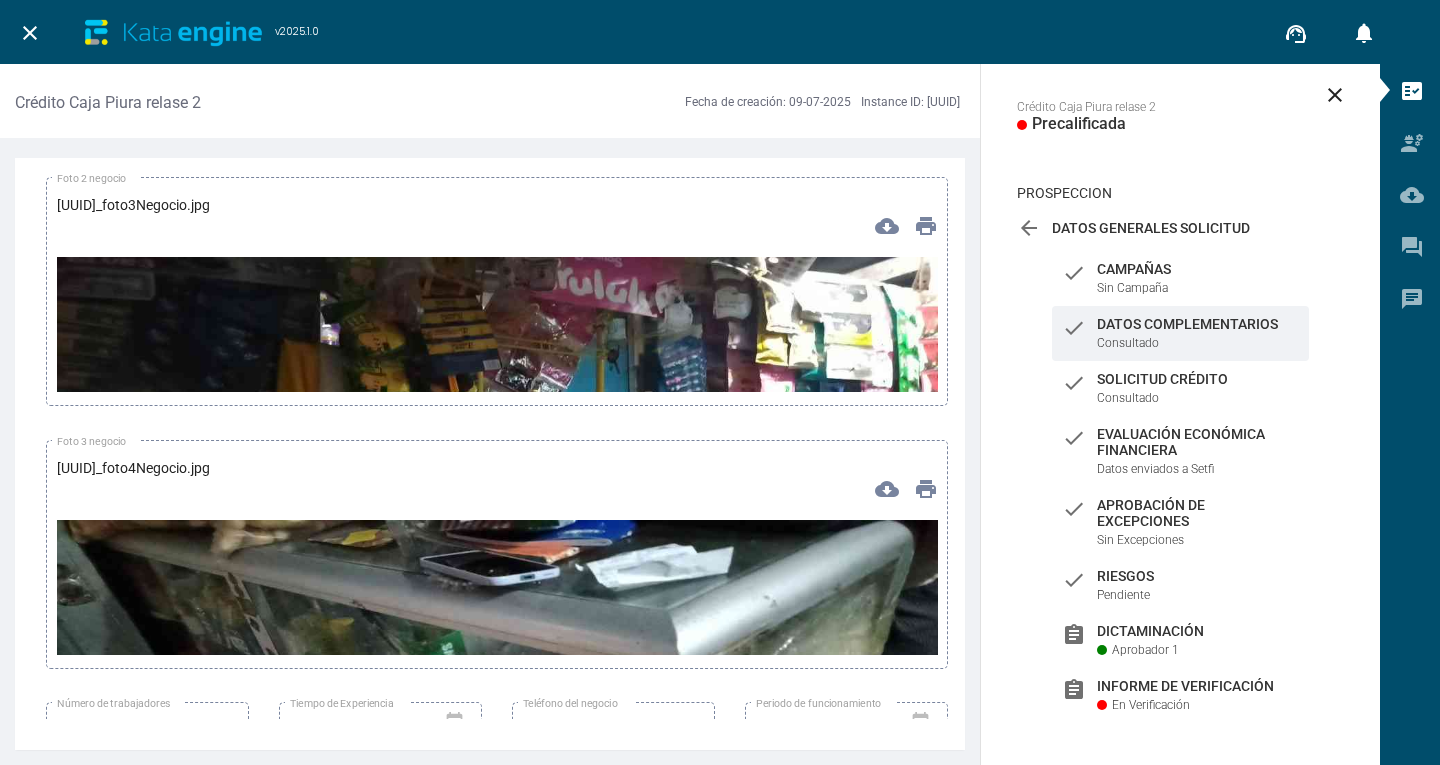 click at bounding box center (497, 768) 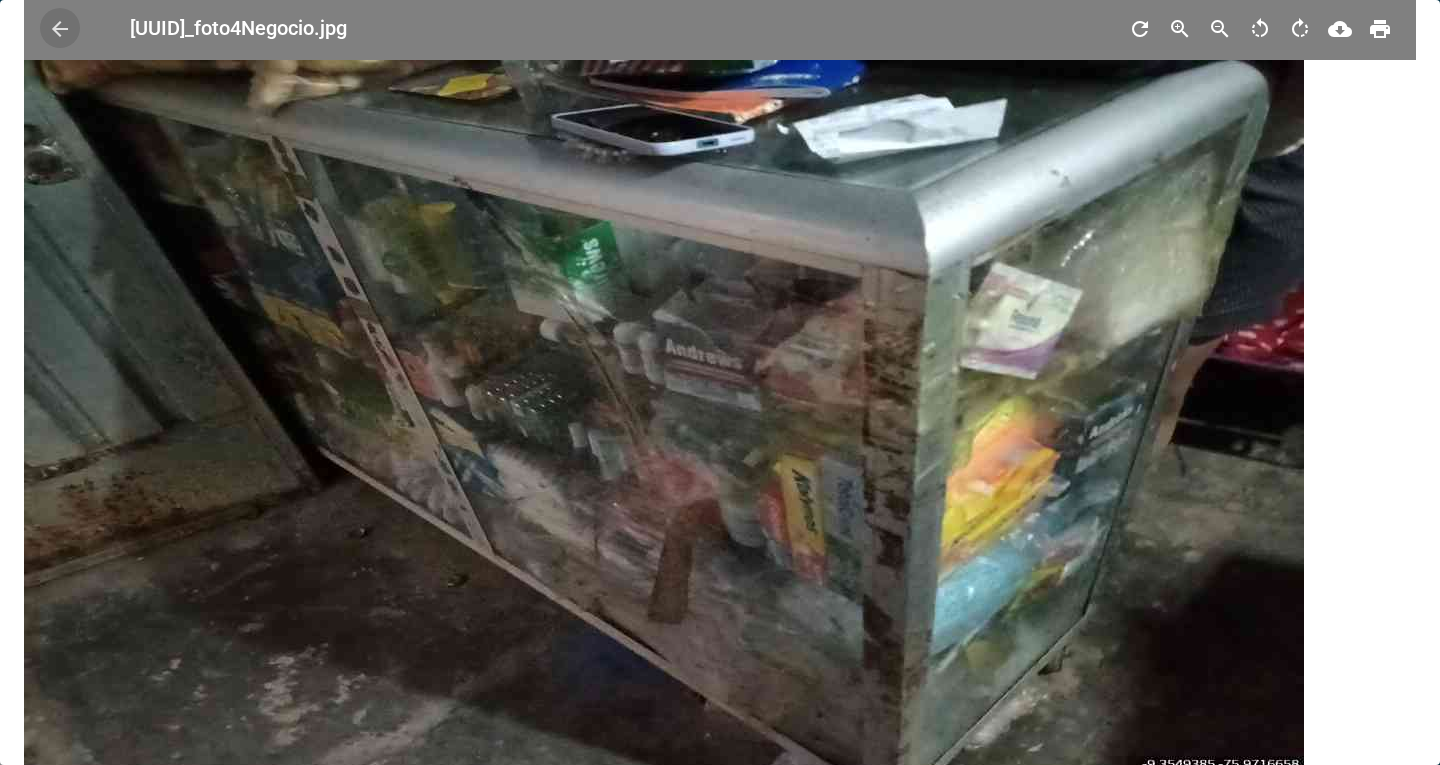 scroll, scrollTop: 47, scrollLeft: 0, axis: vertical 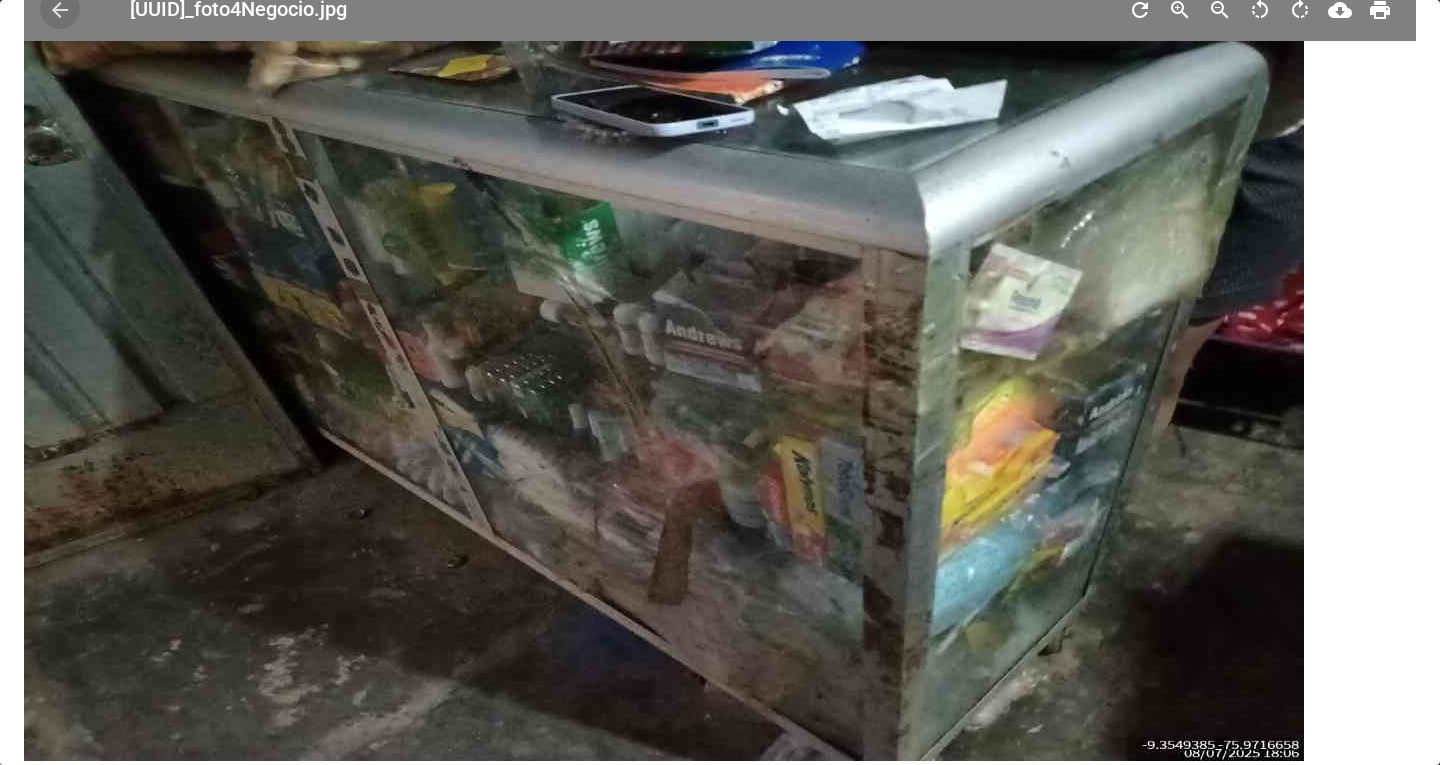 type 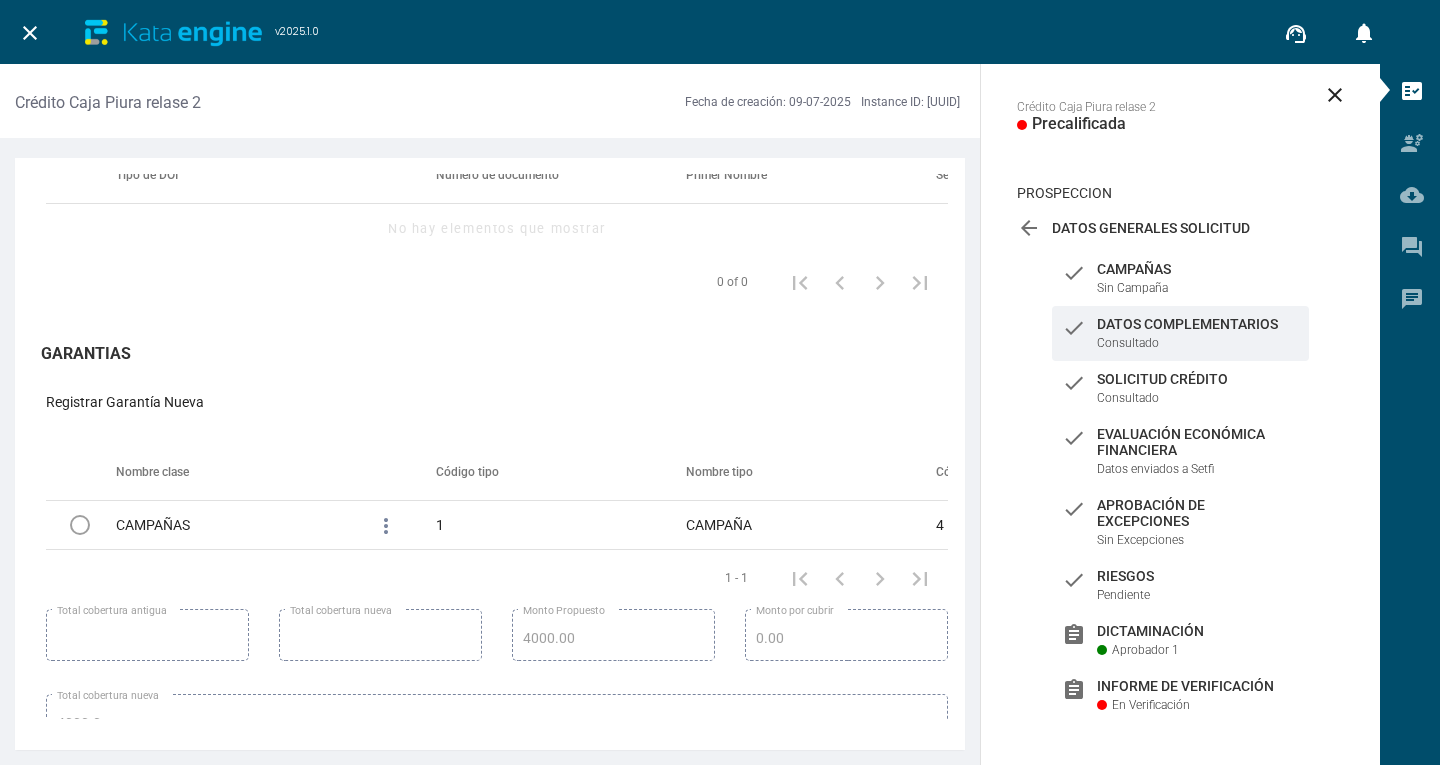 scroll, scrollTop: 18773, scrollLeft: 0, axis: vertical 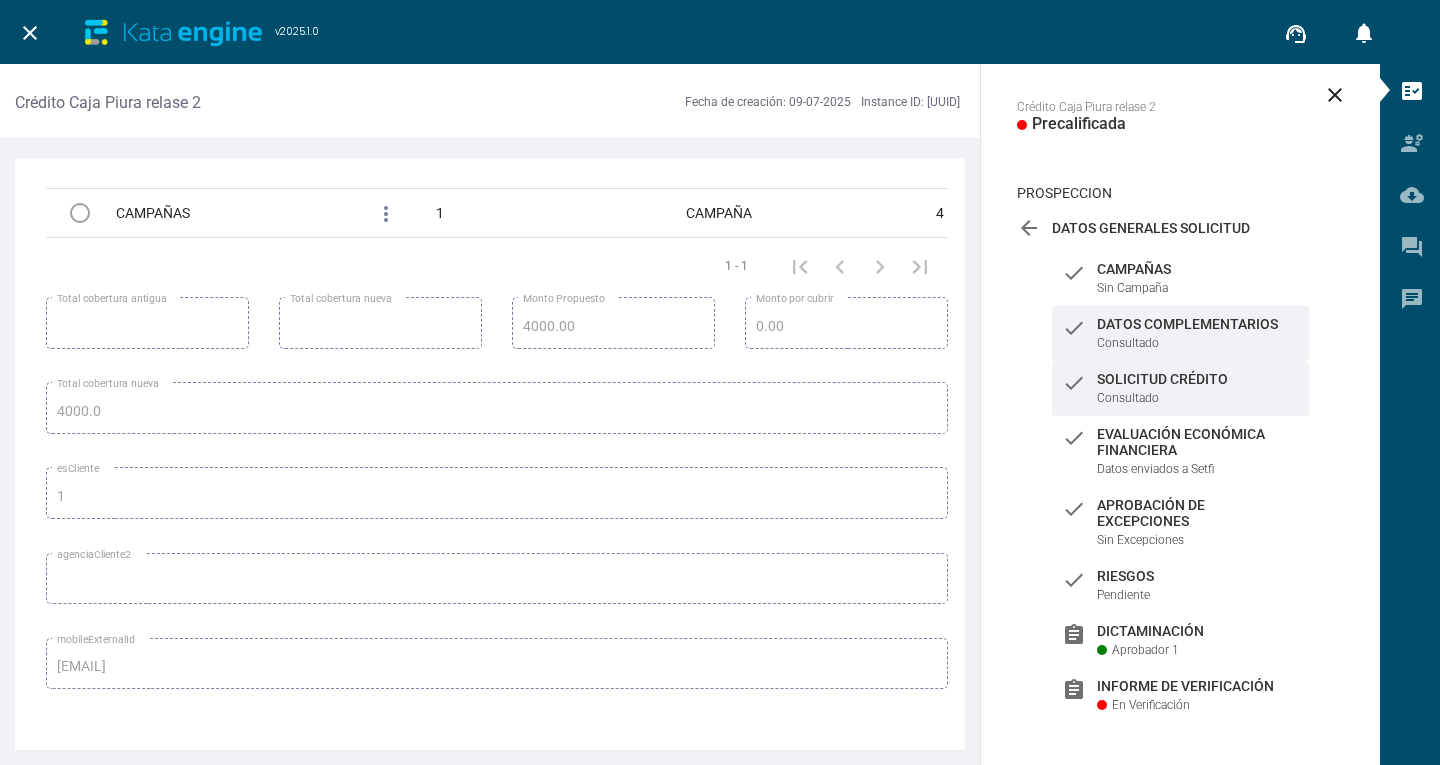 click on "check Solicitud Crédito Consultado" at bounding box center [1180, 278] 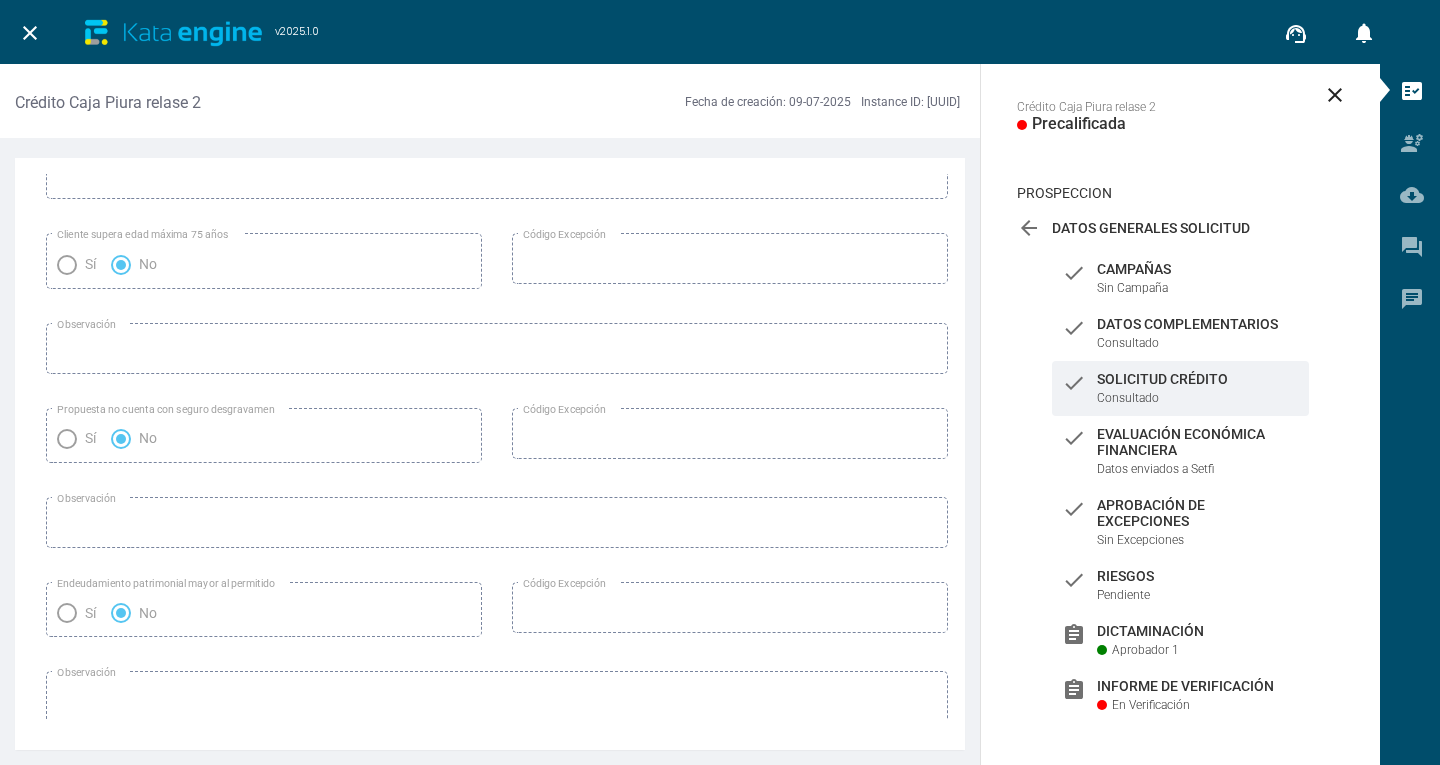 scroll, scrollTop: 3262, scrollLeft: 0, axis: vertical 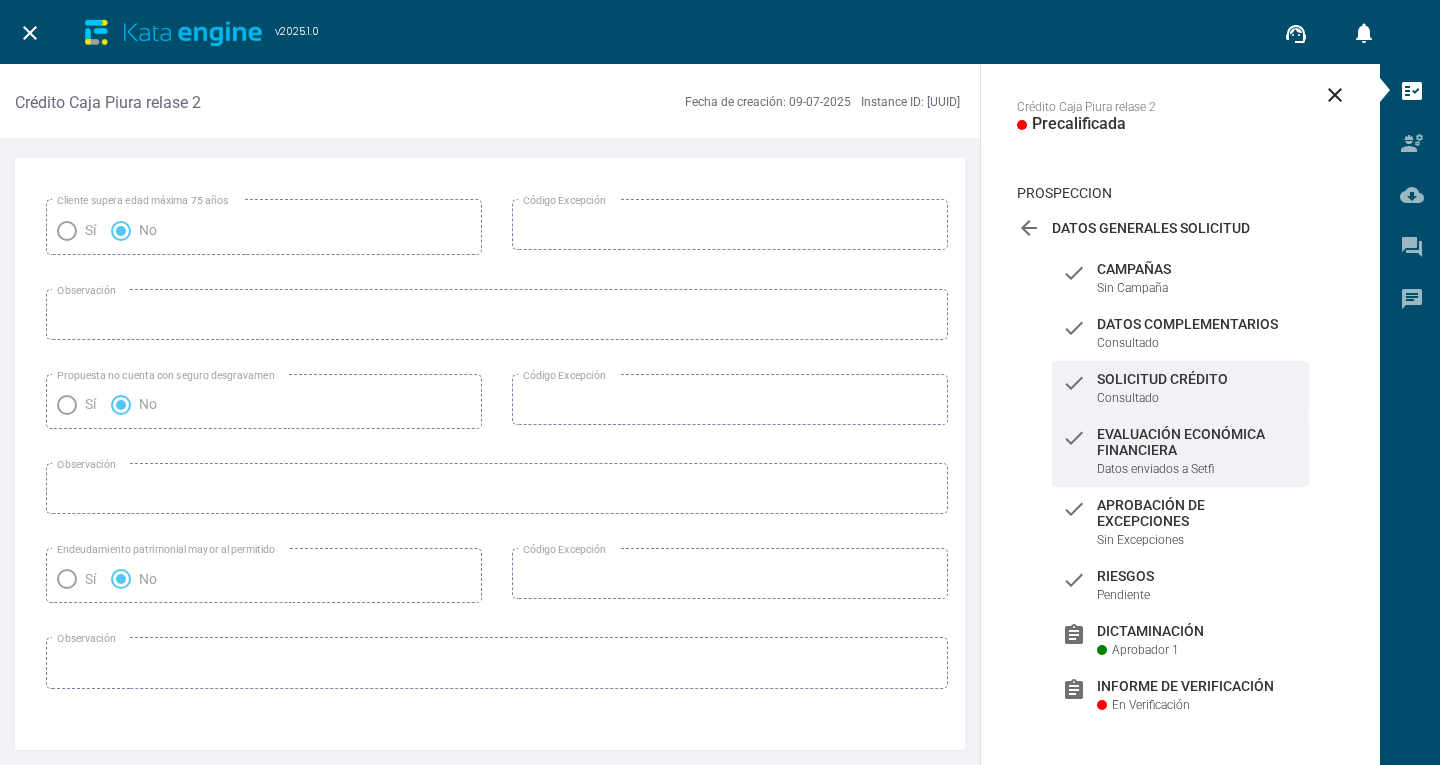 click on "Evaluación Económica Financiera" at bounding box center (1198, 269) 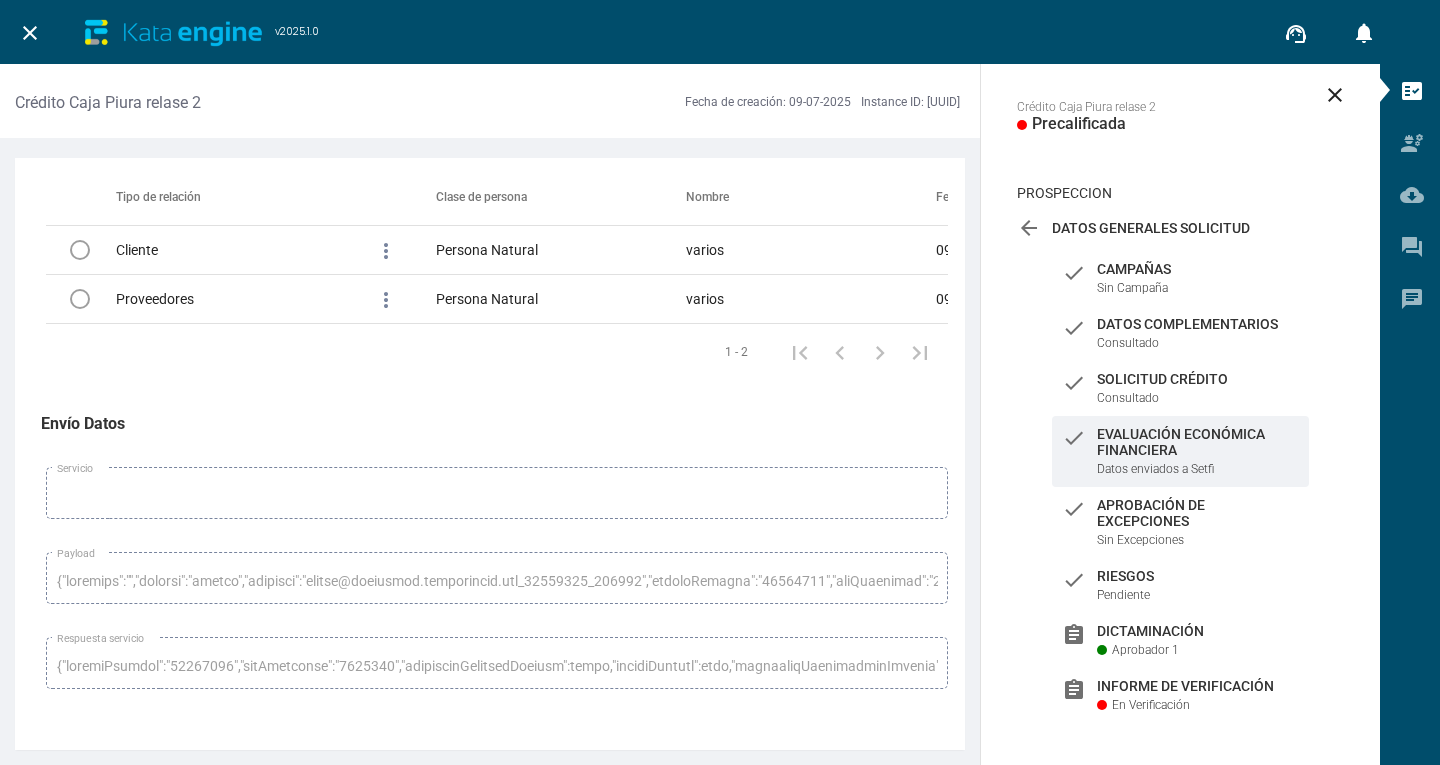 scroll, scrollTop: 9622, scrollLeft: 0, axis: vertical 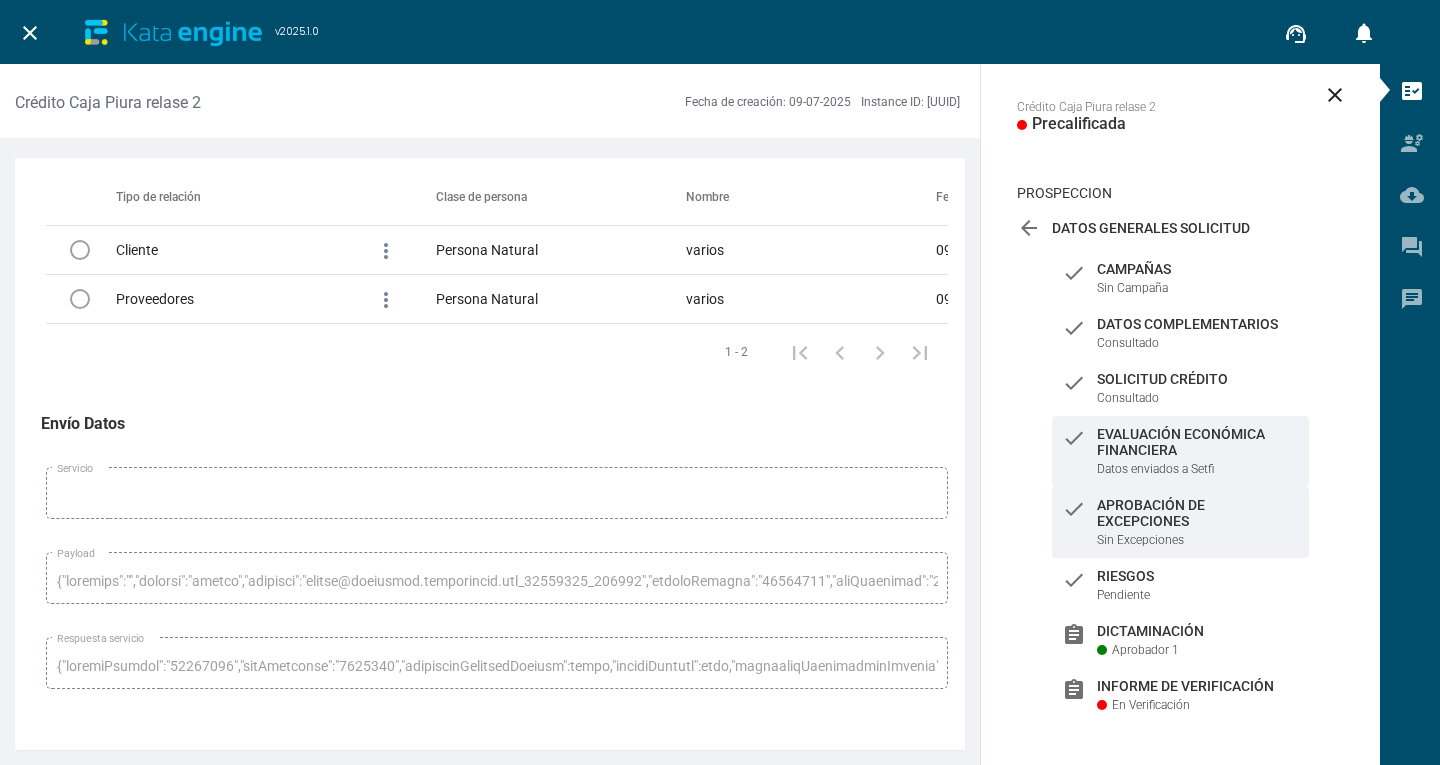 click on "Aprobación de Excepciones" at bounding box center (1198, 269) 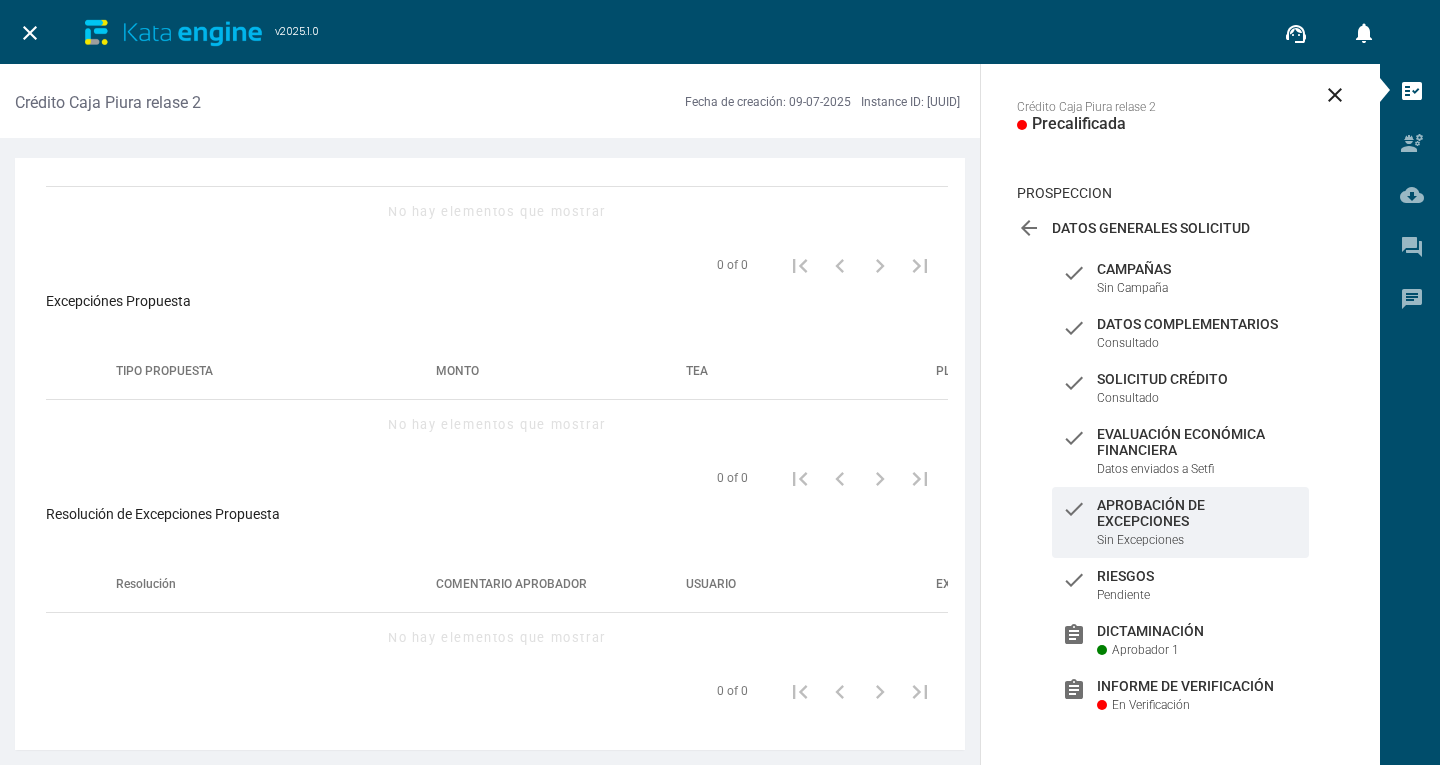 scroll, scrollTop: 1755, scrollLeft: 0, axis: vertical 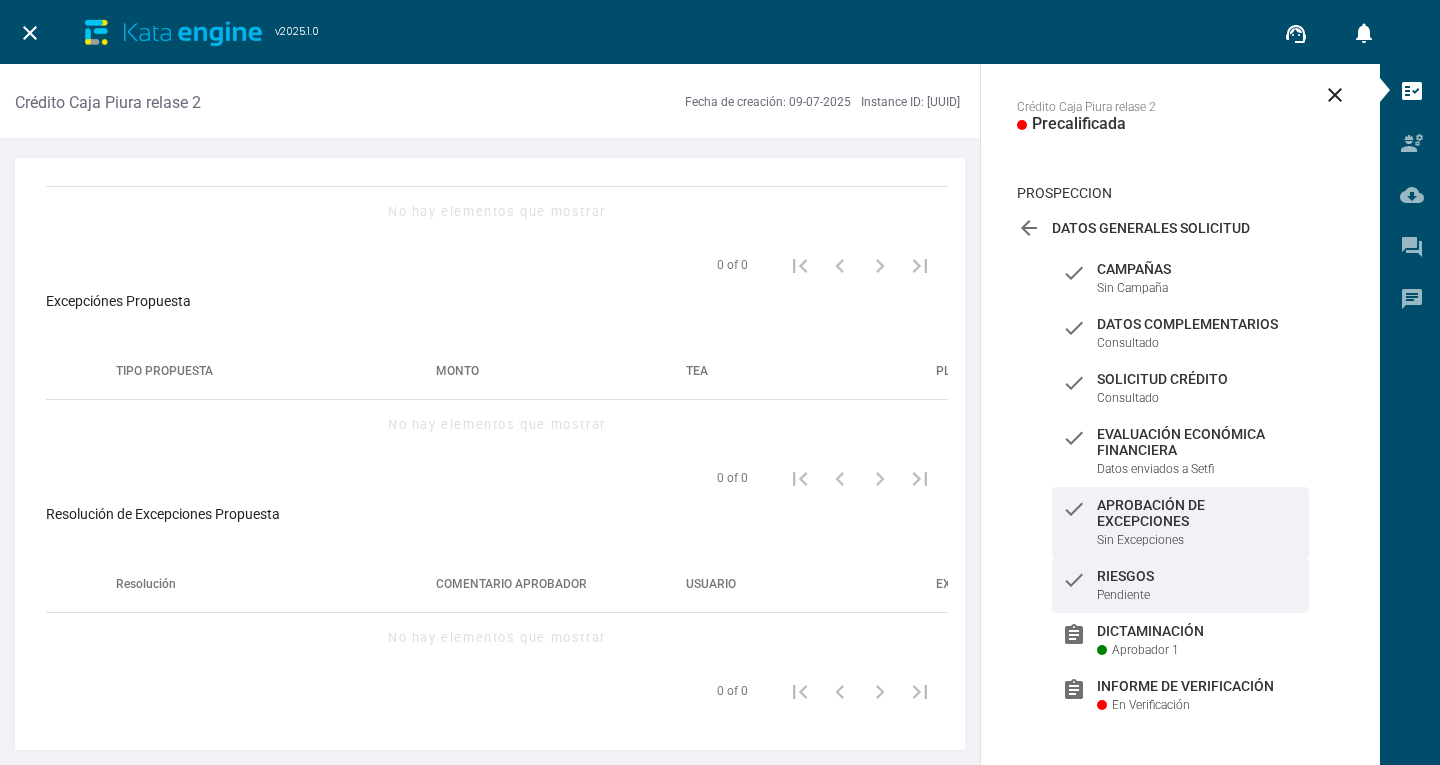 click on "Riesgos" at bounding box center (1198, 269) 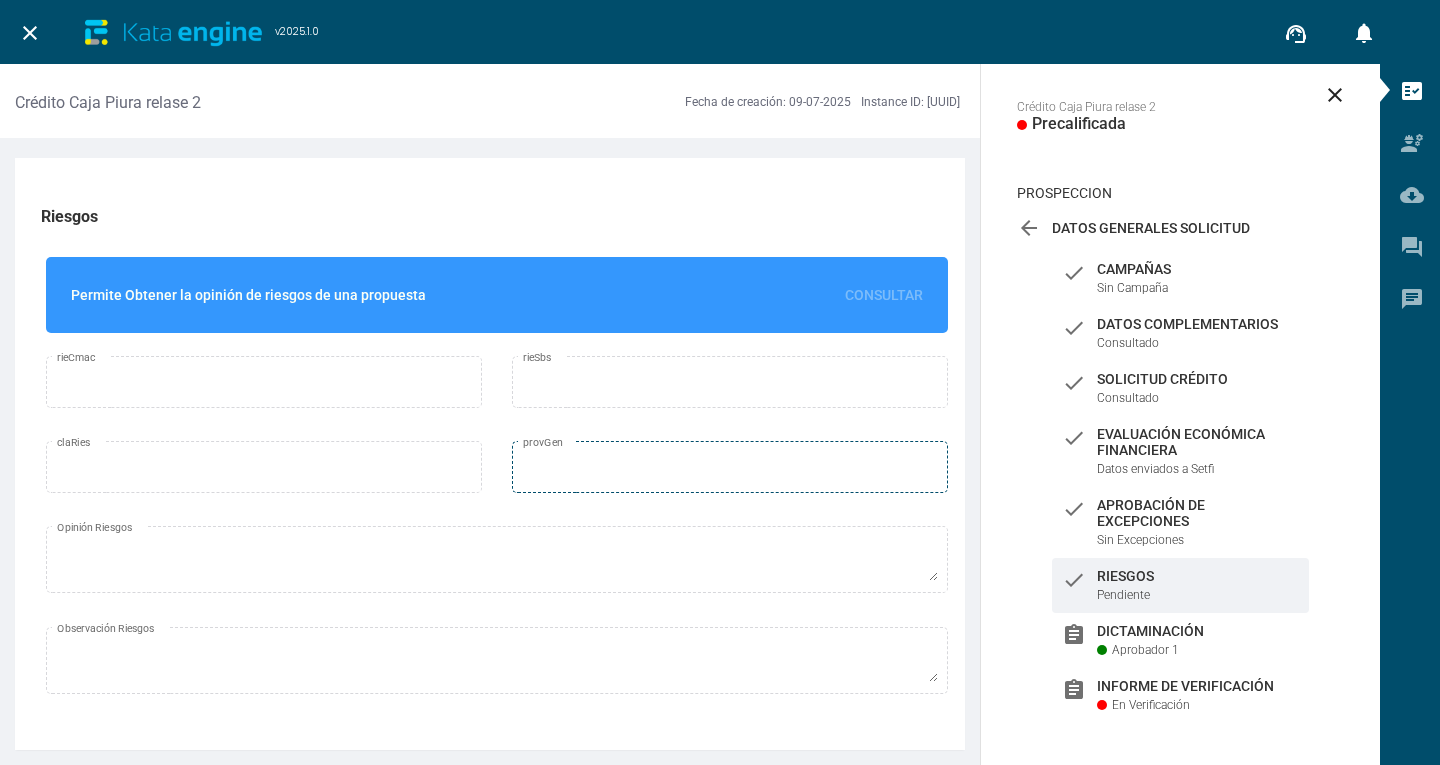 scroll, scrollTop: 0, scrollLeft: 0, axis: both 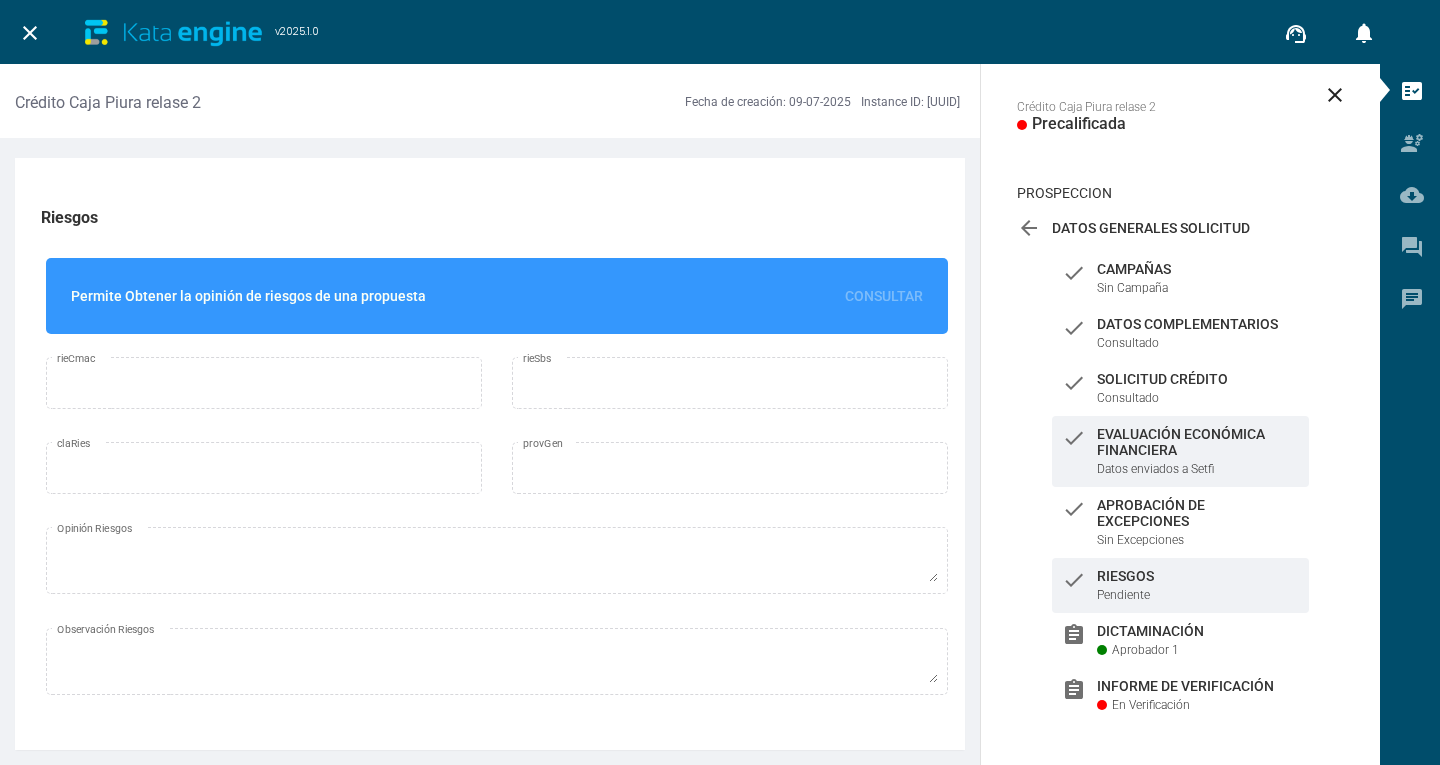 click on "Evaluación Económica Financiera" at bounding box center (1198, 269) 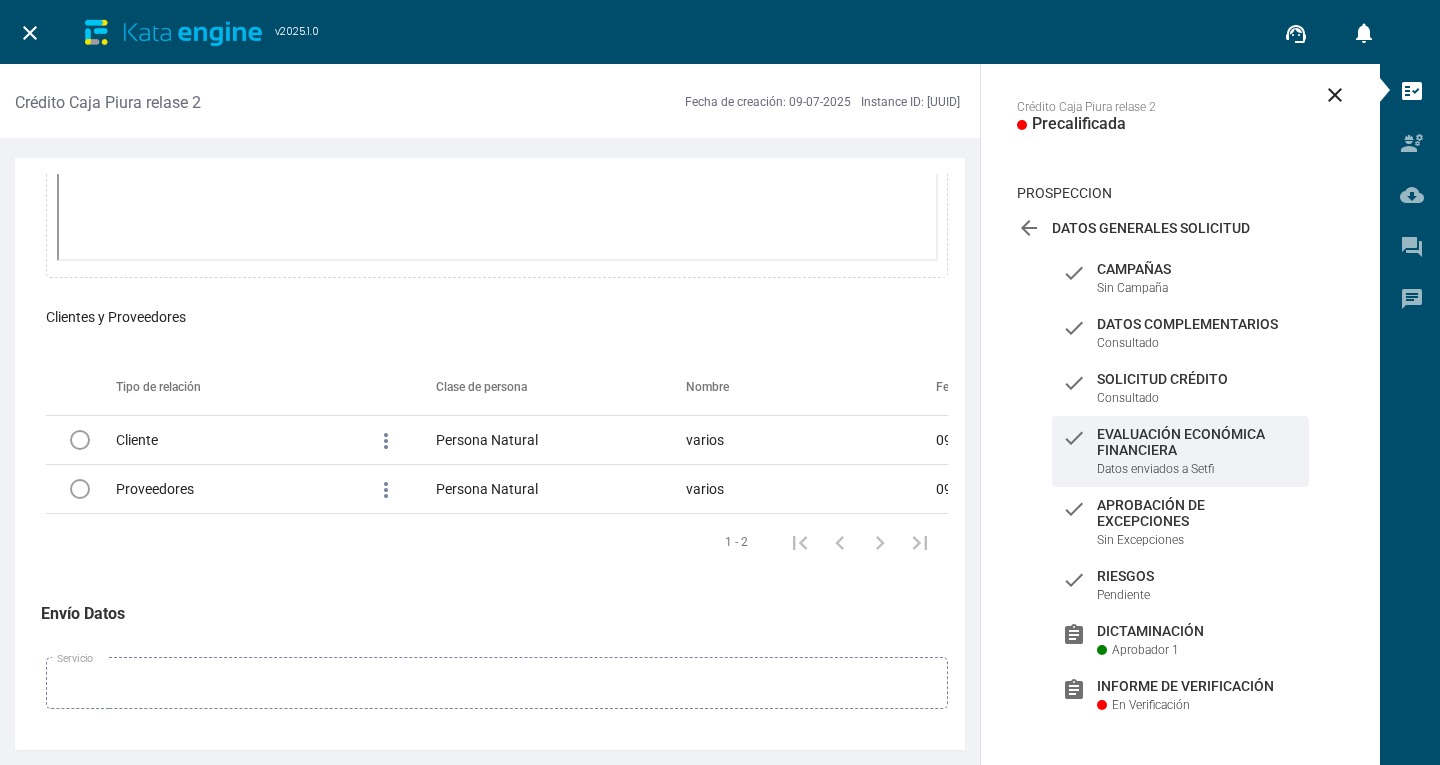 scroll, scrollTop: 9400, scrollLeft: 0, axis: vertical 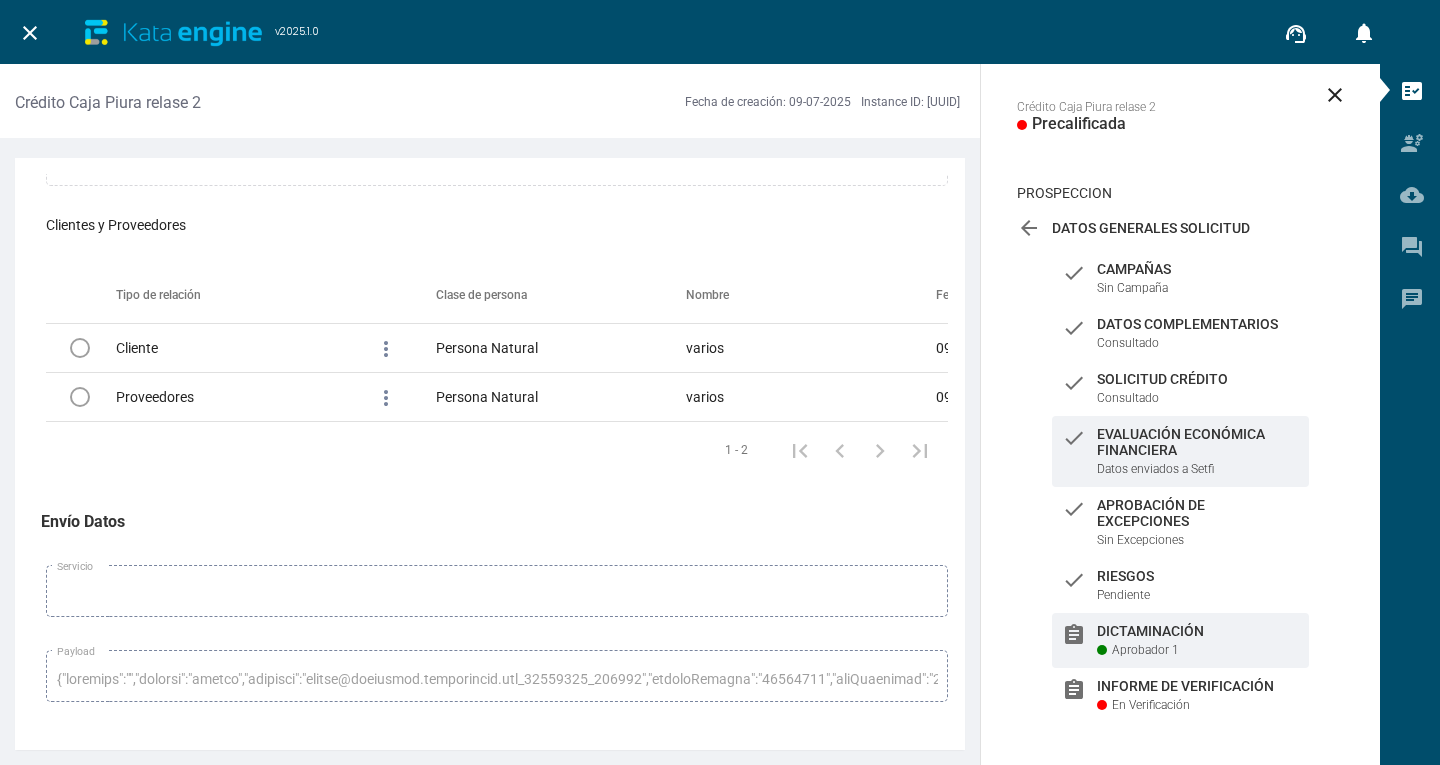 click on "assignment Dictaminación Aprobador 1" at bounding box center [1180, 278] 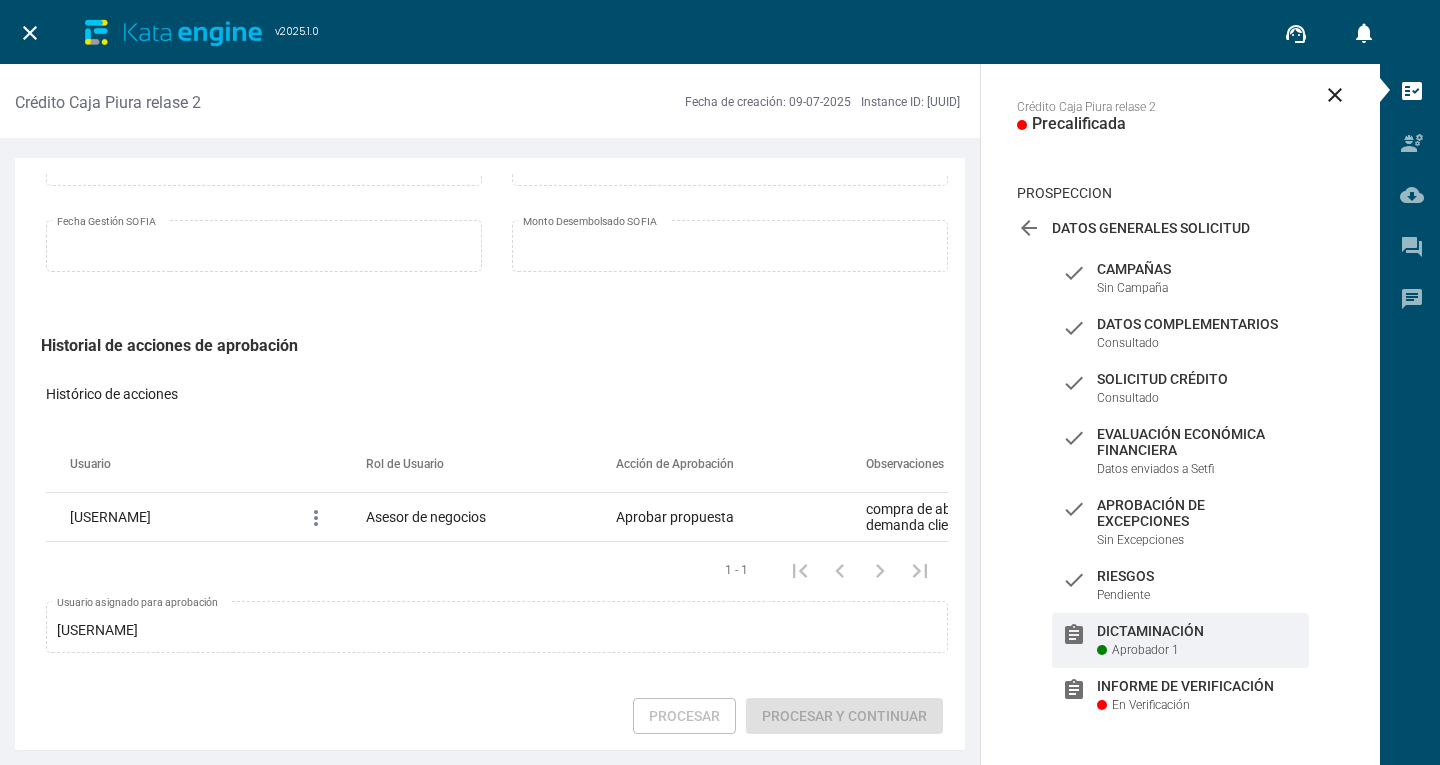 scroll, scrollTop: 414, scrollLeft: 0, axis: vertical 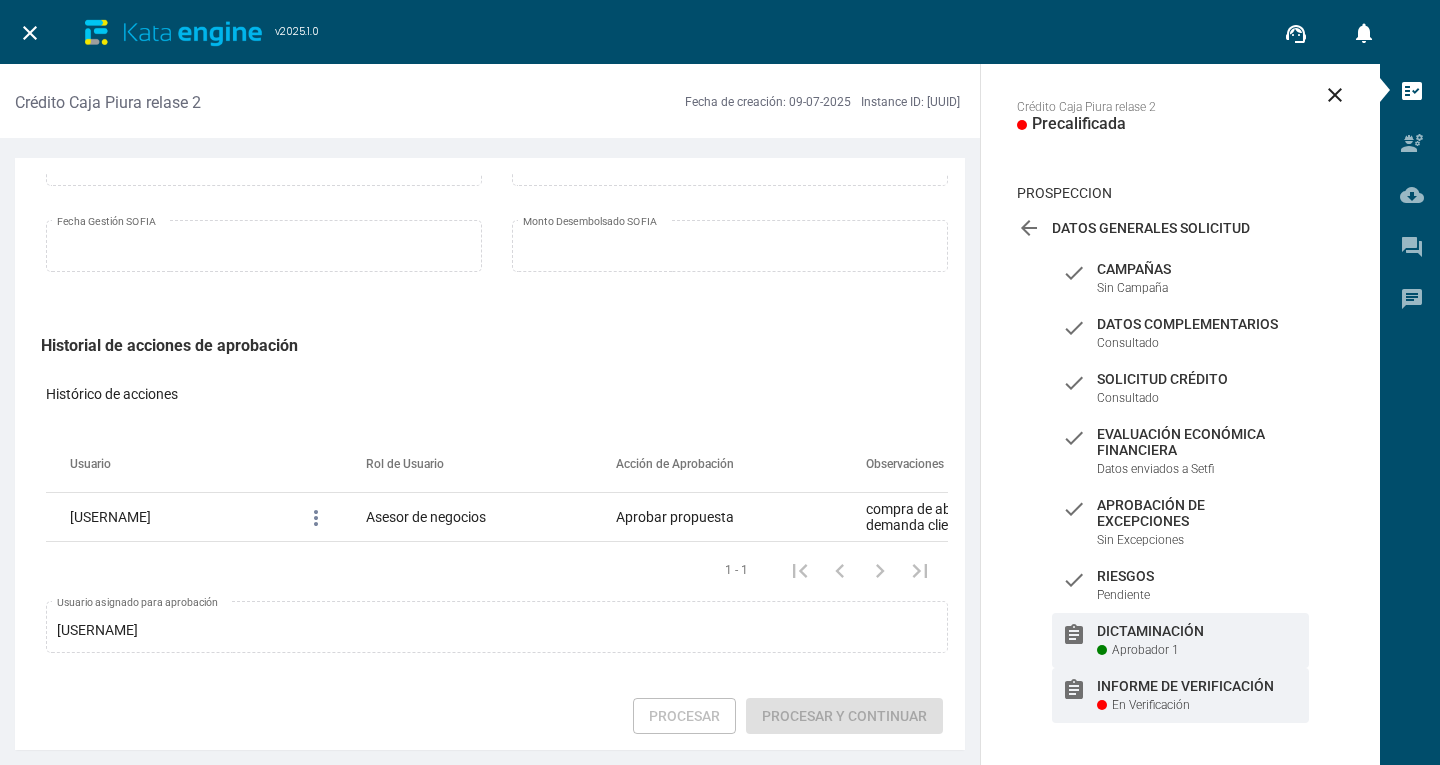click on "Informe de Verificación" at bounding box center [1198, 269] 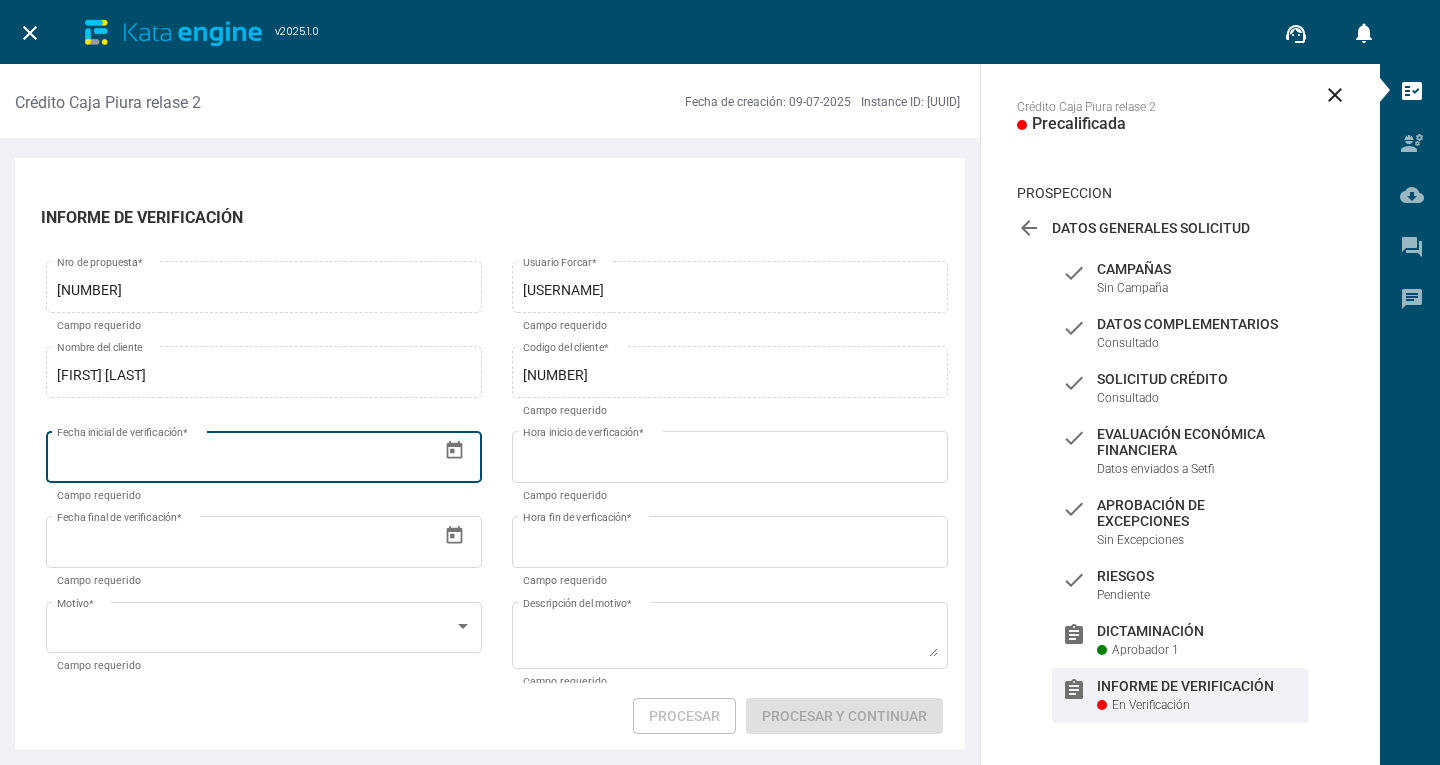 click on "Fecha inicial de verificación   *" at bounding box center [247, 461] 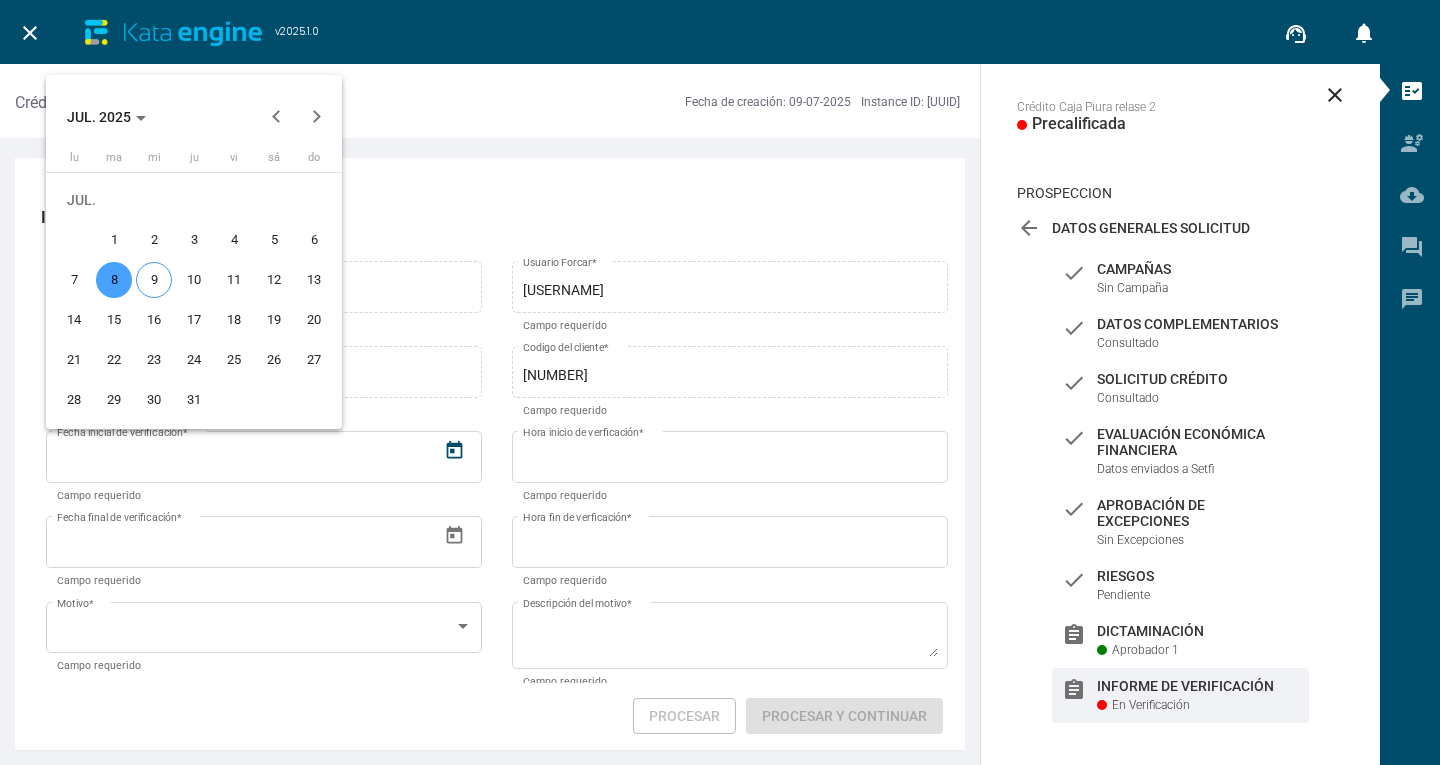 click on "8" at bounding box center [114, 280] 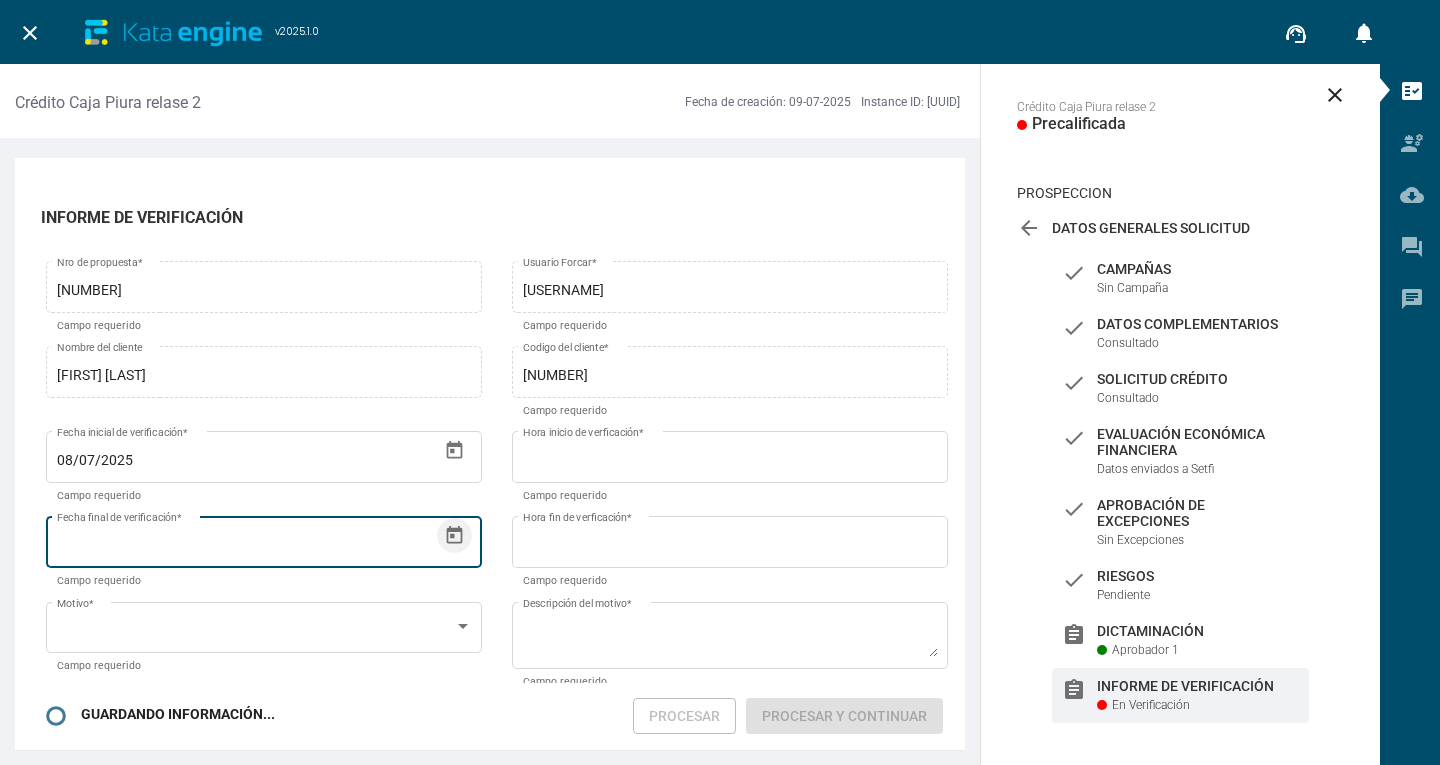 click at bounding box center (454, 535) 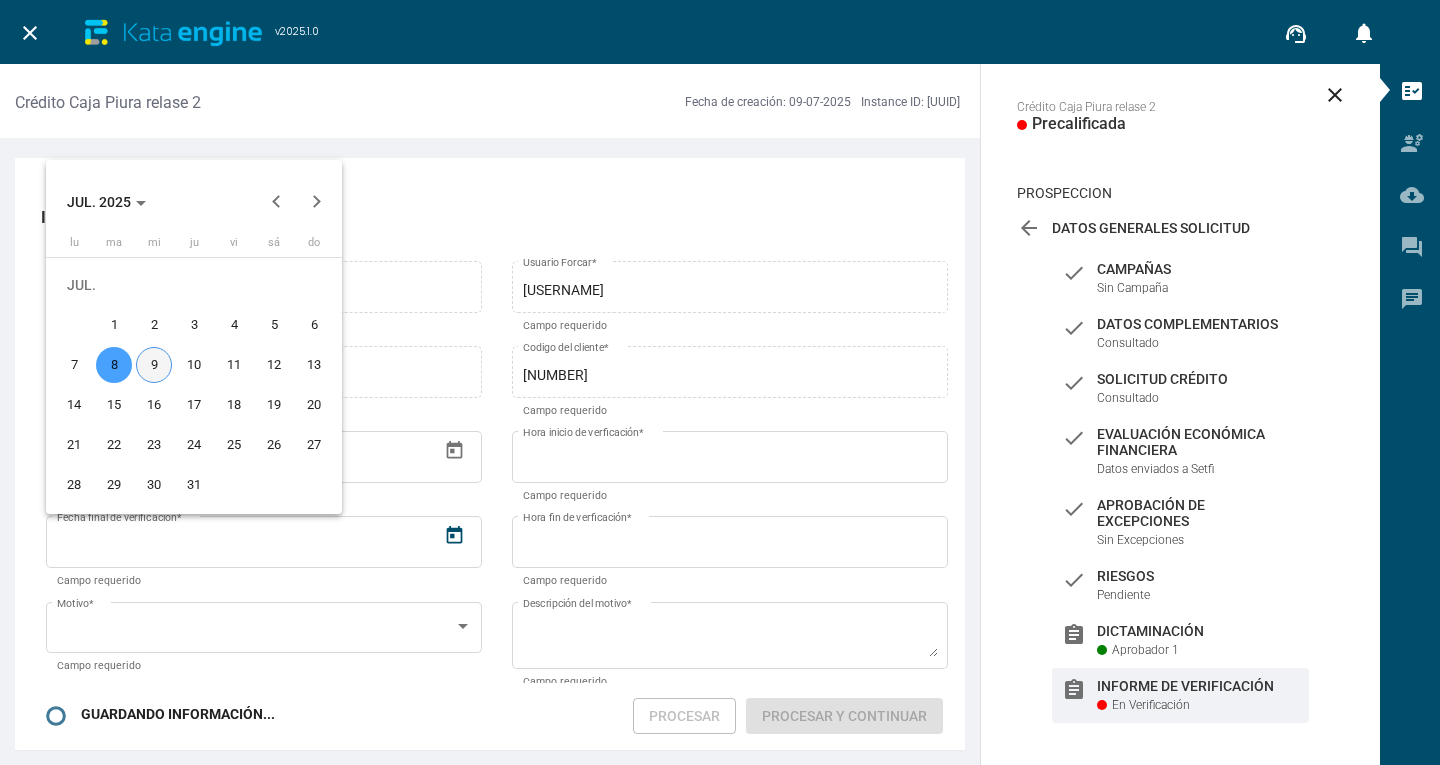 click on "8" at bounding box center [114, 365] 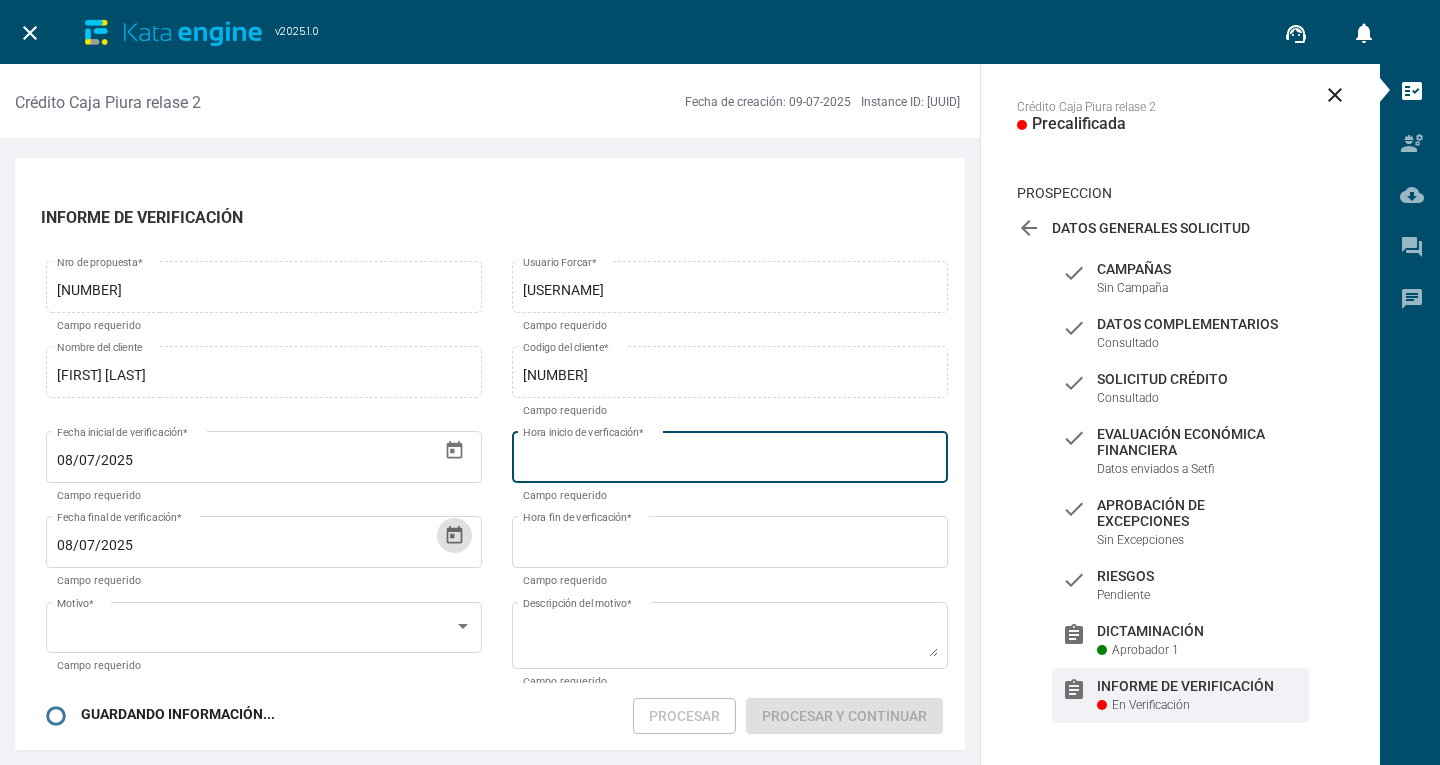 click on "Hora inicio de verficación   *" at bounding box center (730, 461) 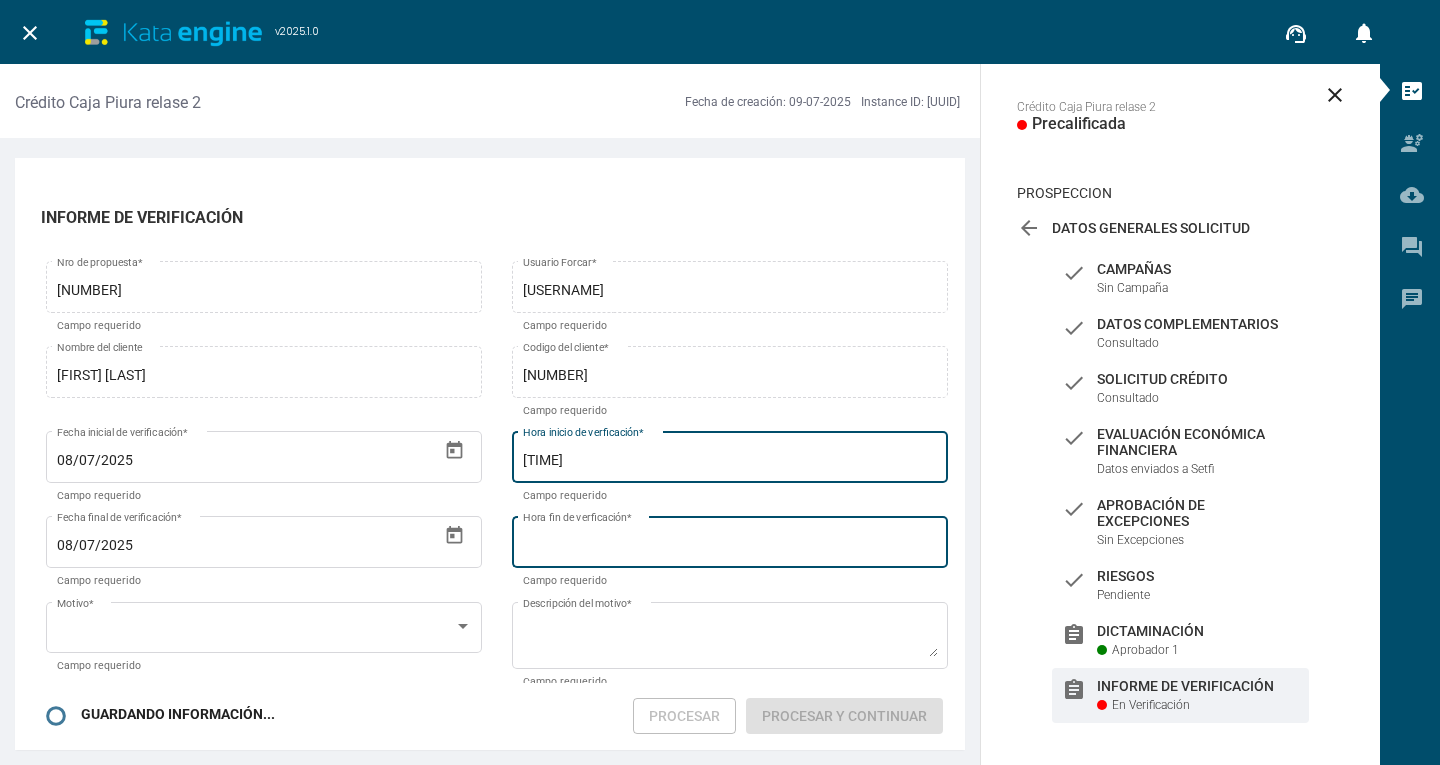 type on "[TIME]" 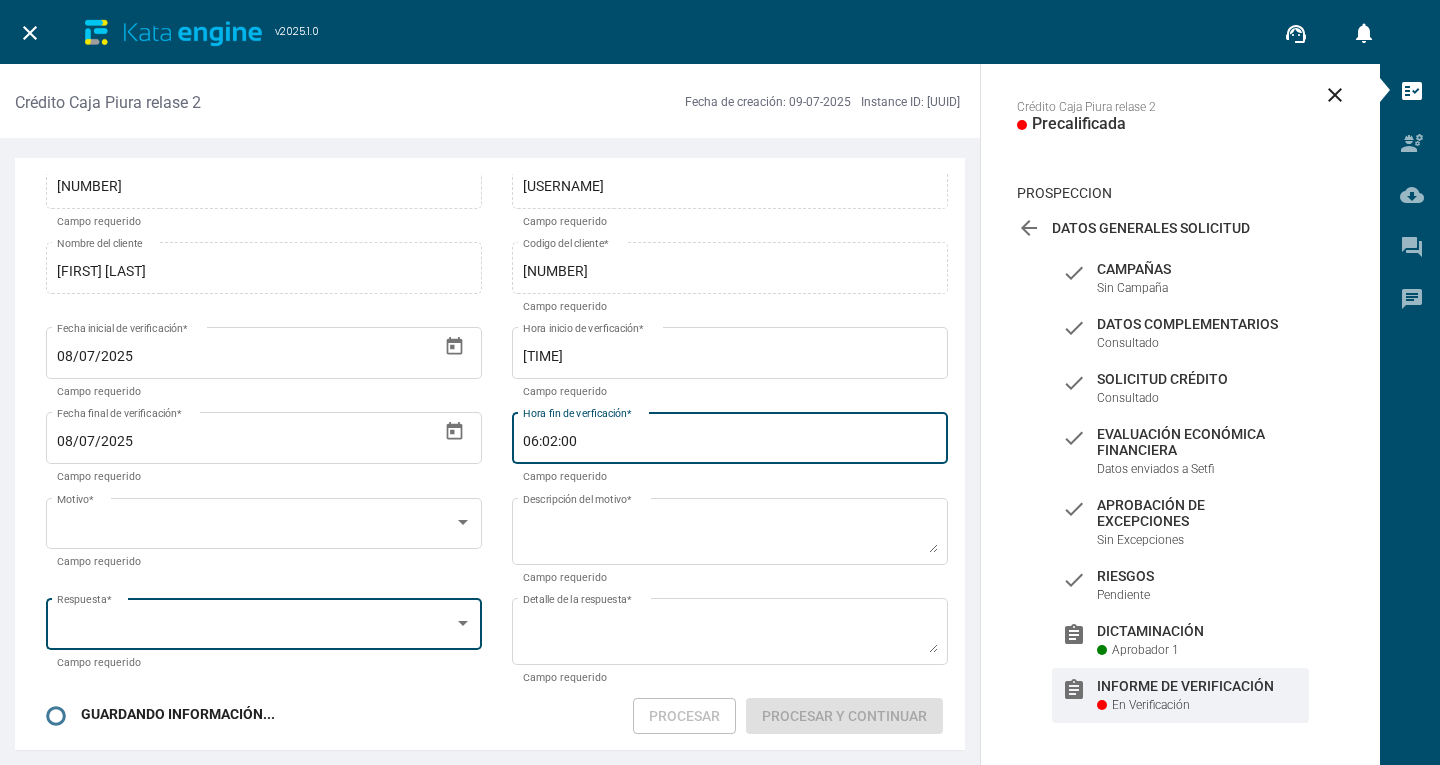 scroll, scrollTop: 118, scrollLeft: 0, axis: vertical 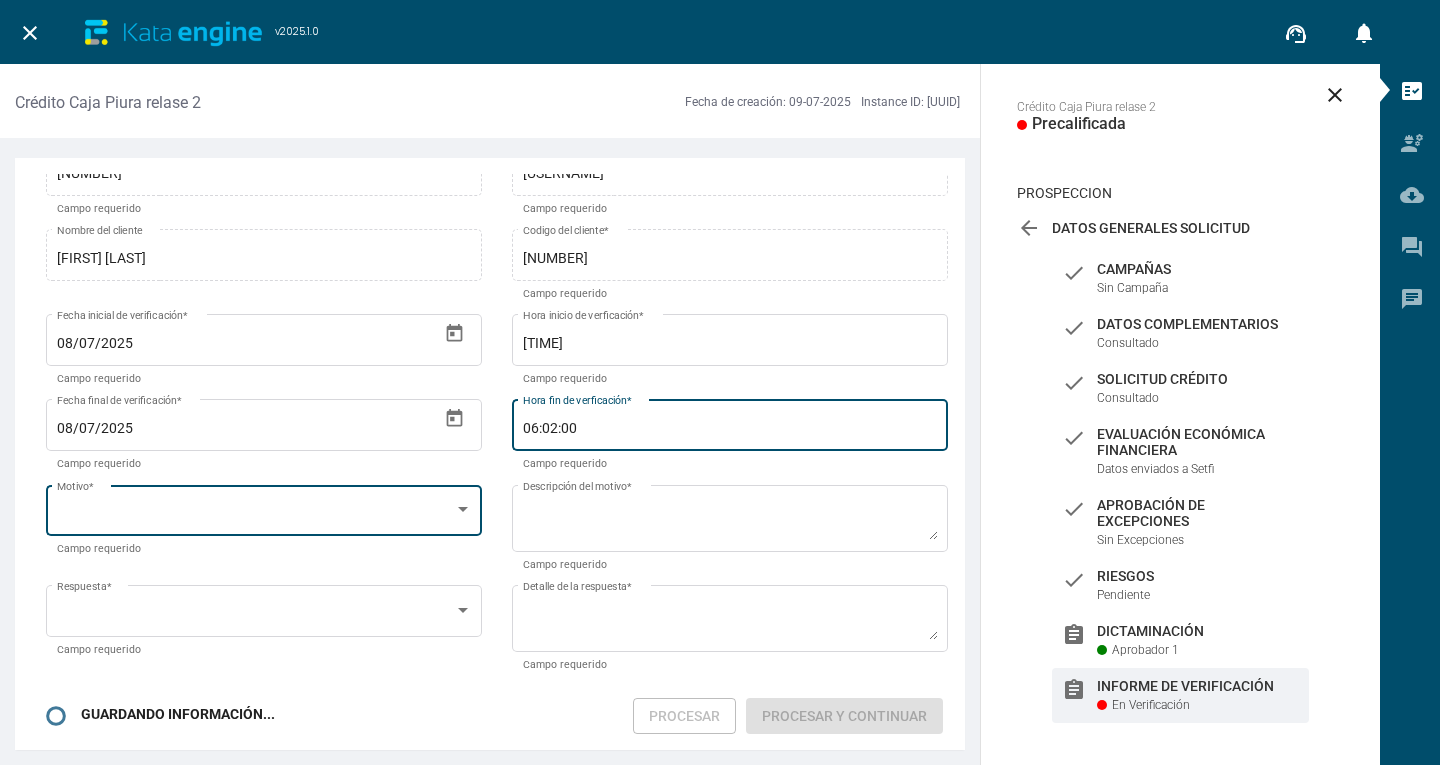 type on "06:02:00" 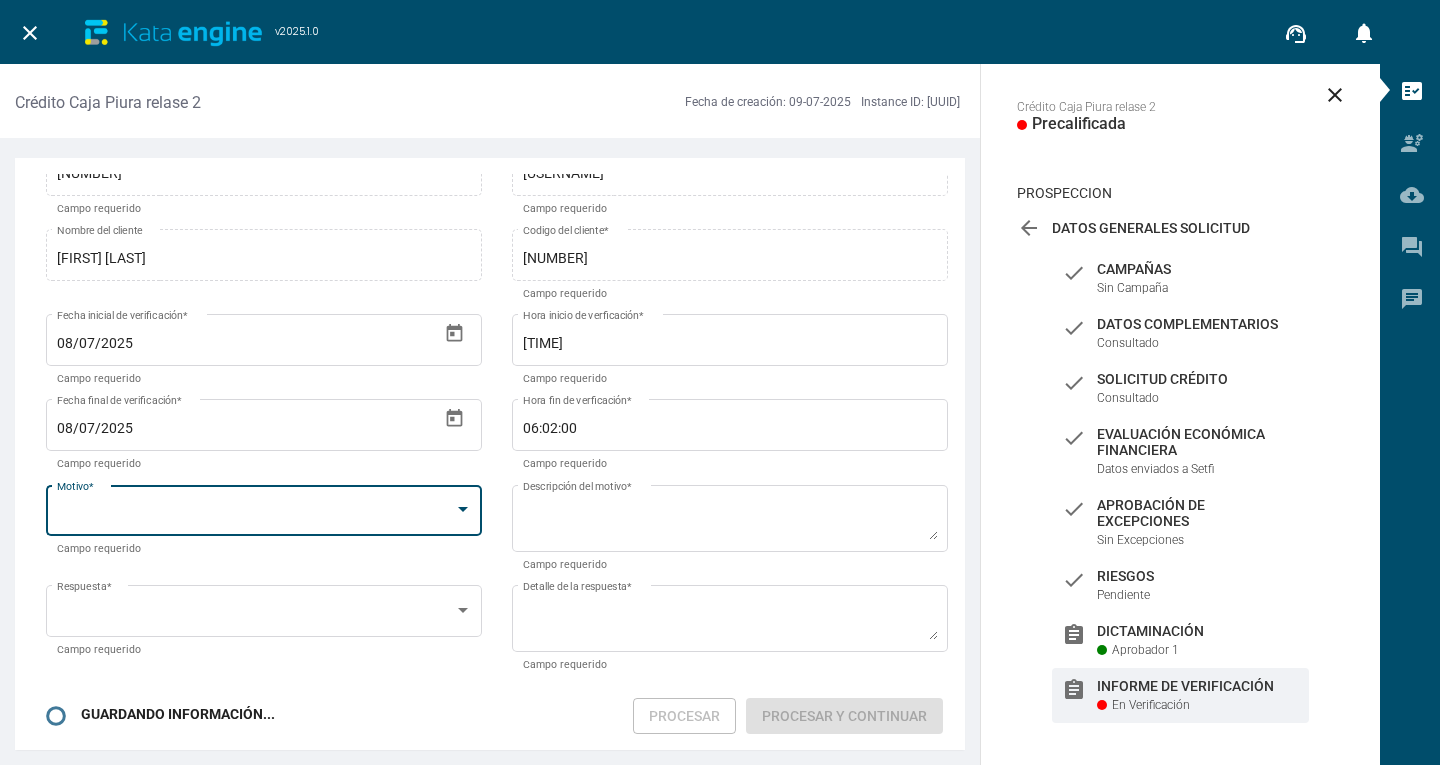 click at bounding box center [463, 509] 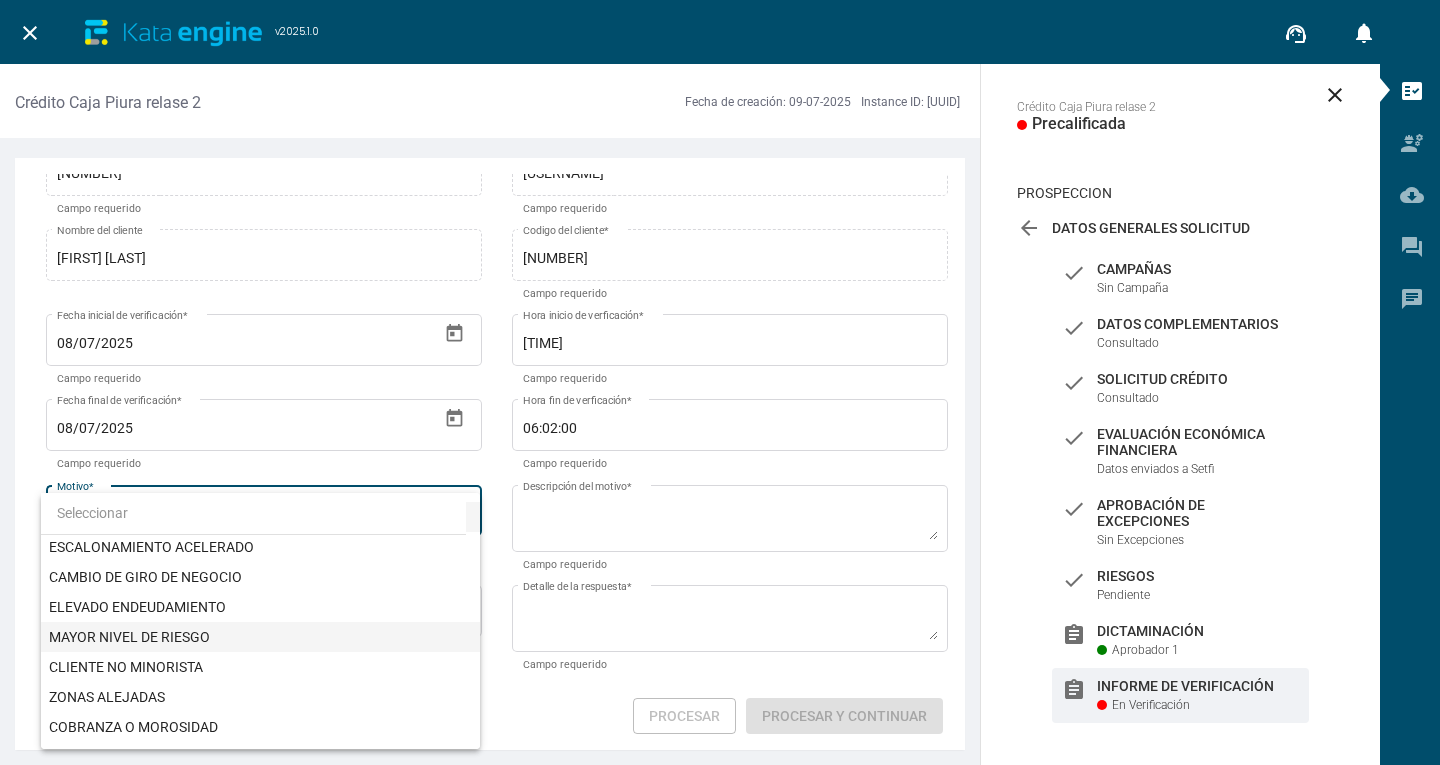 scroll, scrollTop: 56, scrollLeft: 0, axis: vertical 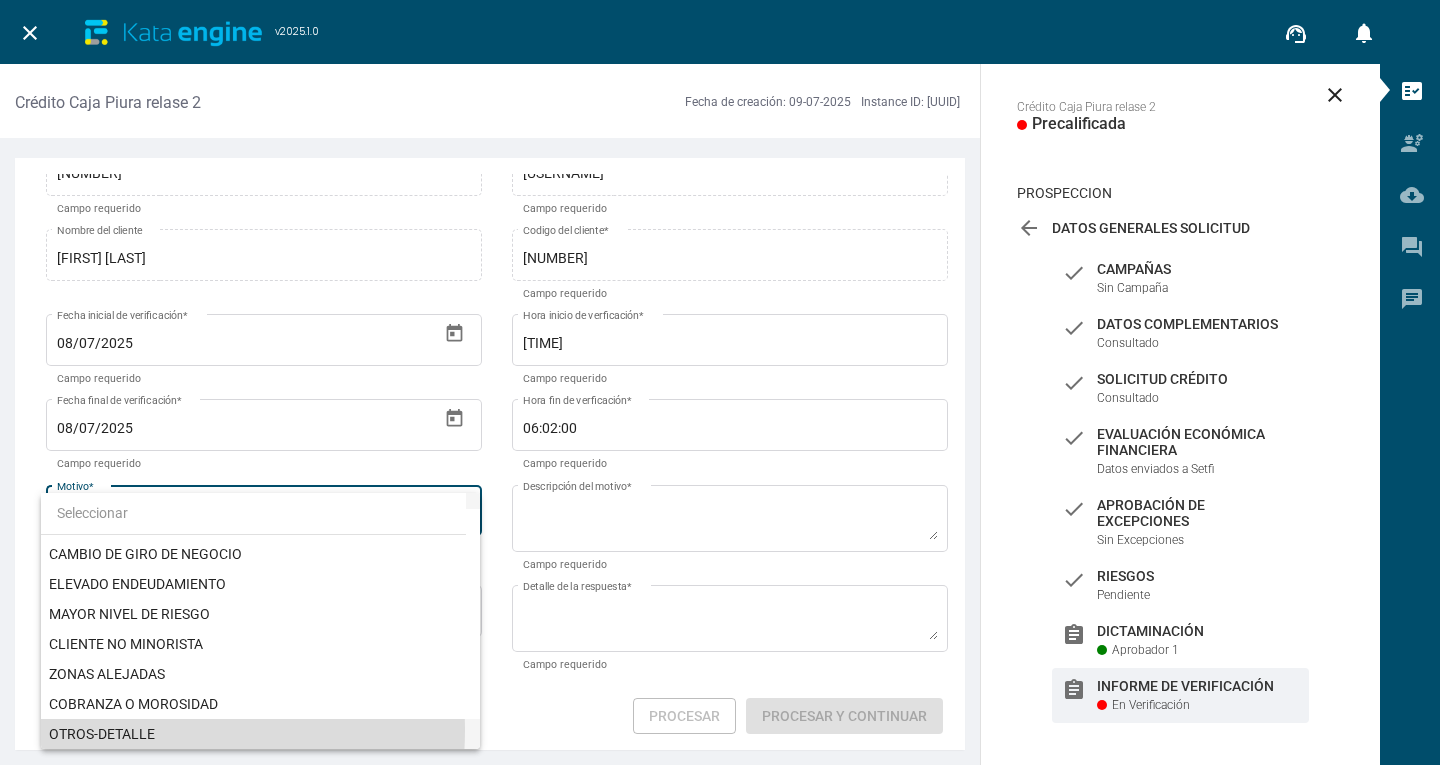 click on "OTROS-DETALLE" at bounding box center [261, 734] 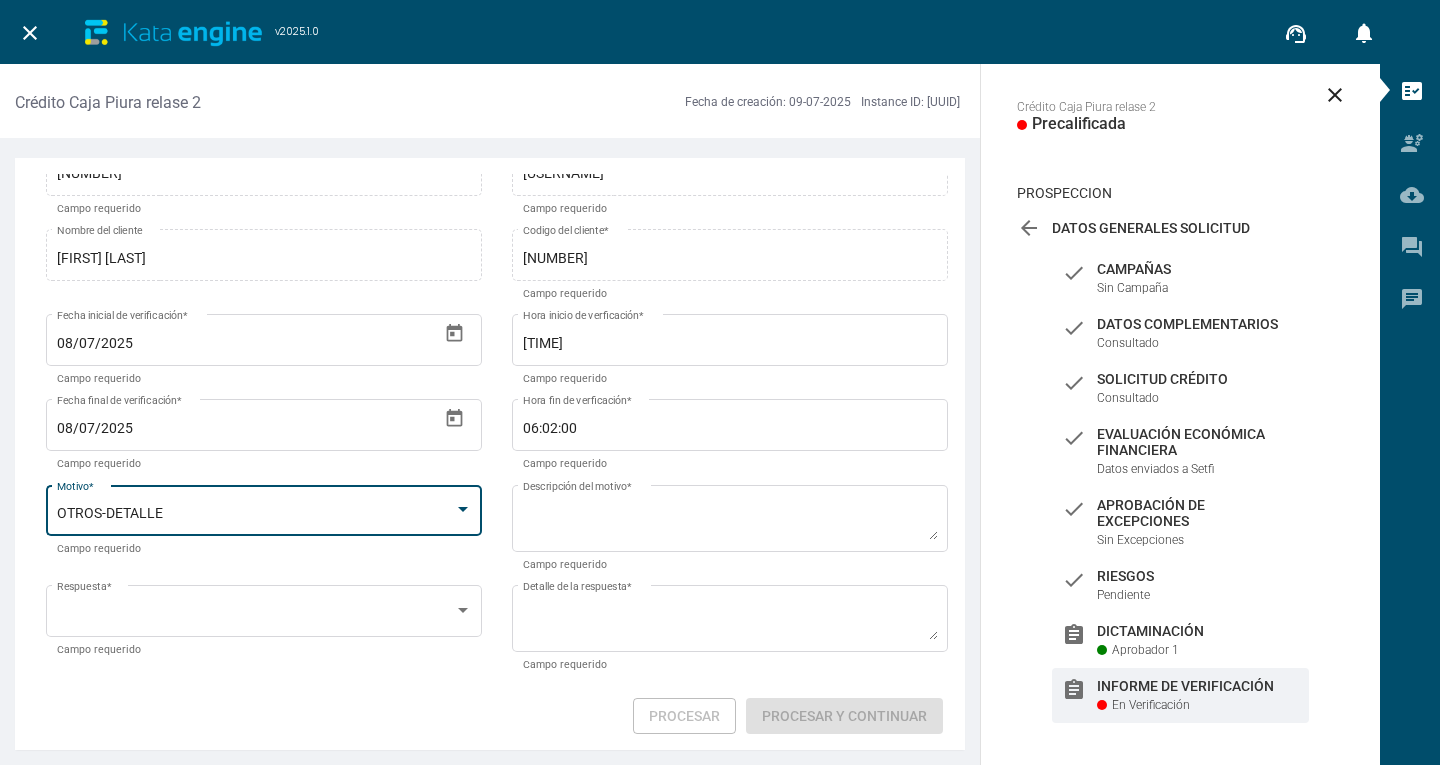 click at bounding box center [463, 509] 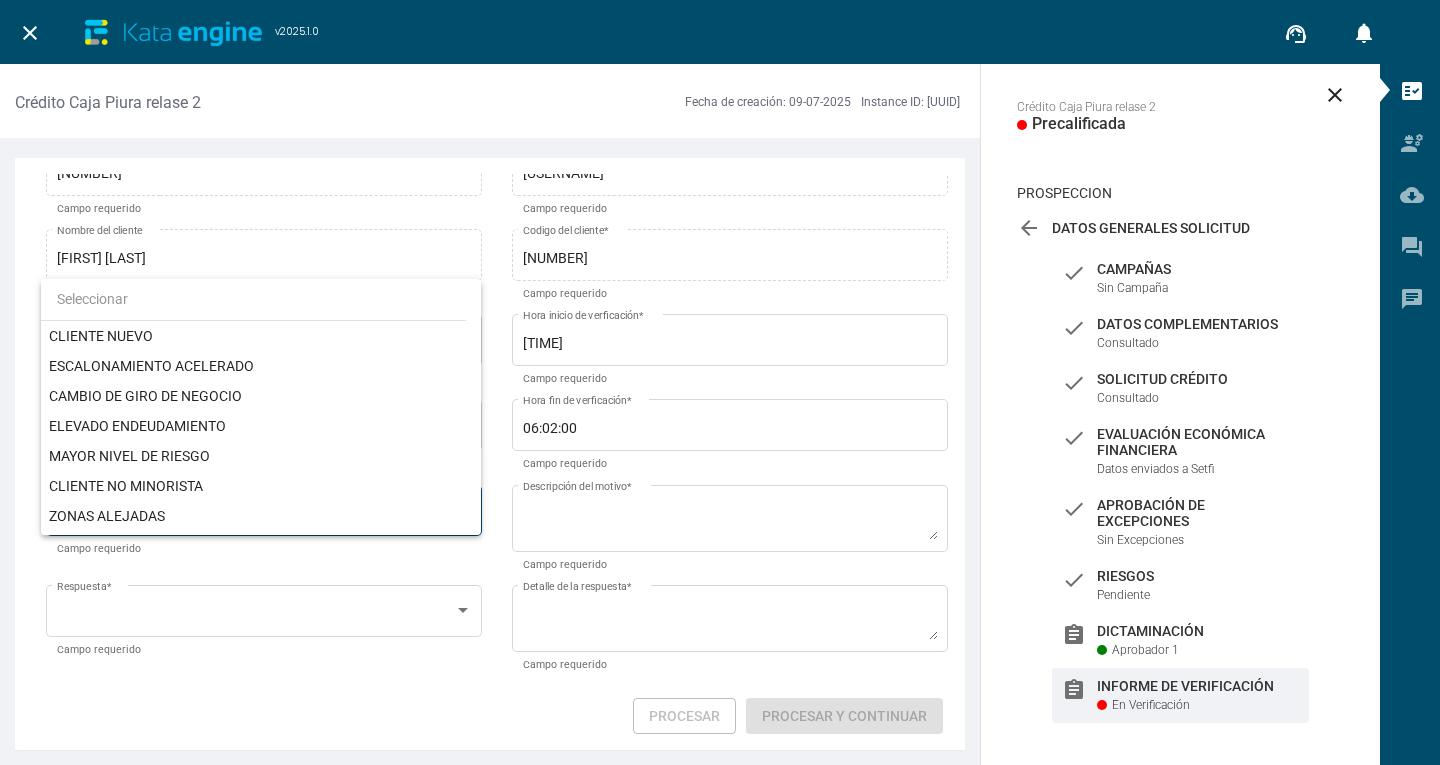 scroll, scrollTop: 56, scrollLeft: 0, axis: vertical 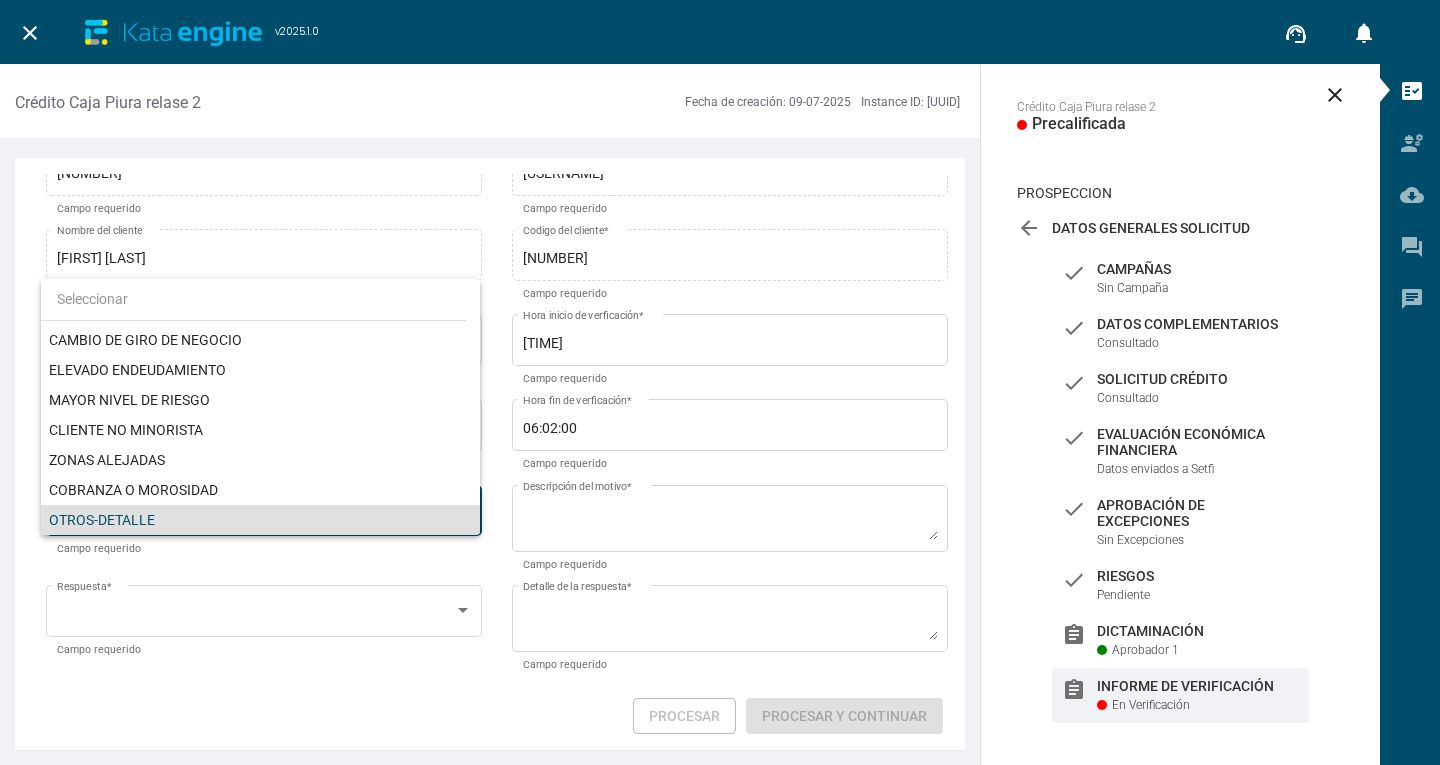 click on "OTROS-DETALLE" at bounding box center [261, 520] 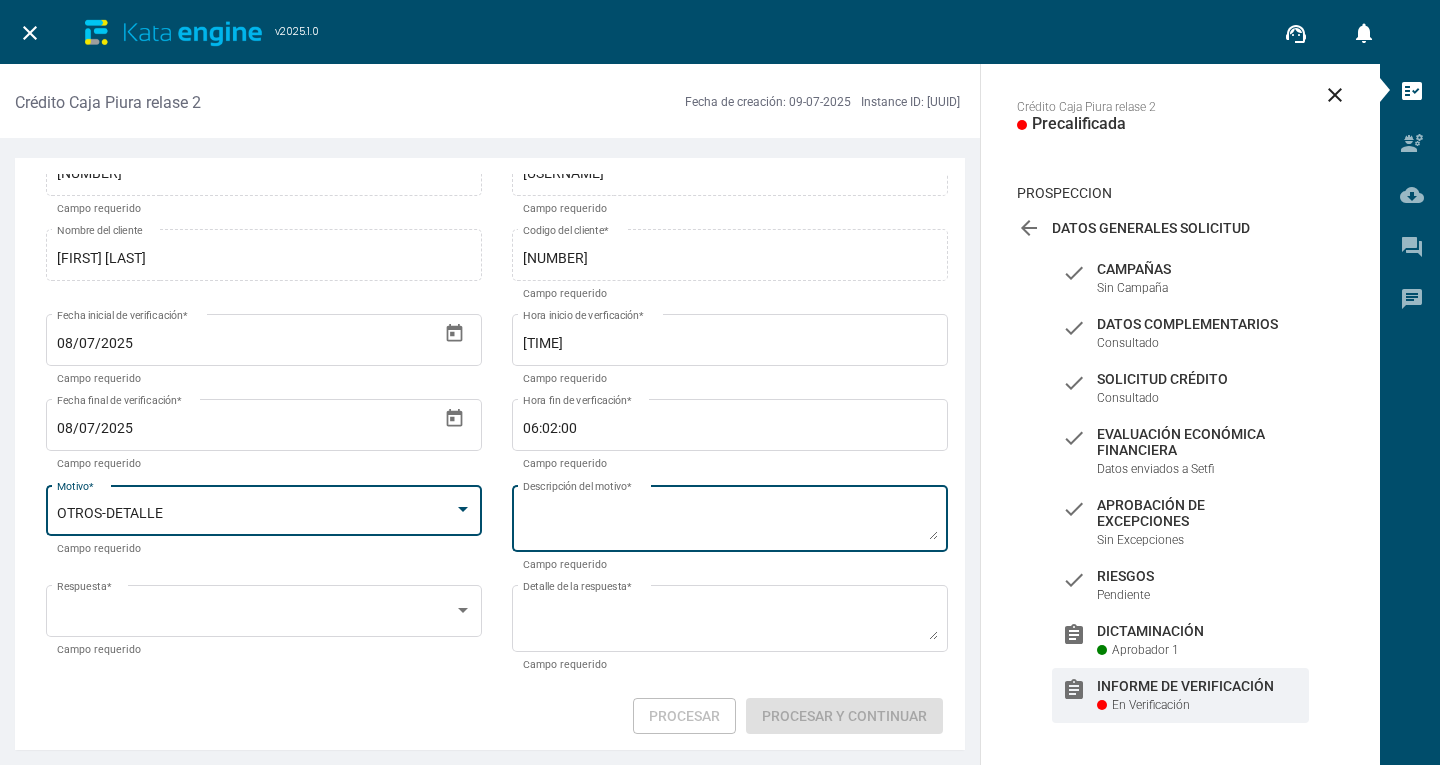 click on "Descripción del motivo   *" at bounding box center (730, 522) 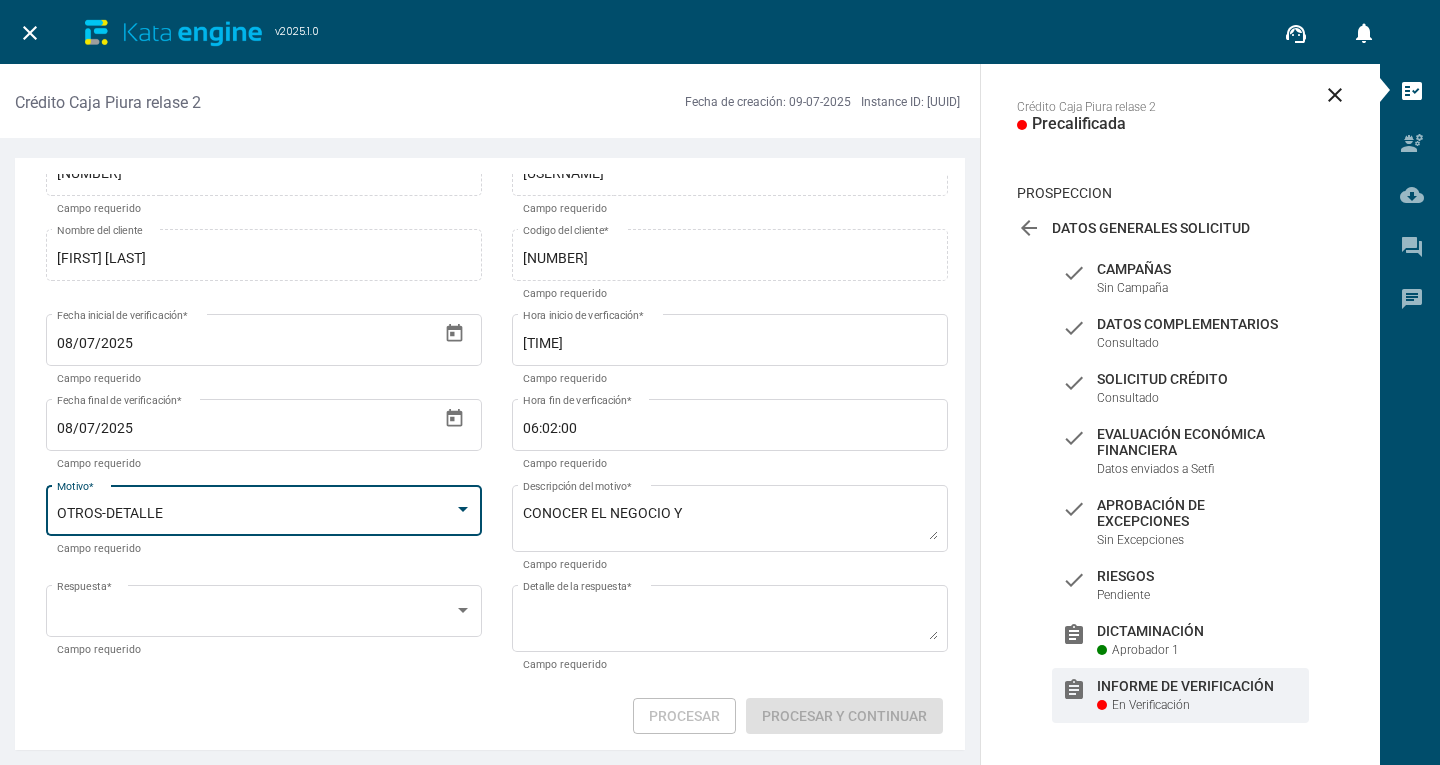 click at bounding box center [463, 509] 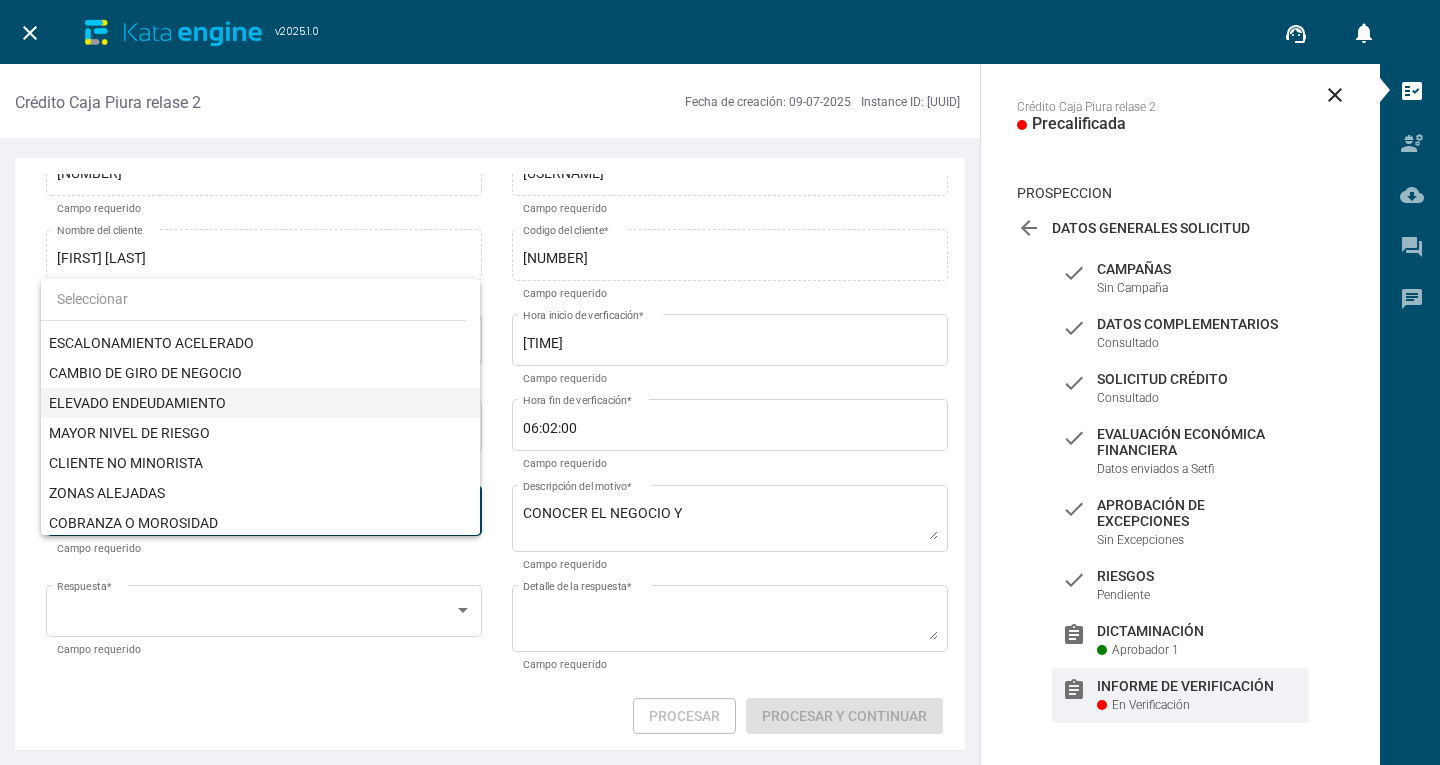 scroll, scrollTop: 0, scrollLeft: 0, axis: both 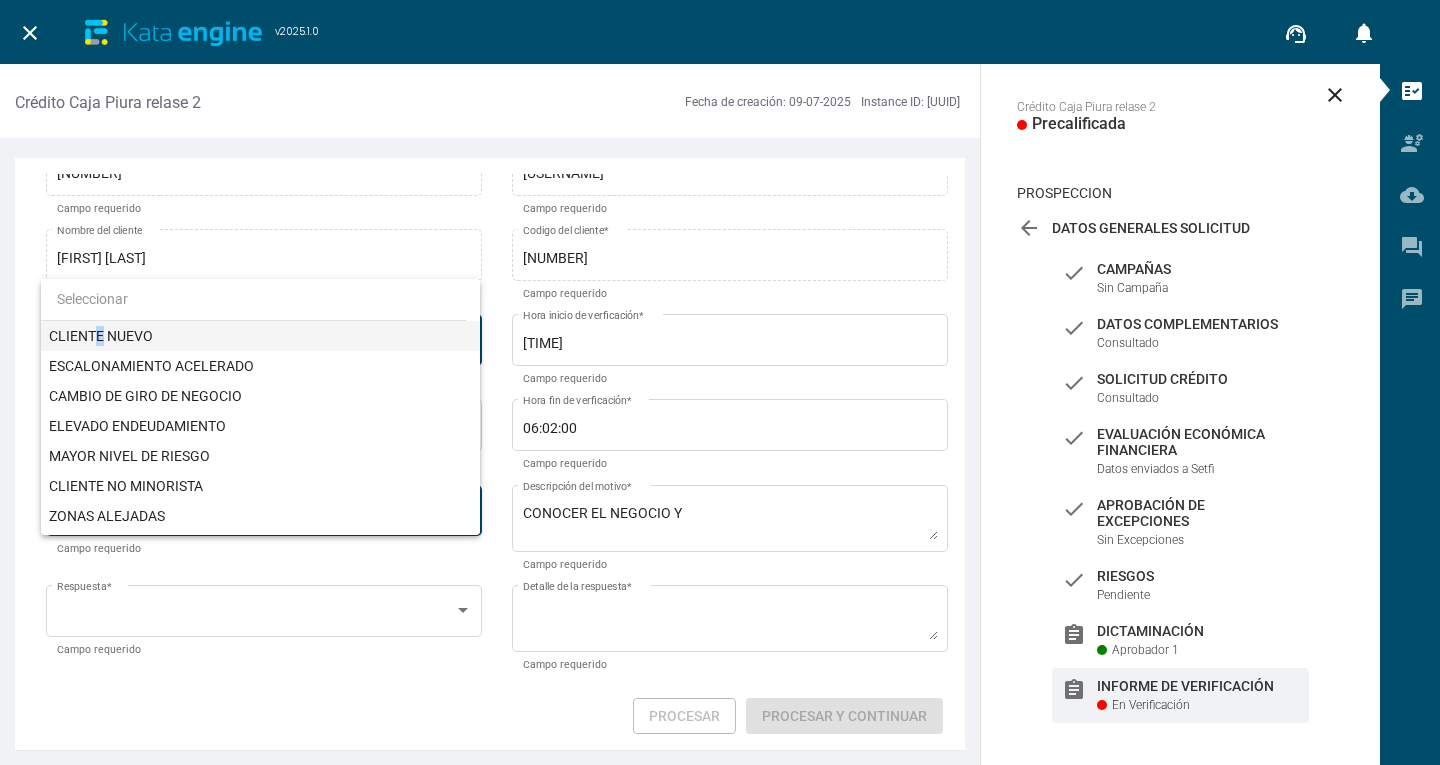 click on "CLIENTE NUEVO" at bounding box center (261, 336) 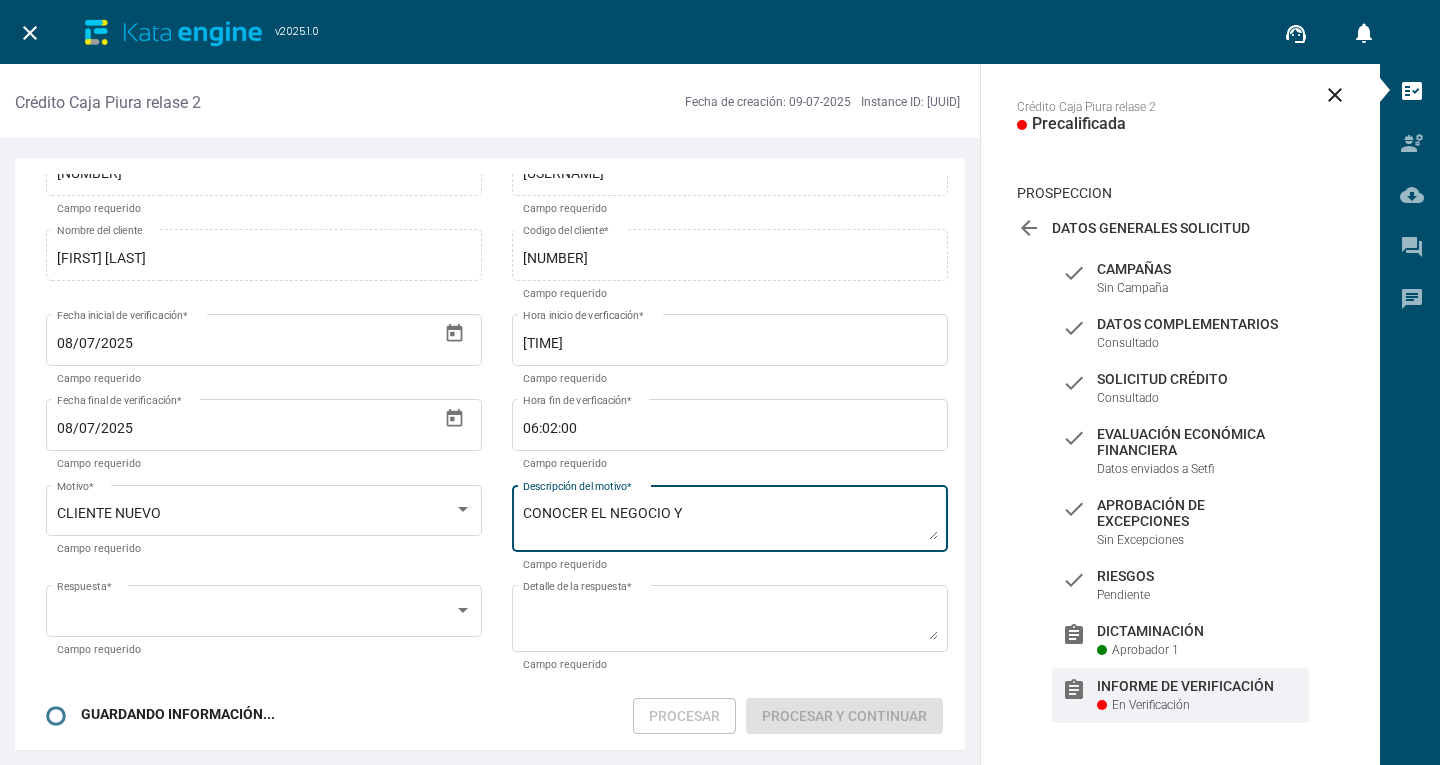 drag, startPoint x: 608, startPoint y: 520, endPoint x: 489, endPoint y: 519, distance: 119.0042 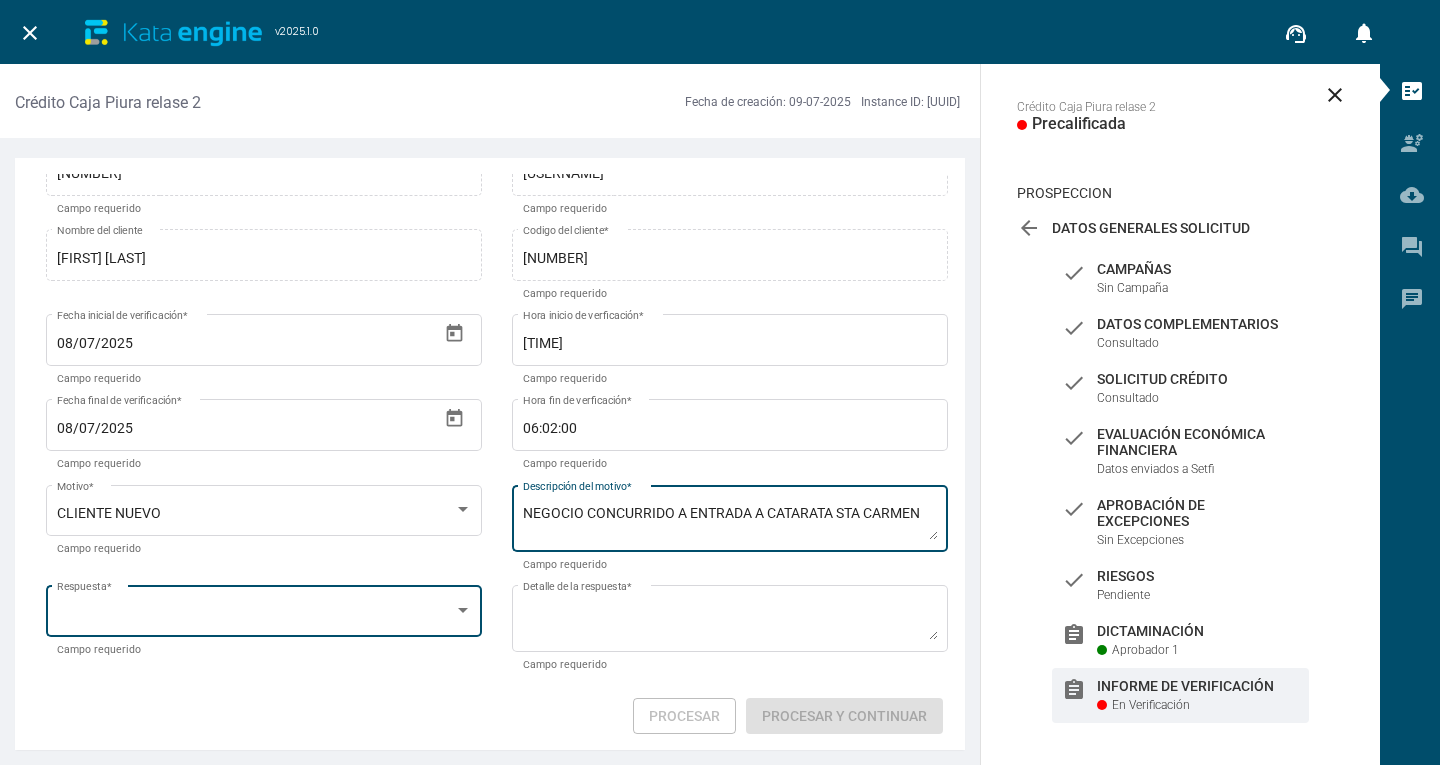 type on "NEGOCIO CONCURRIDO A ENTRADA A CATARATA STA CARMEN" 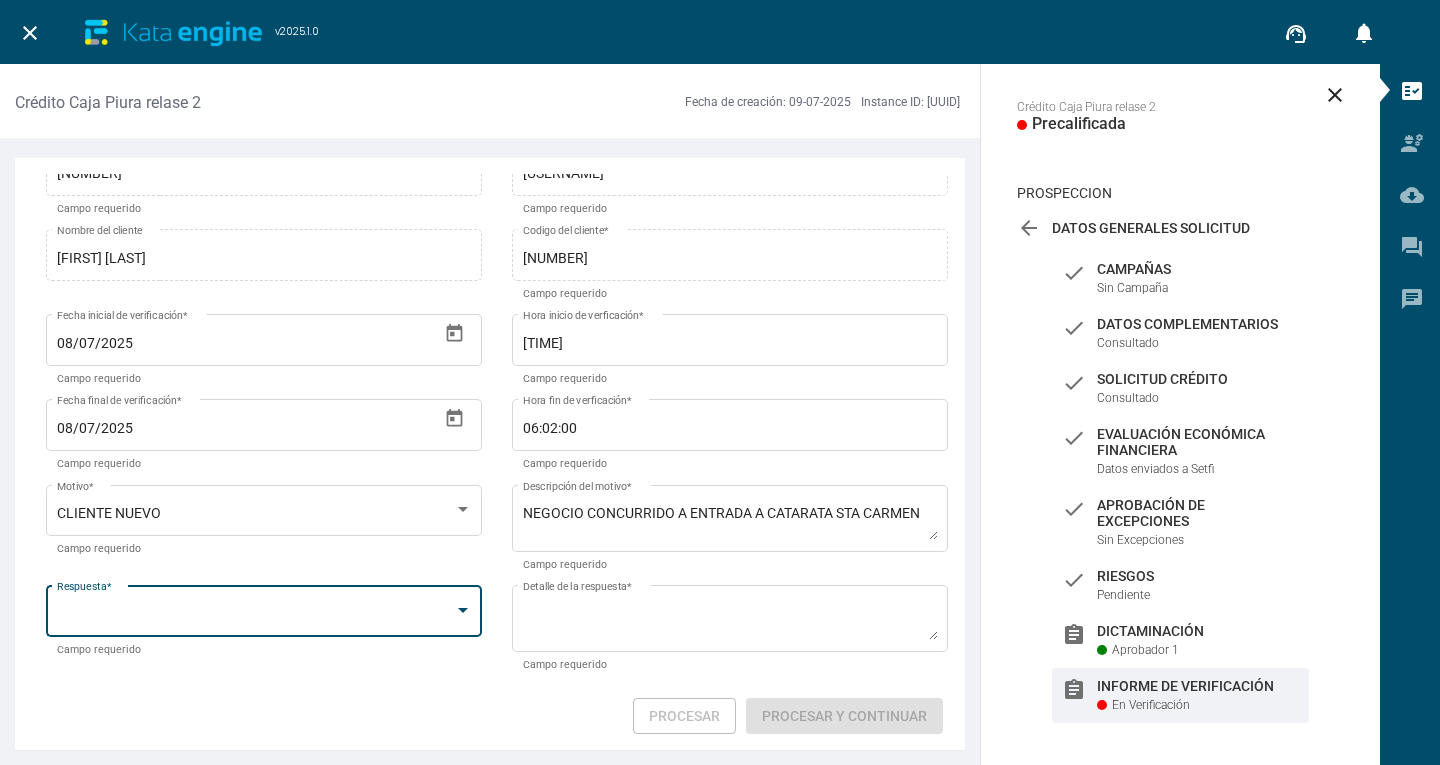click at bounding box center [463, 611] 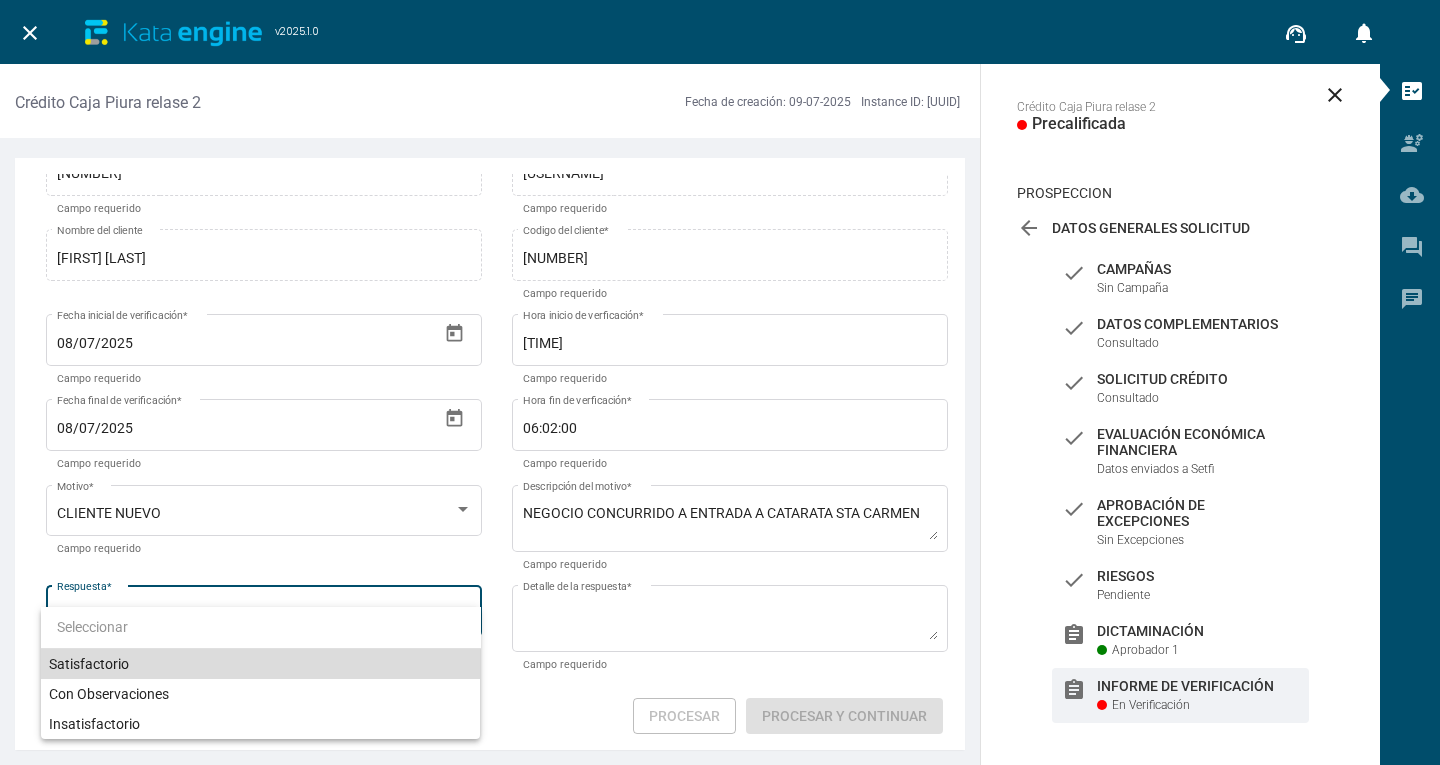click on "Satisfactorio" at bounding box center (261, 664) 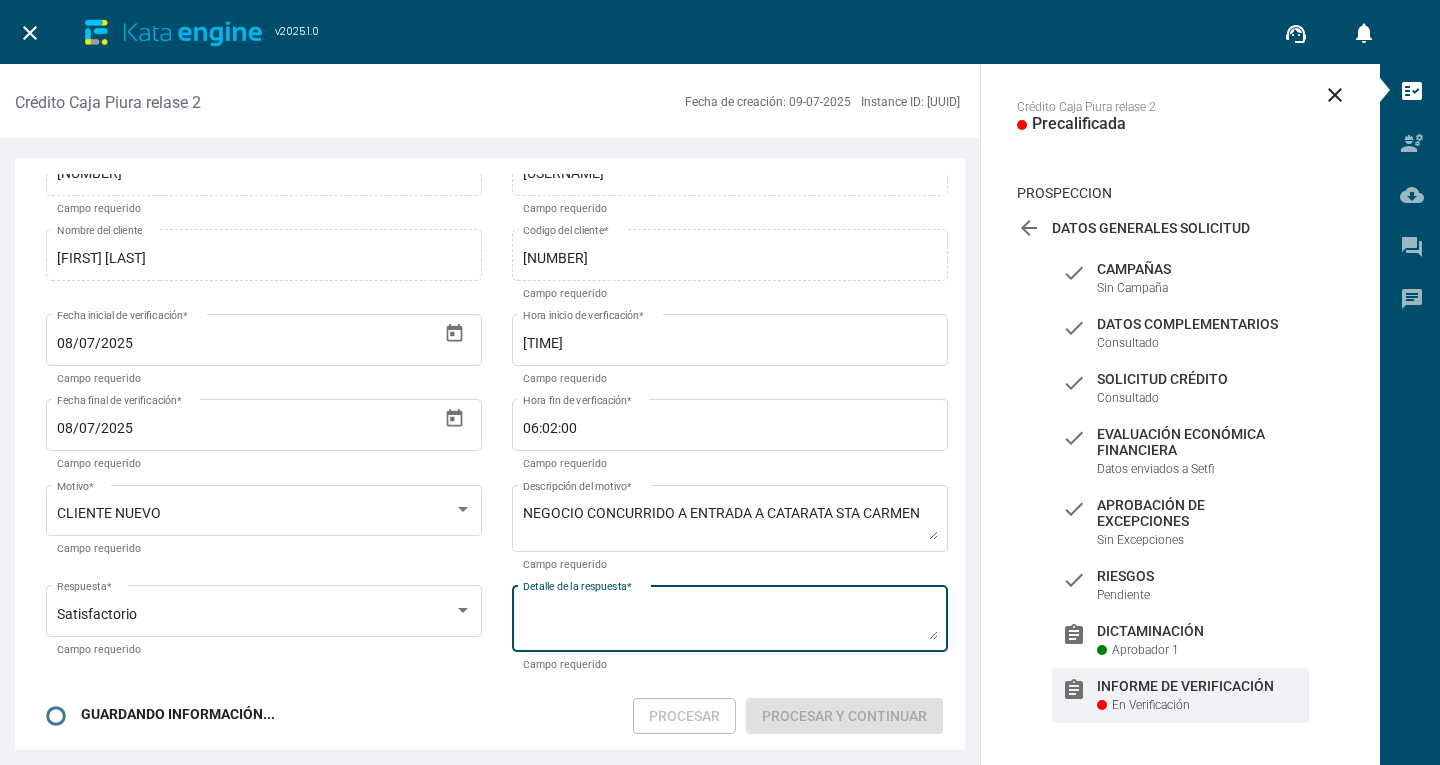 click on "Detalle de la respuesta   *" at bounding box center [730, 623] 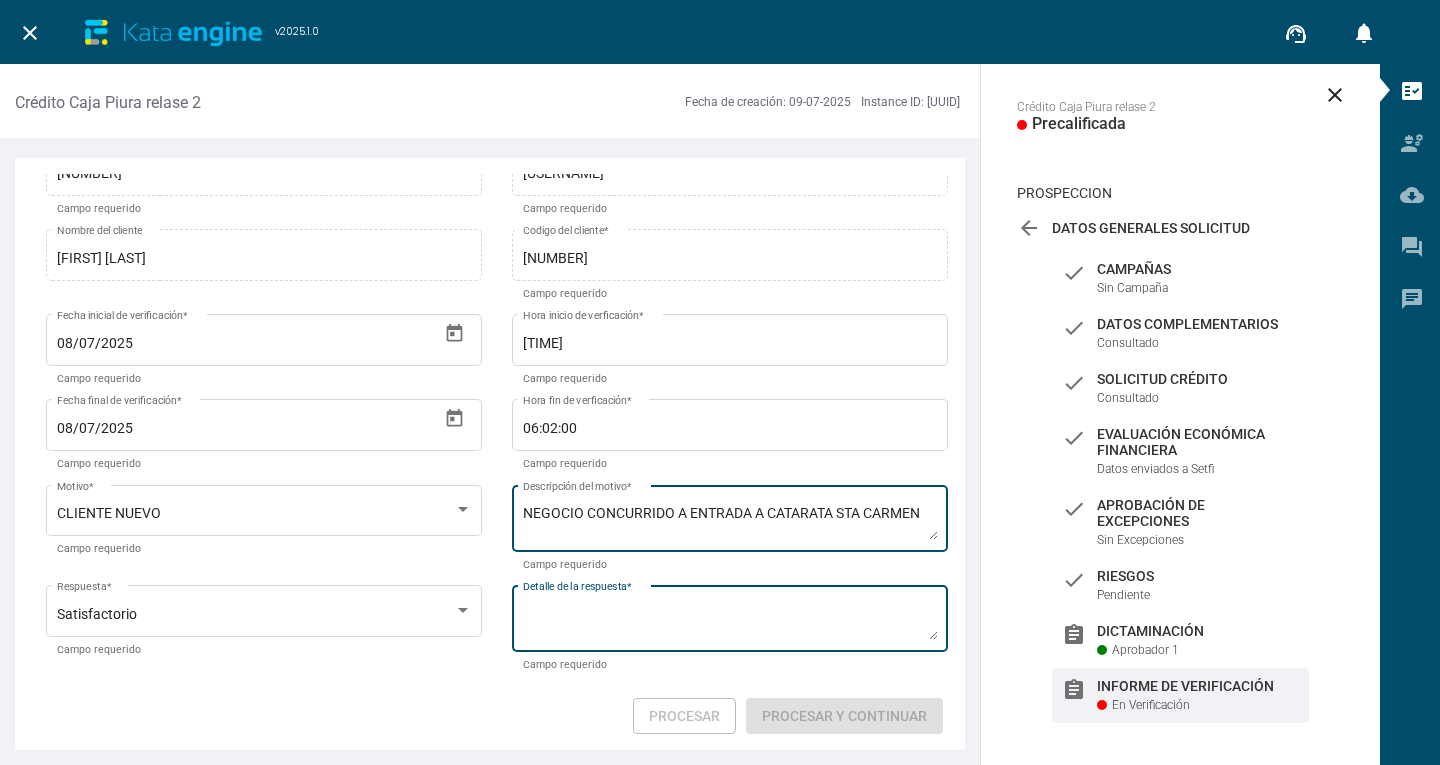 click on "NEGOCIO CONCURRIDO A ENTRADA A CATARATA STA CARMEN" at bounding box center [730, 522] 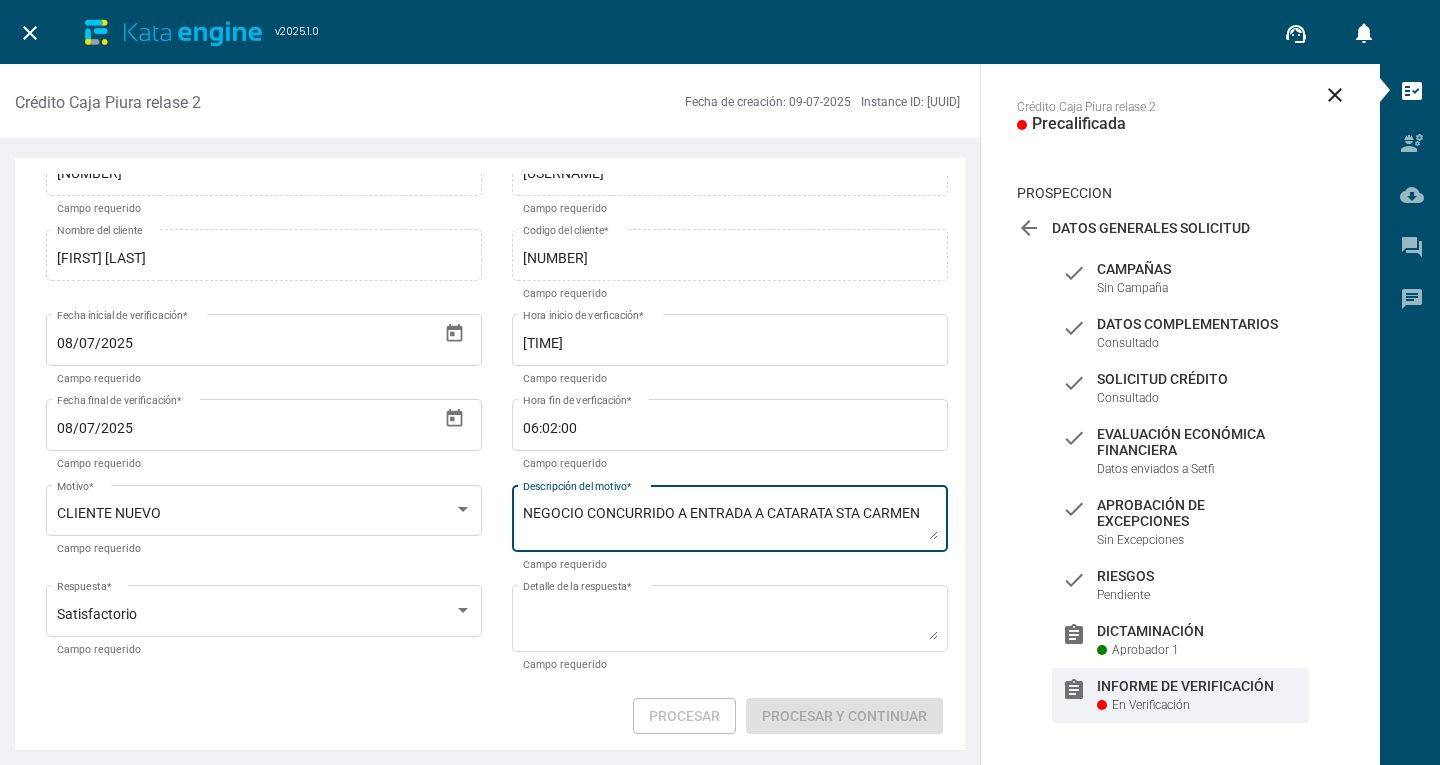 click on "NEGOCIO CONCURRIDO A ENTRADA A CATARATA STA CARMEN" at bounding box center (730, 522) 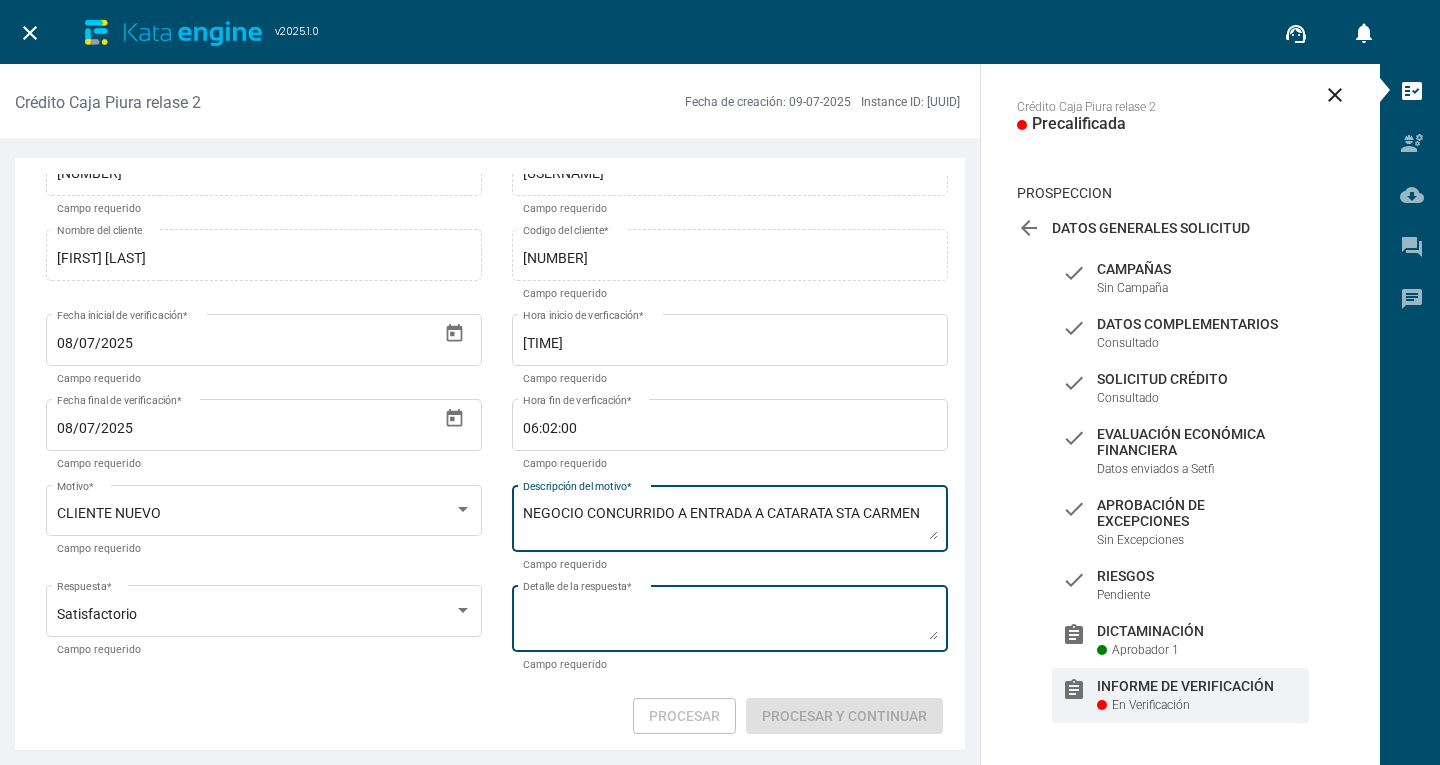 click on "Detalle de la respuesta   *" at bounding box center (730, 623) 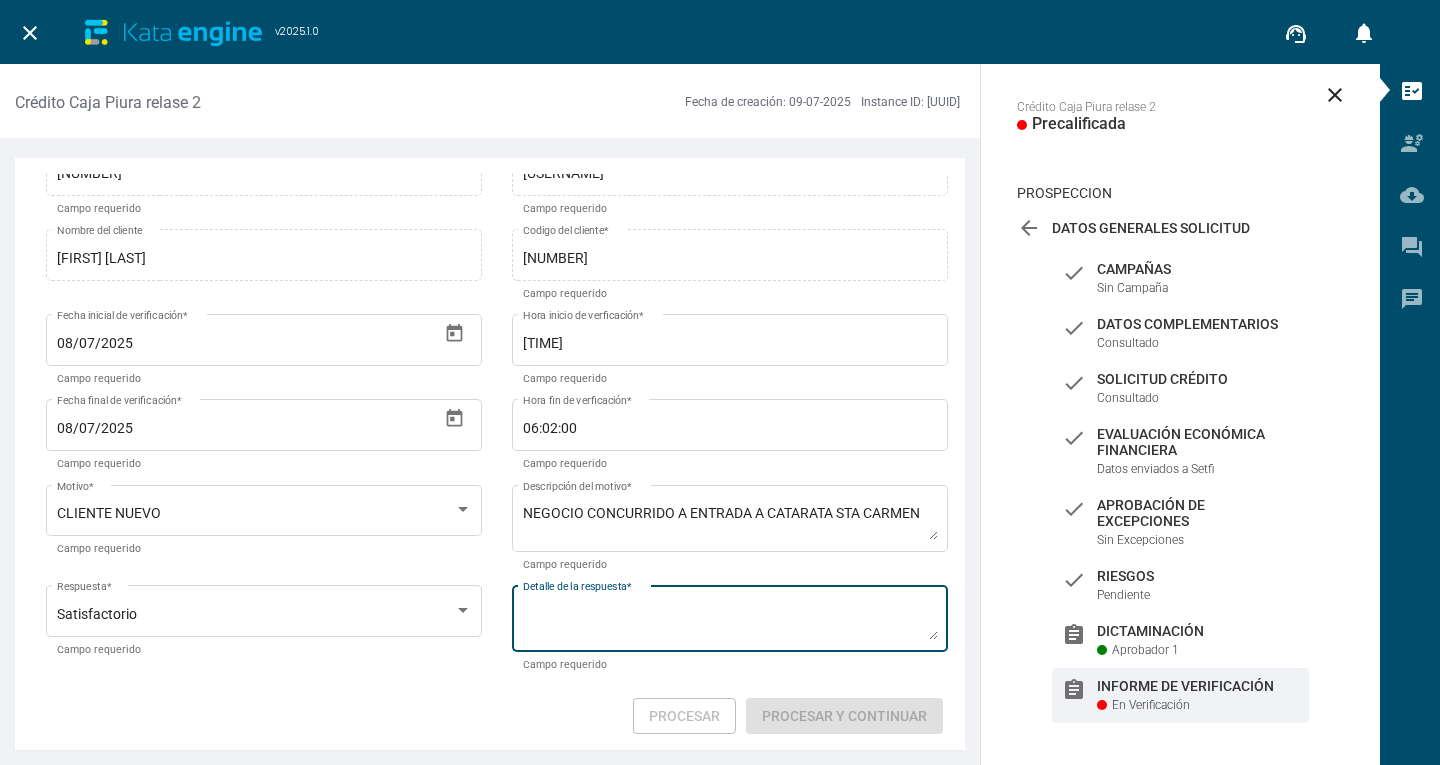 paste on "NEGOCIO CONCURRIDO A ENTRADA A CATARATA STA CARMEN" 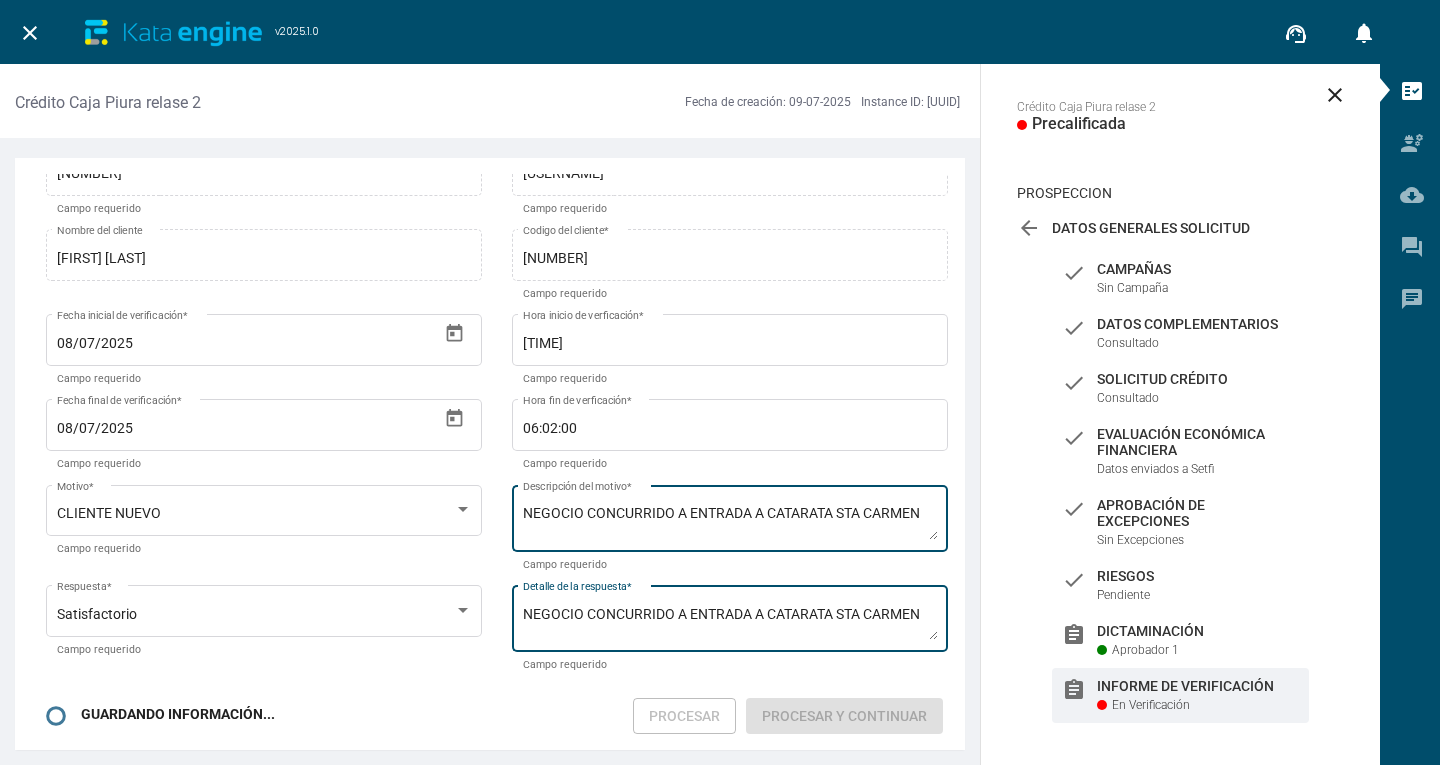 type on "NEGOCIO CONCURRIDO A ENTRADA A CATARATA STA CARMEN" 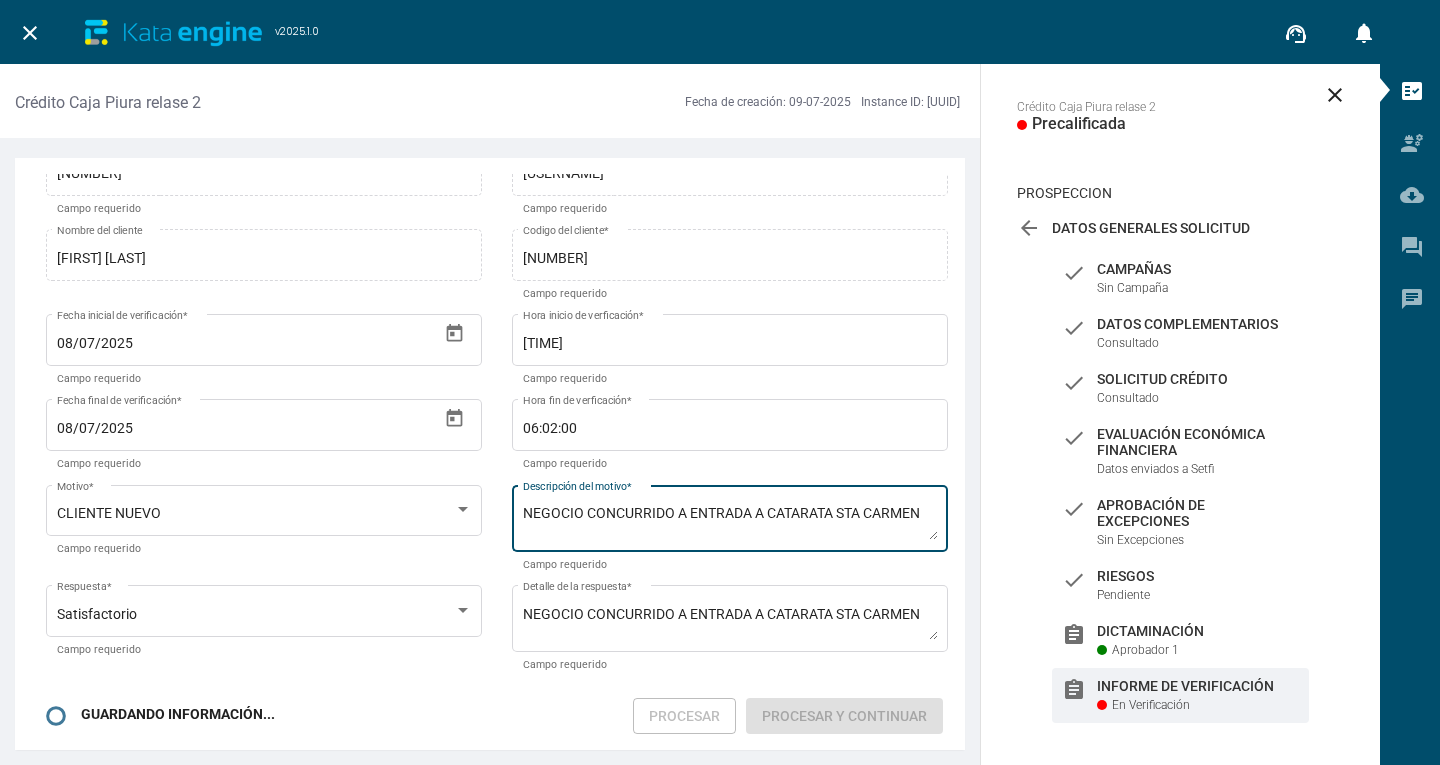 drag, startPoint x: 515, startPoint y: 511, endPoint x: 1049, endPoint y: 520, distance: 534.07587 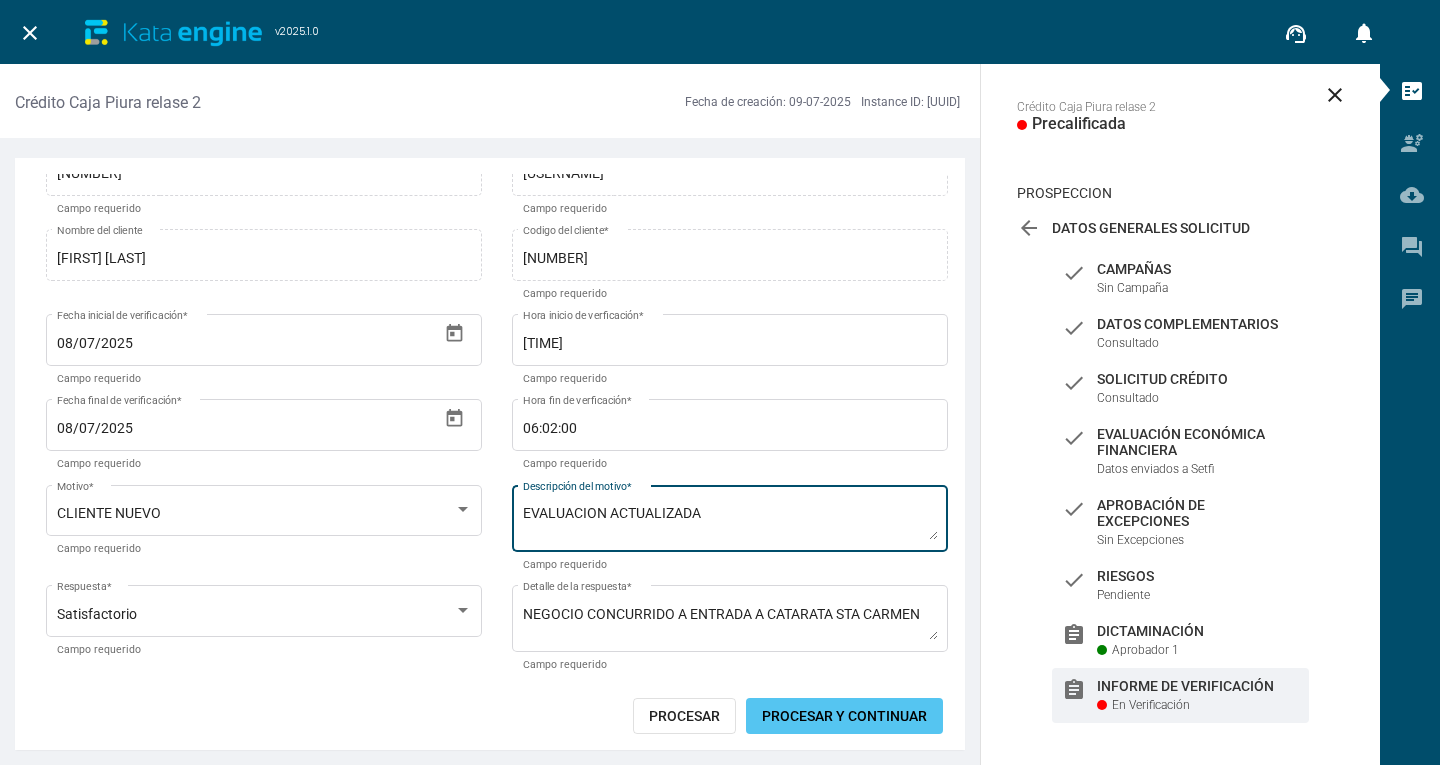 type on "EVALUACION ACTUALIZADA" 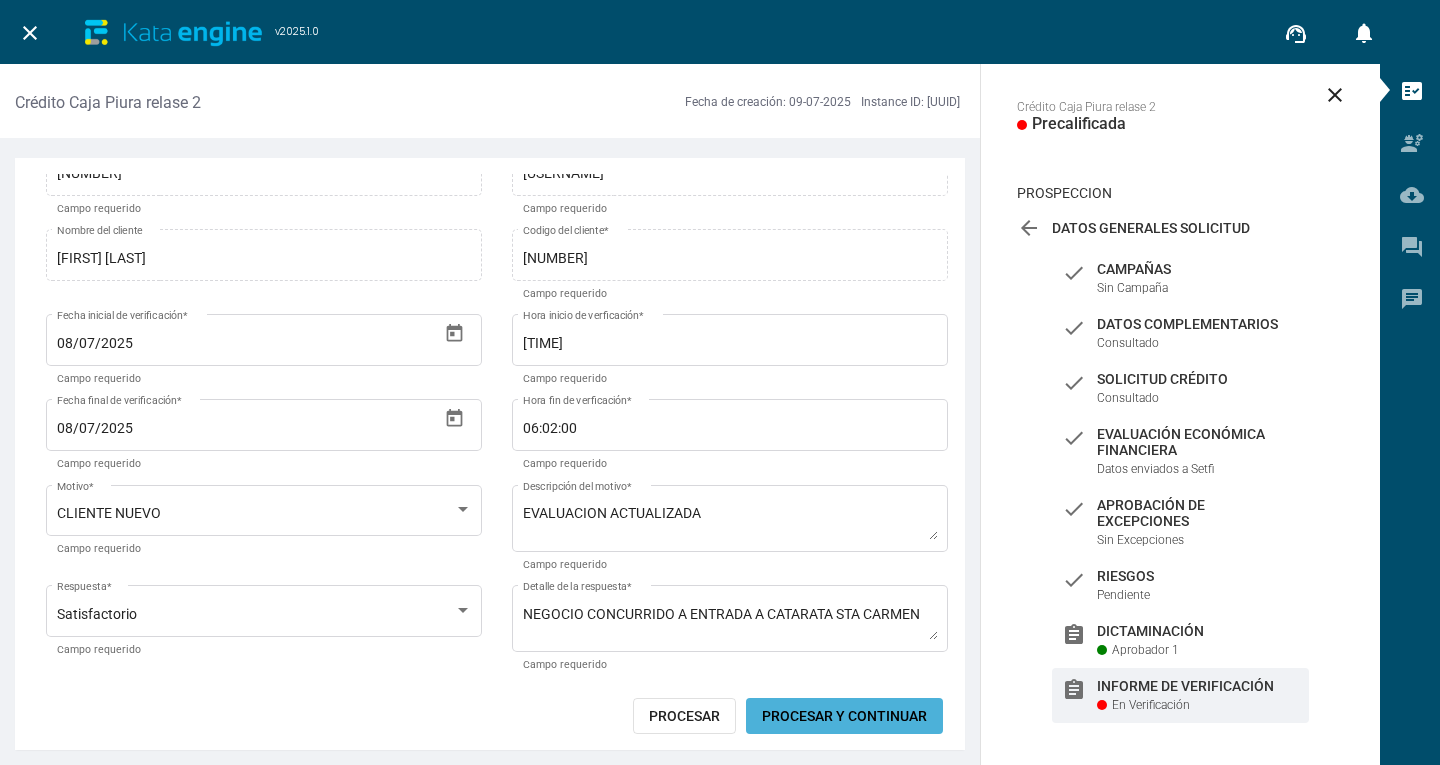 click on "Procesar y Continuar" at bounding box center (844, 716) 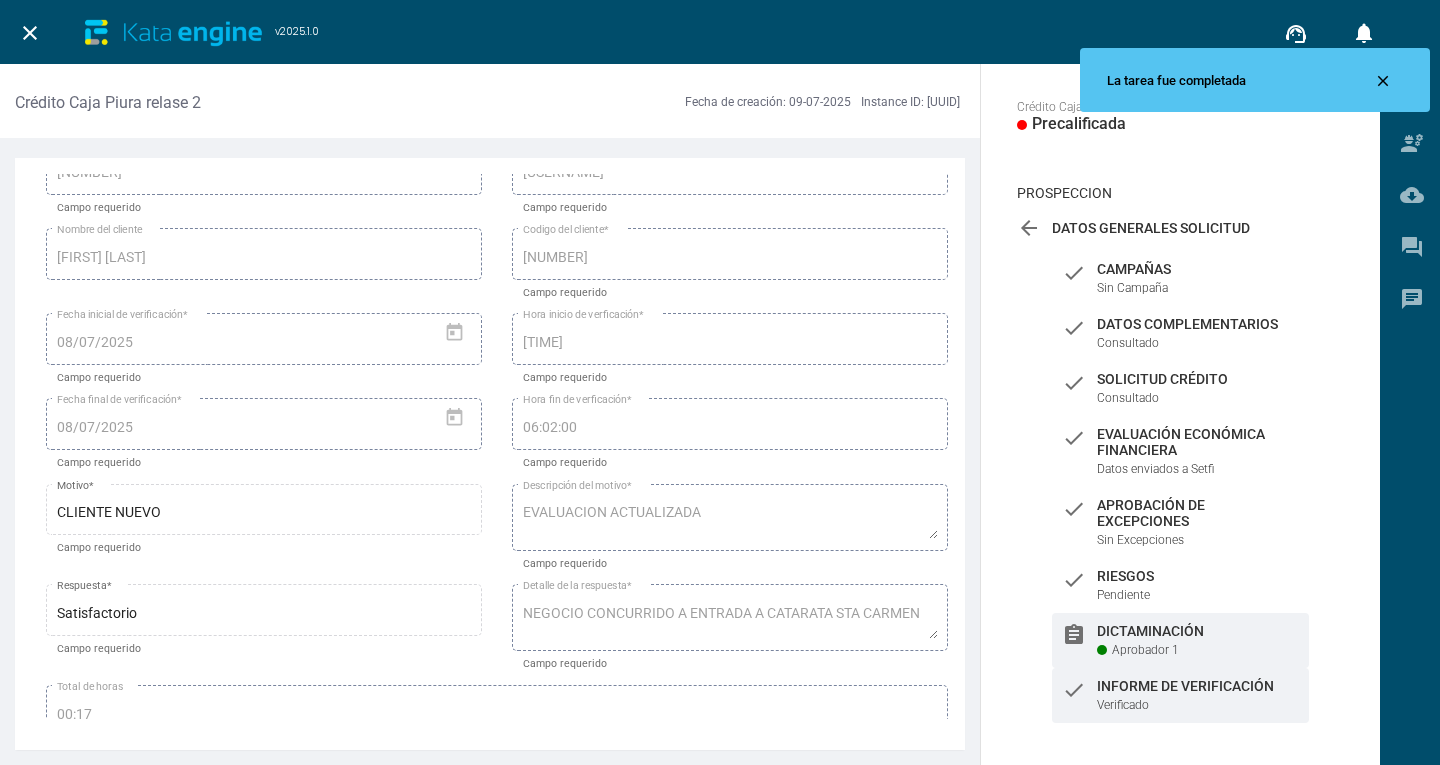 click on "Dictaminación" at bounding box center (1198, 269) 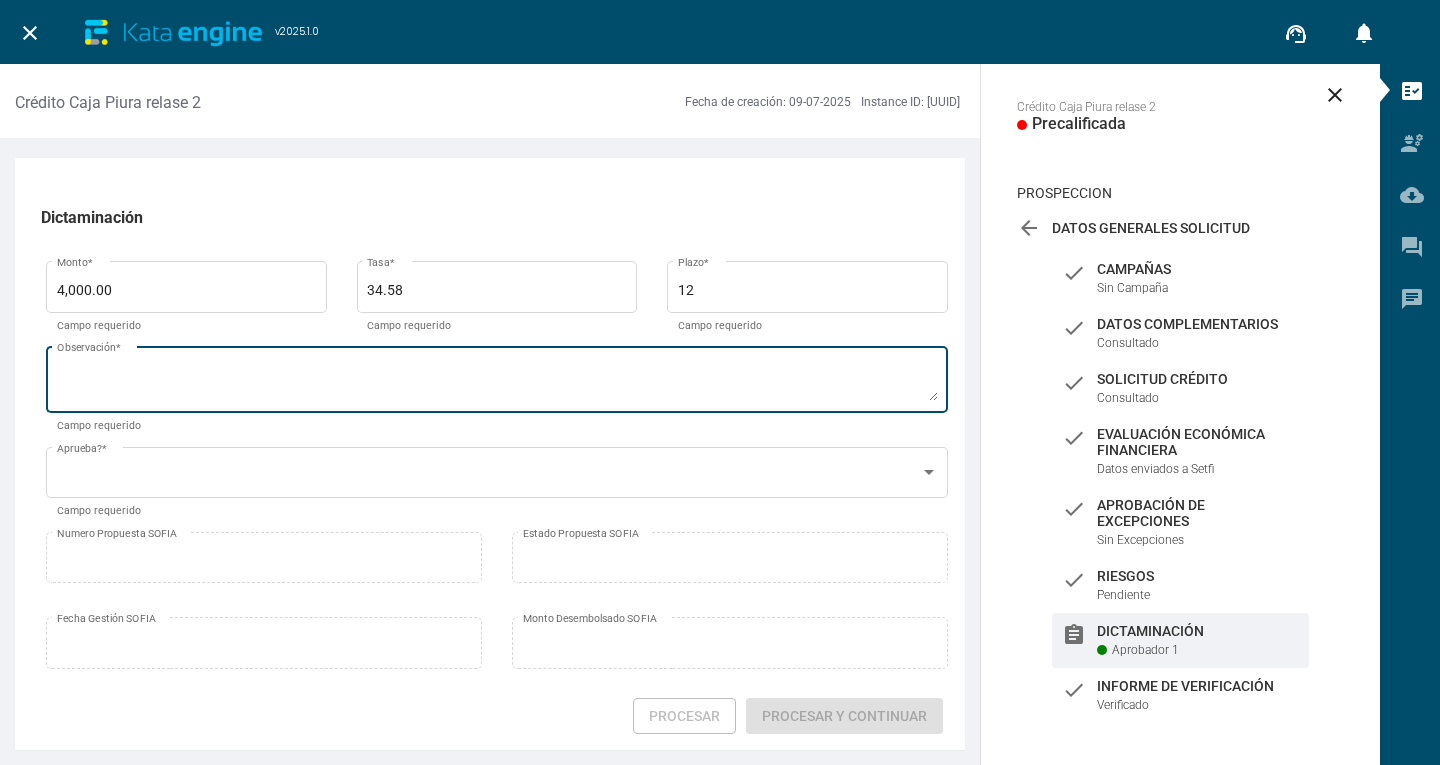 click on "Observación   *" at bounding box center [497, 384] 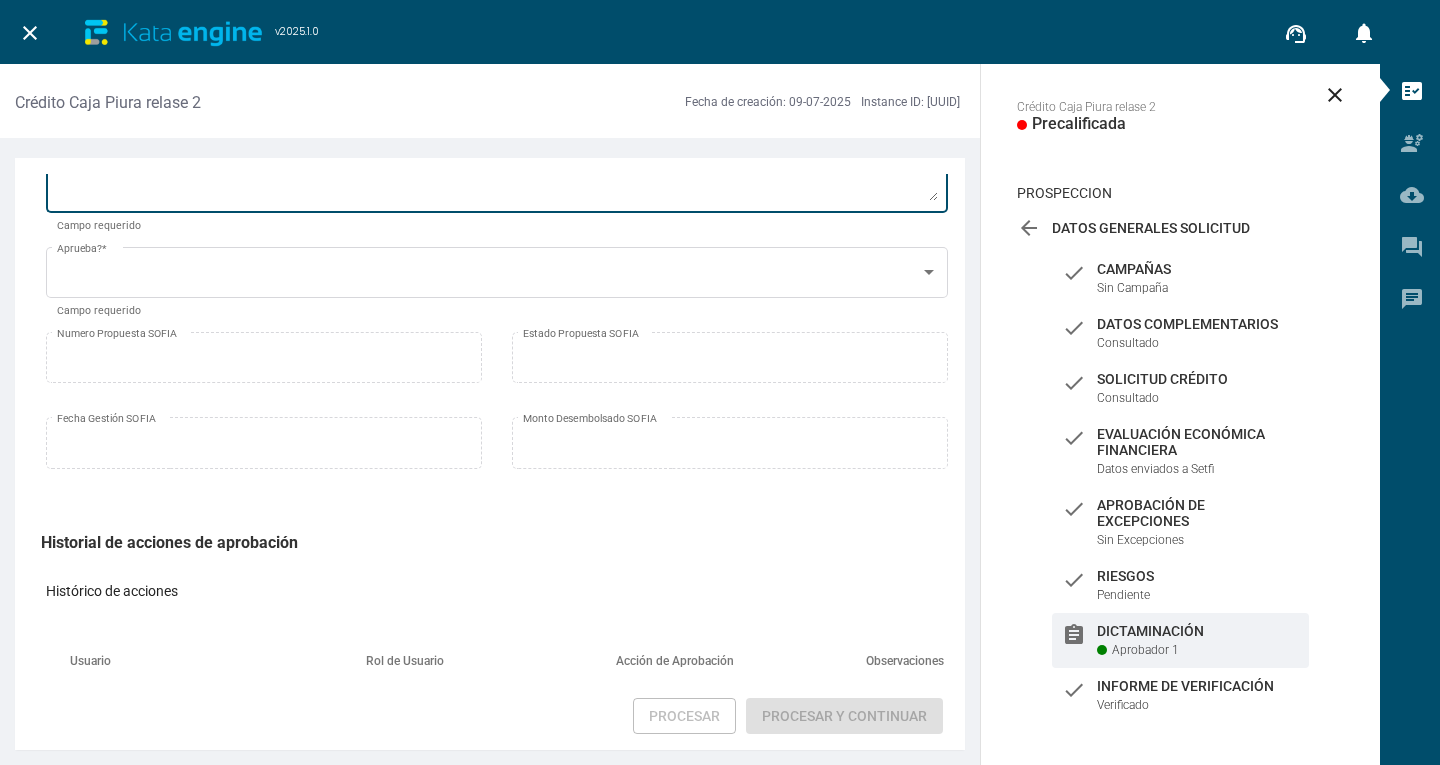 scroll, scrollTop: 0, scrollLeft: 0, axis: both 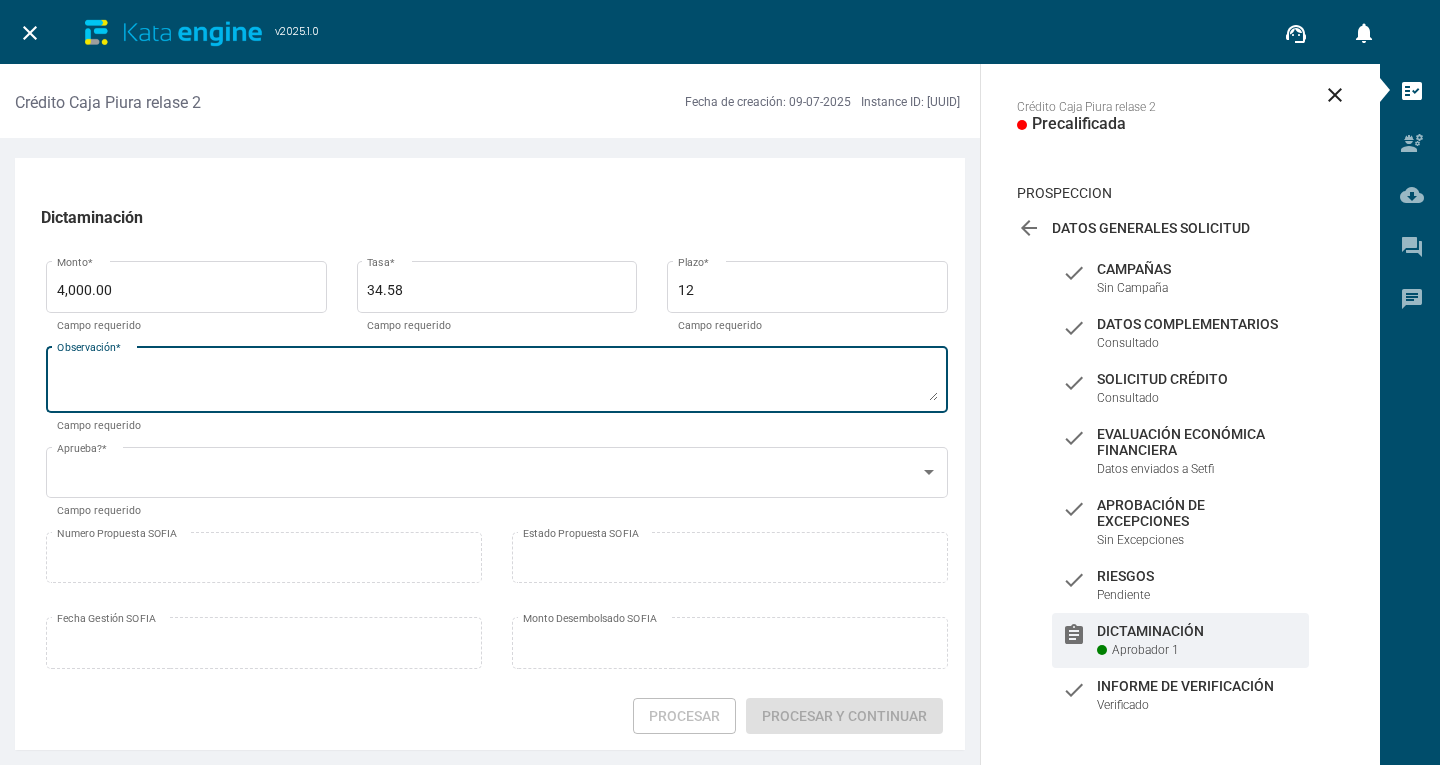 click on "Observación   *" at bounding box center [497, 384] 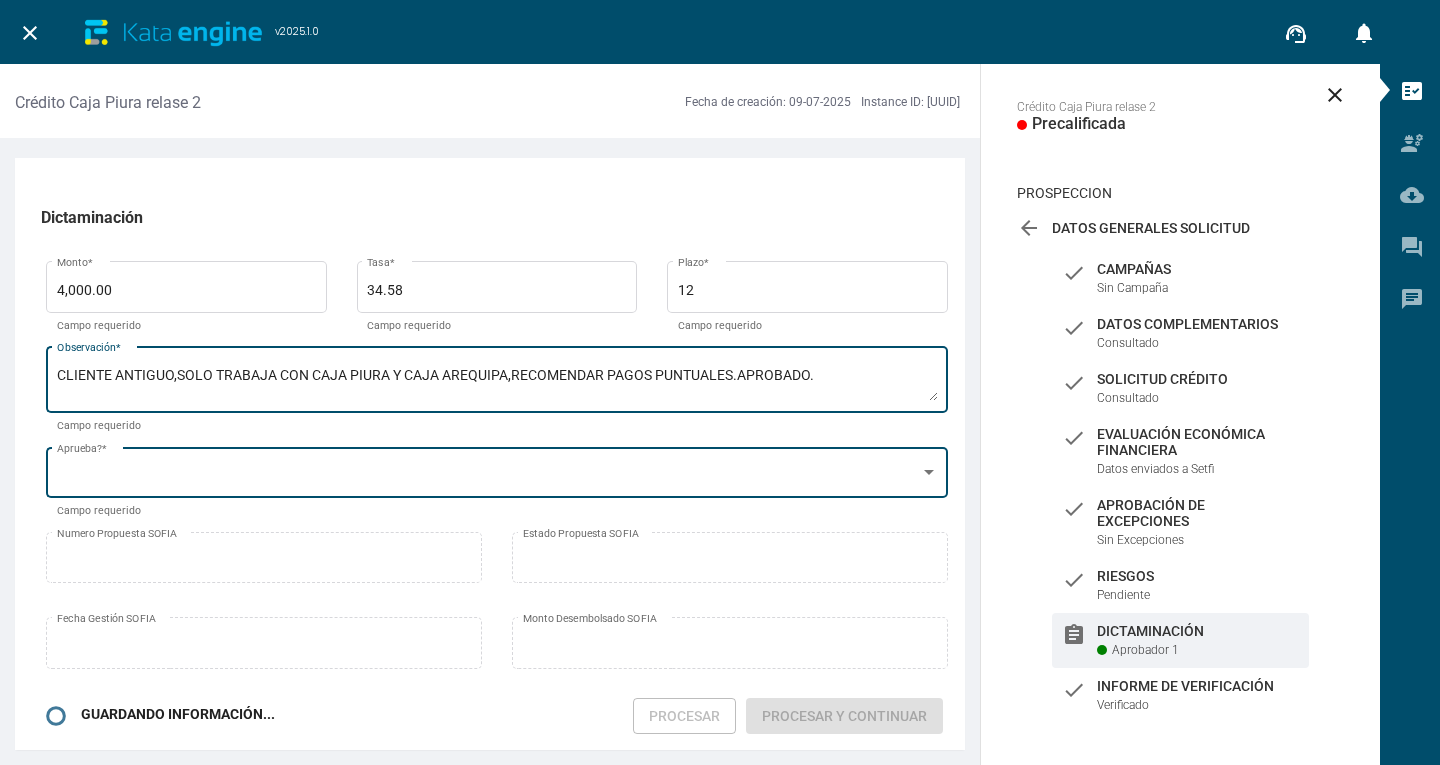 type on "CLIENTE ANTIGUO,SOLO TRABAJA CON CAJA PIURA Y CAJA AREQUIPA,RECOMENDAR PAGOS PUNTUALES.APROBADO." 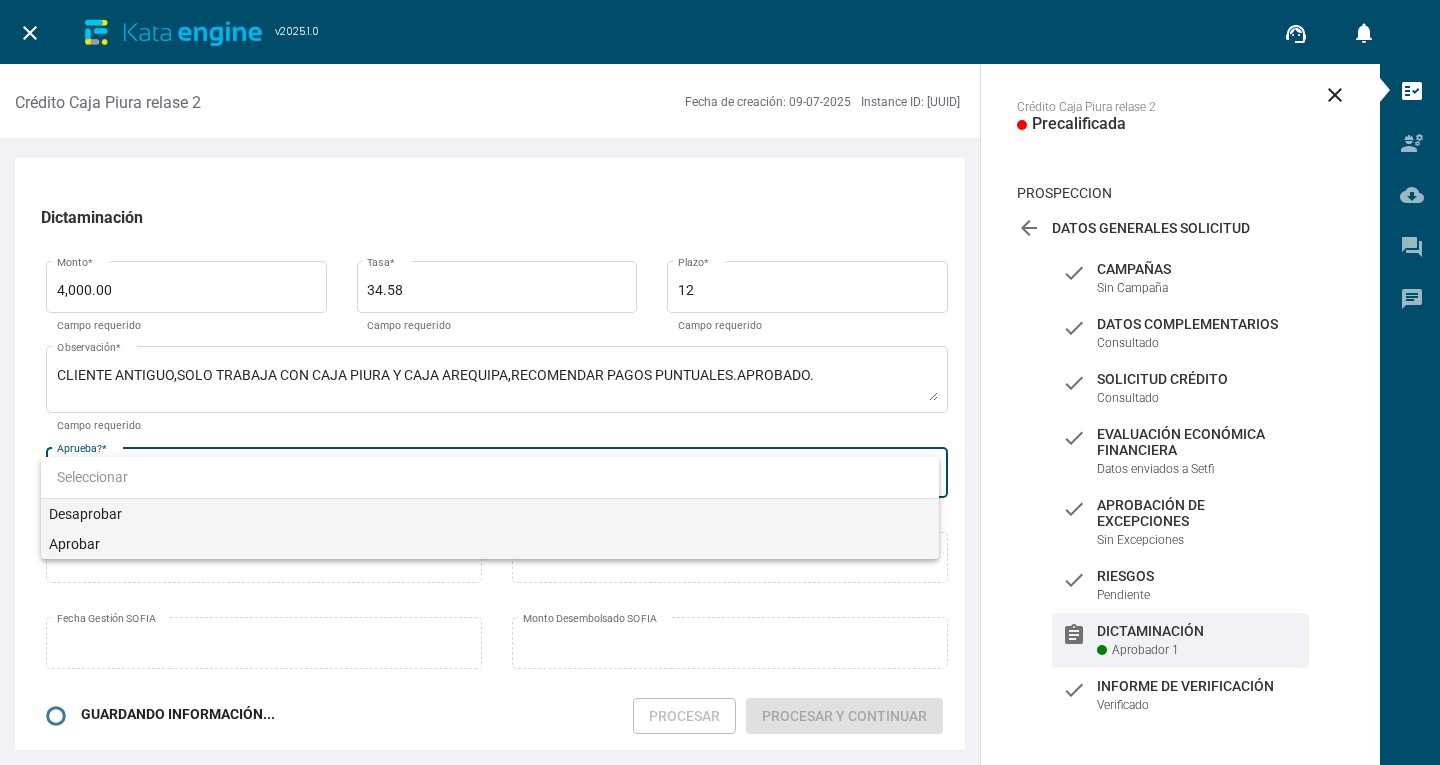 click on "Aprobar" at bounding box center [490, 544] 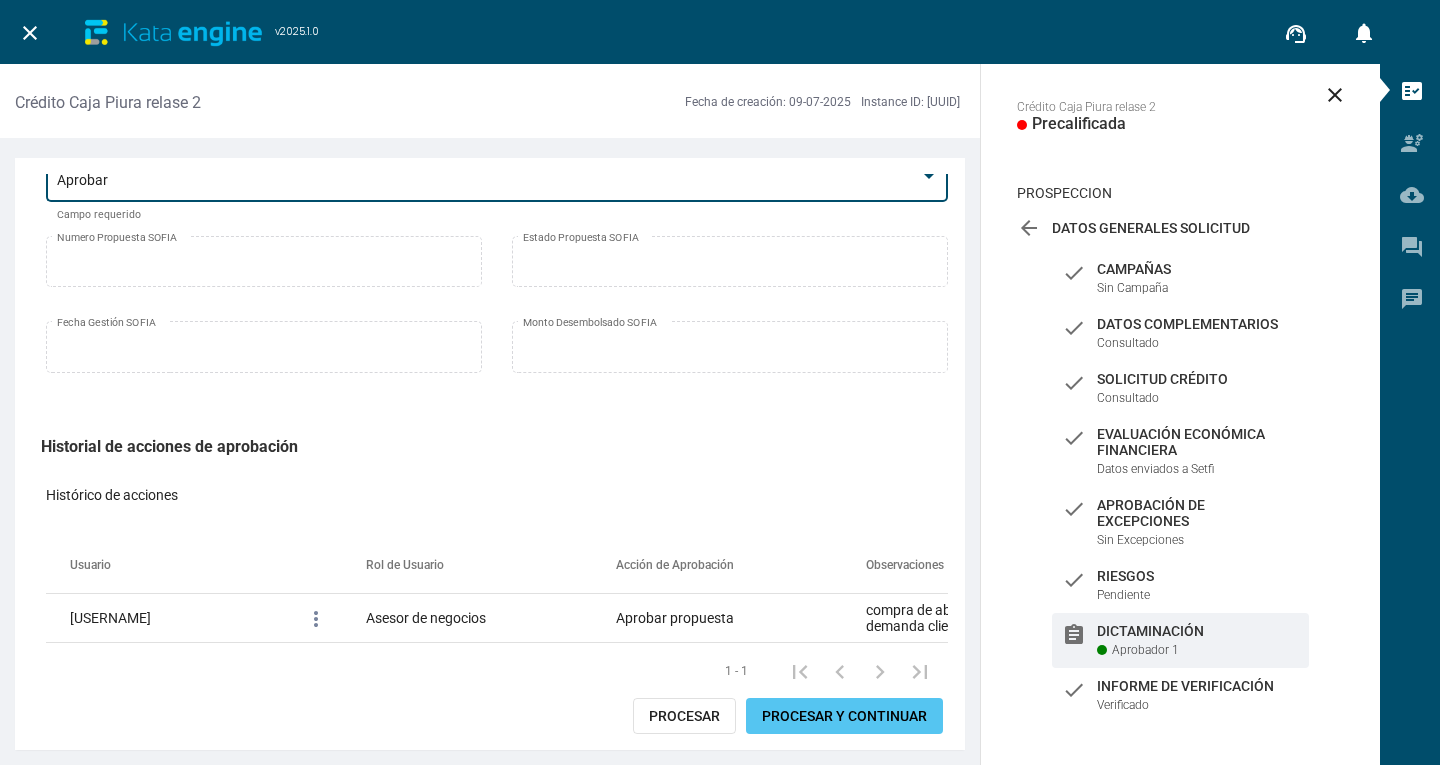 scroll, scrollTop: 300, scrollLeft: 0, axis: vertical 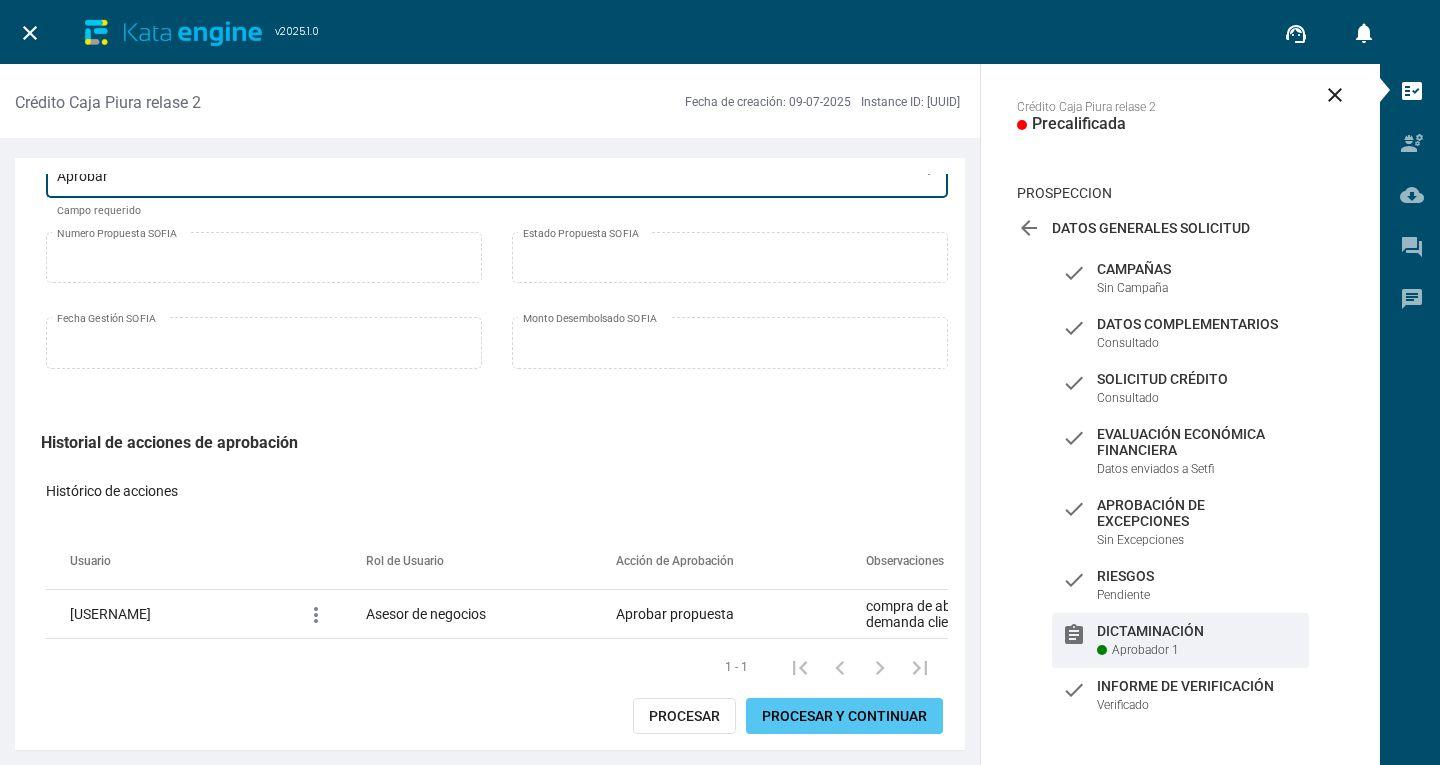click on "Procesar y Continuar" at bounding box center (844, 716) 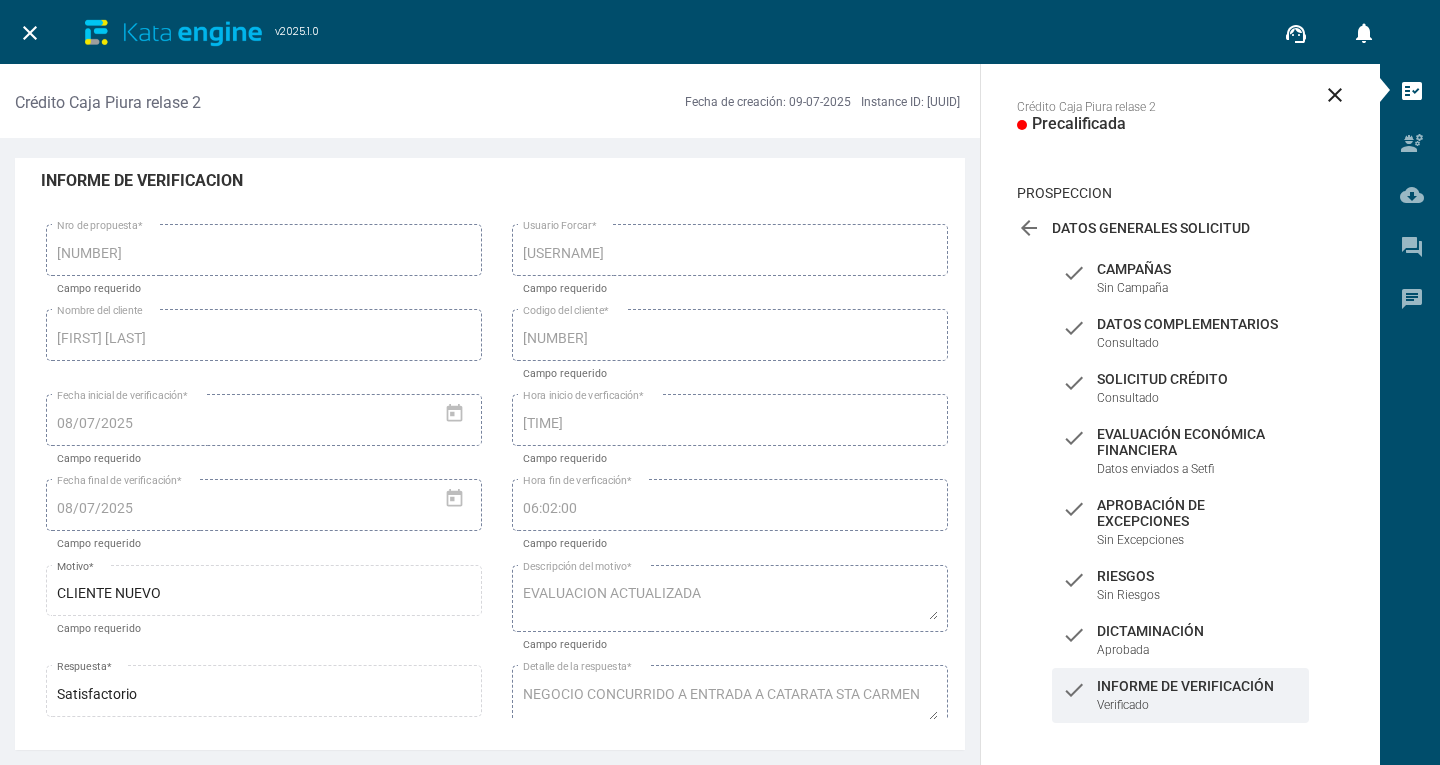 scroll, scrollTop: 0, scrollLeft: 0, axis: both 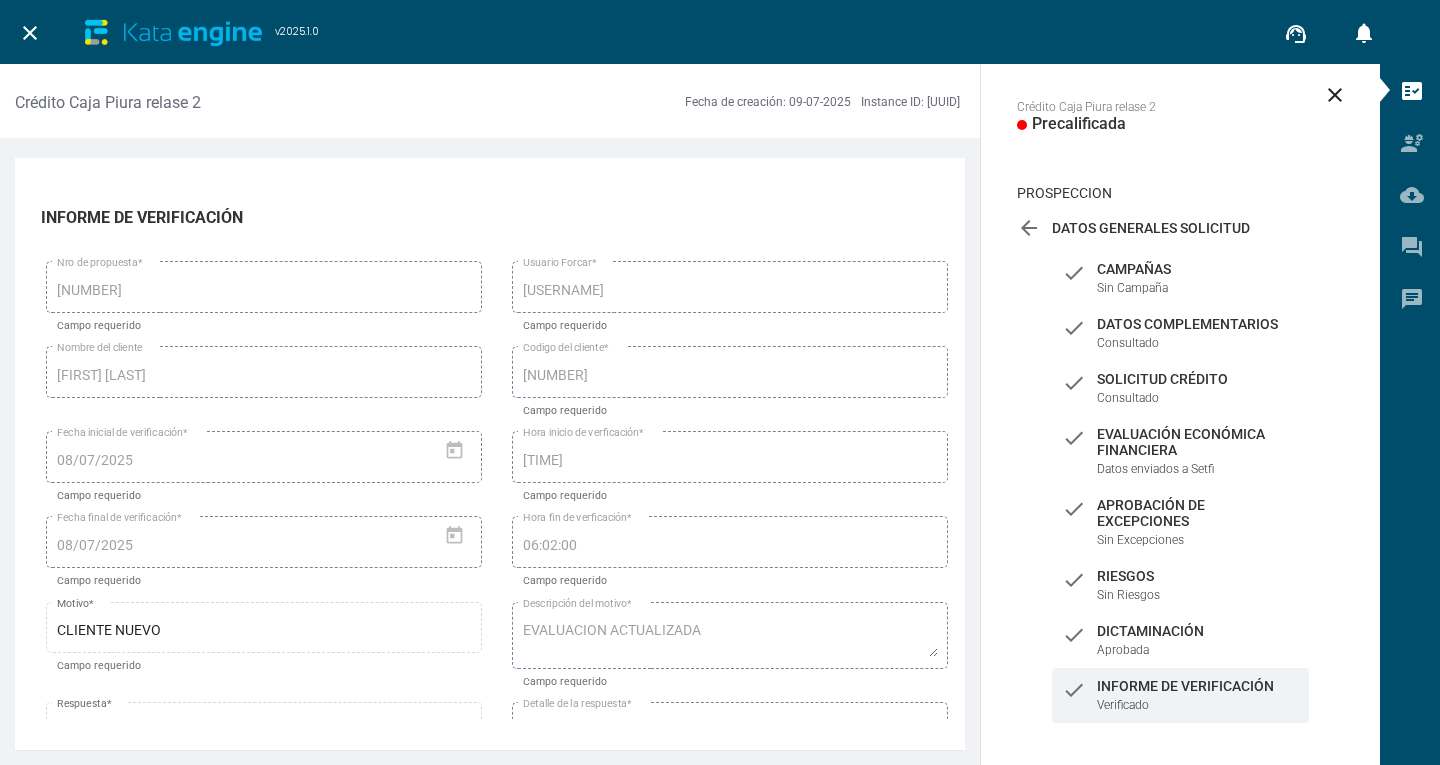 click on "close" at bounding box center (30, 33) 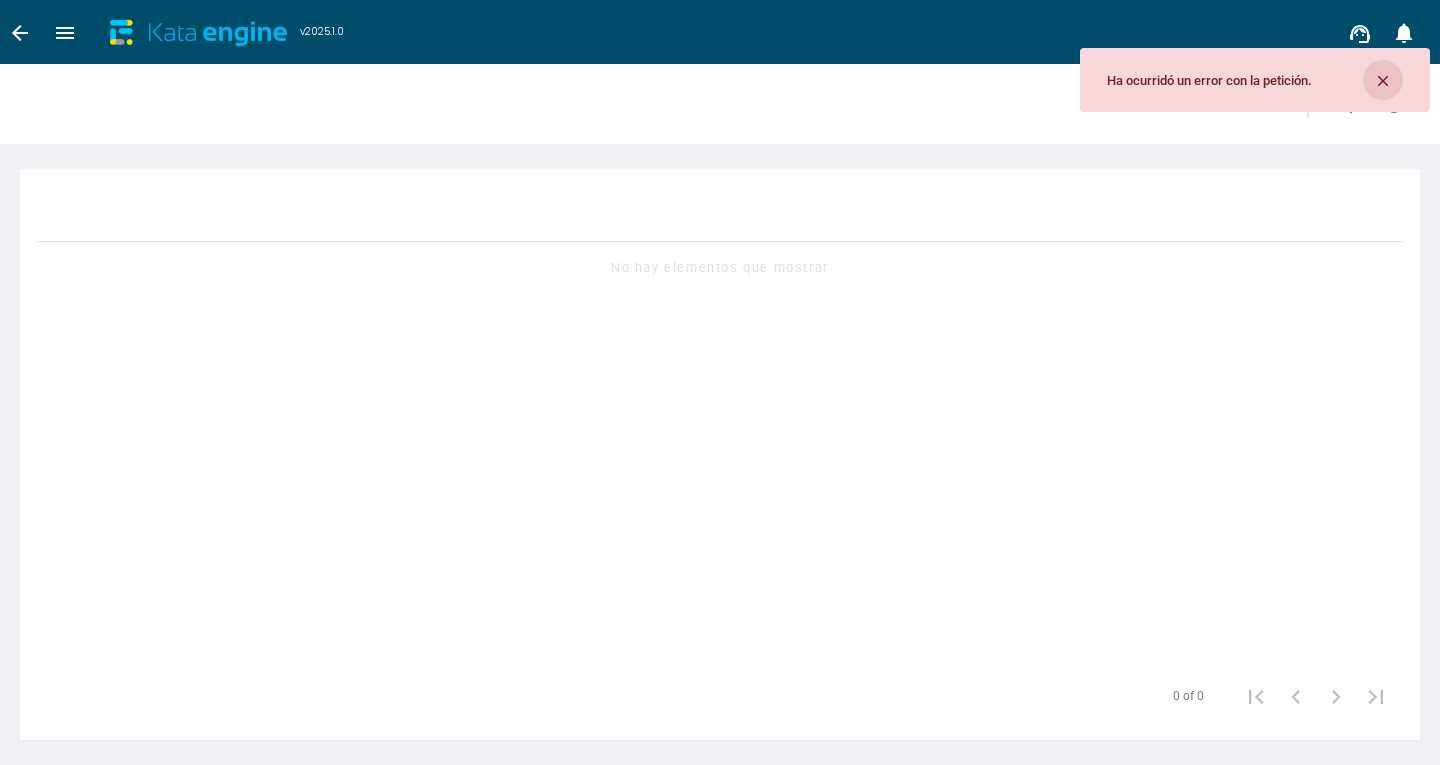 click on "close" at bounding box center (1383, 81) 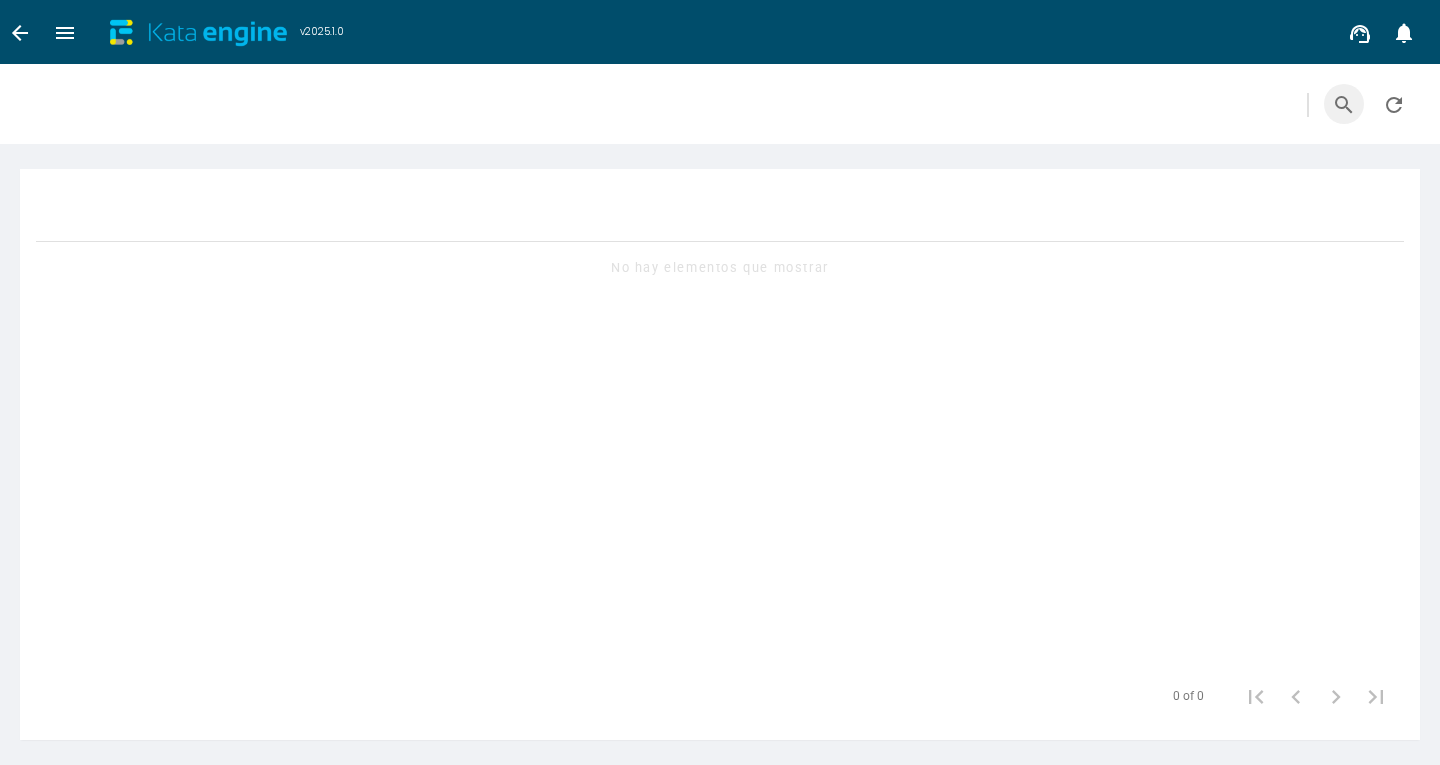 click on "search" at bounding box center (1344, 105) 